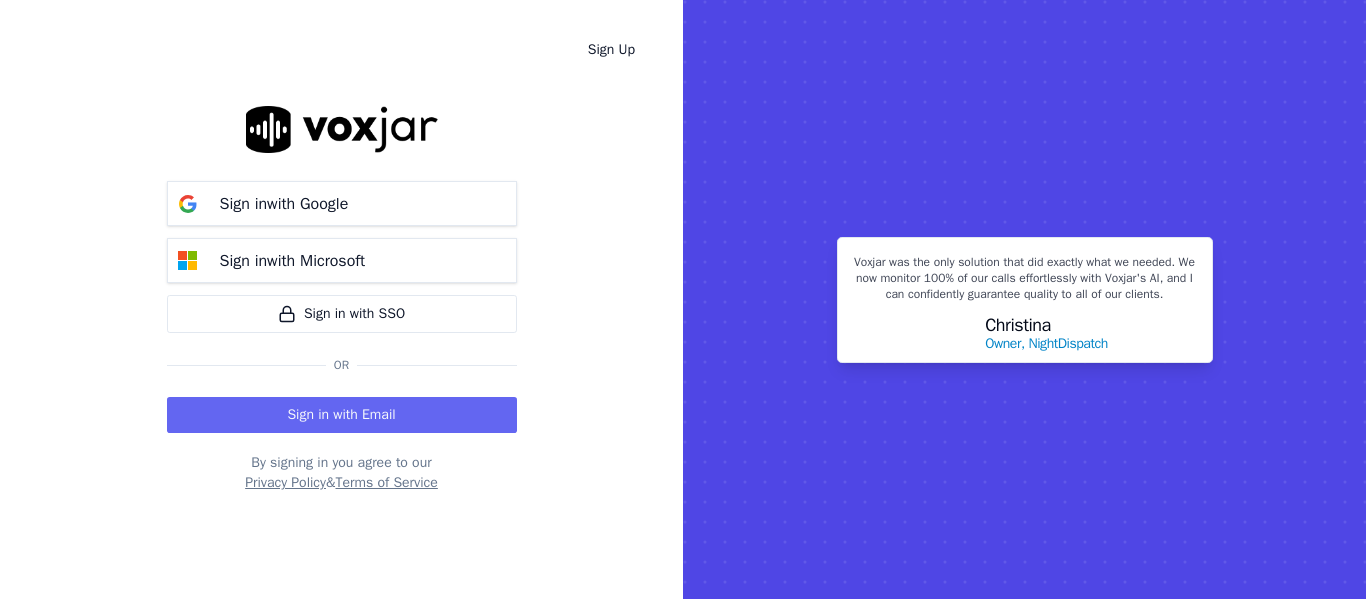scroll, scrollTop: 0, scrollLeft: 0, axis: both 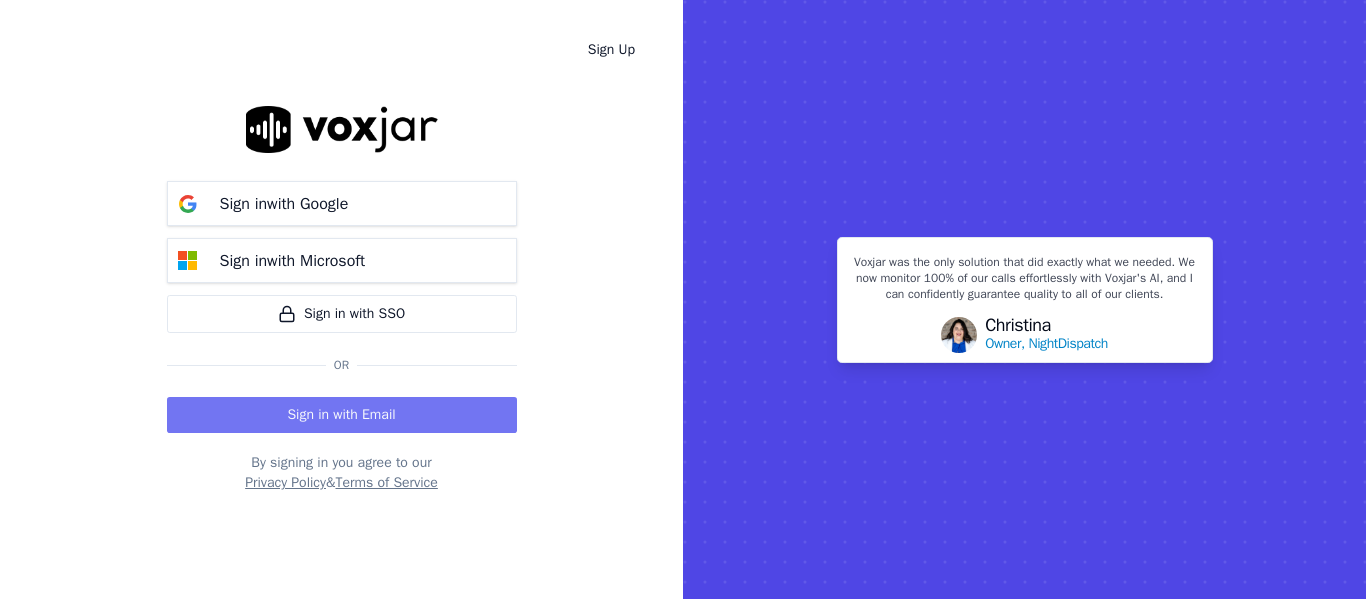 click on "Sign in with Email" at bounding box center [342, 415] 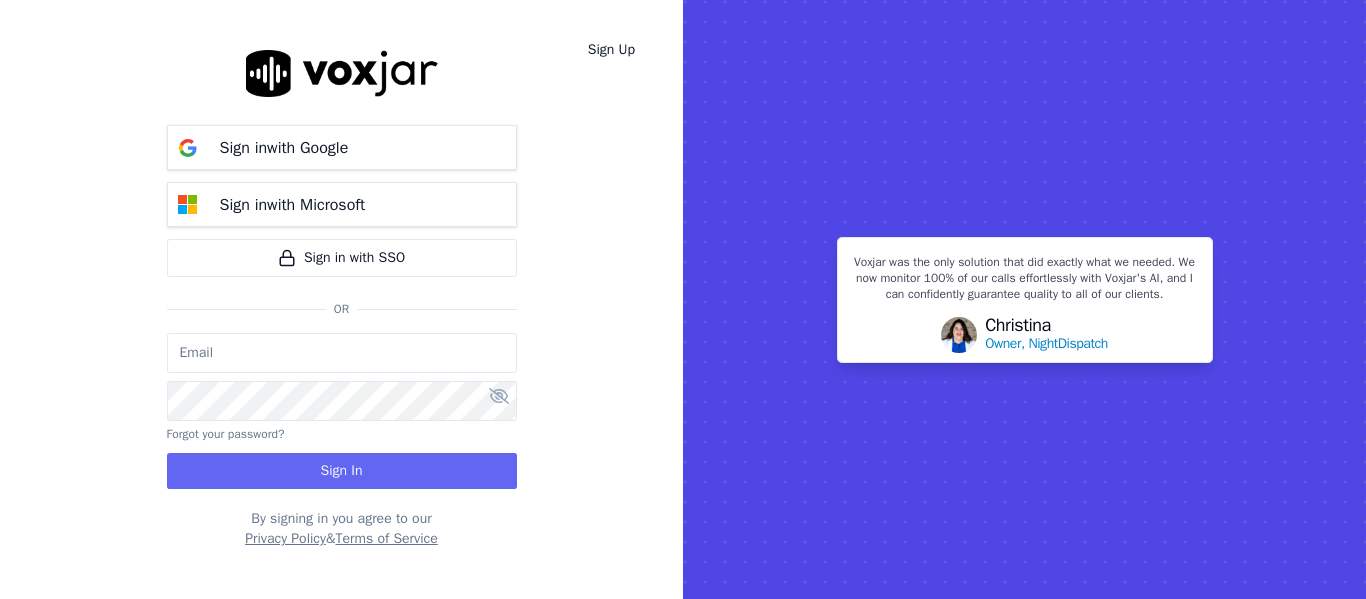 type on "[USERNAME]@example.com" 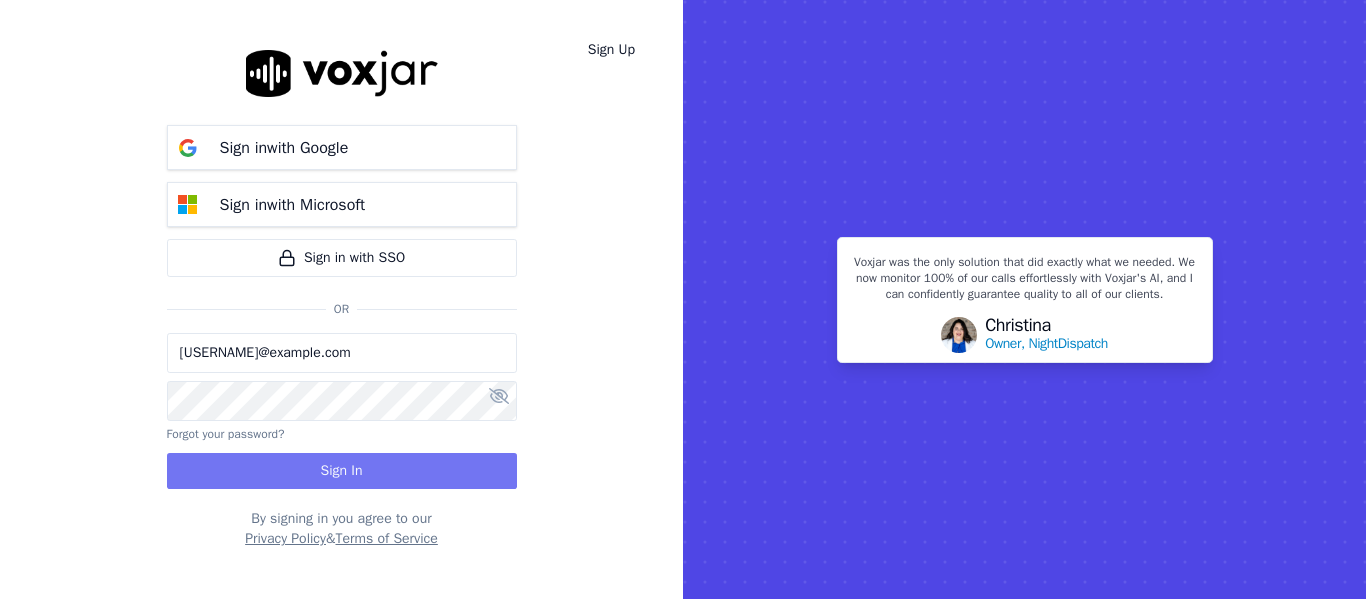 click on "Sign In" at bounding box center [342, 471] 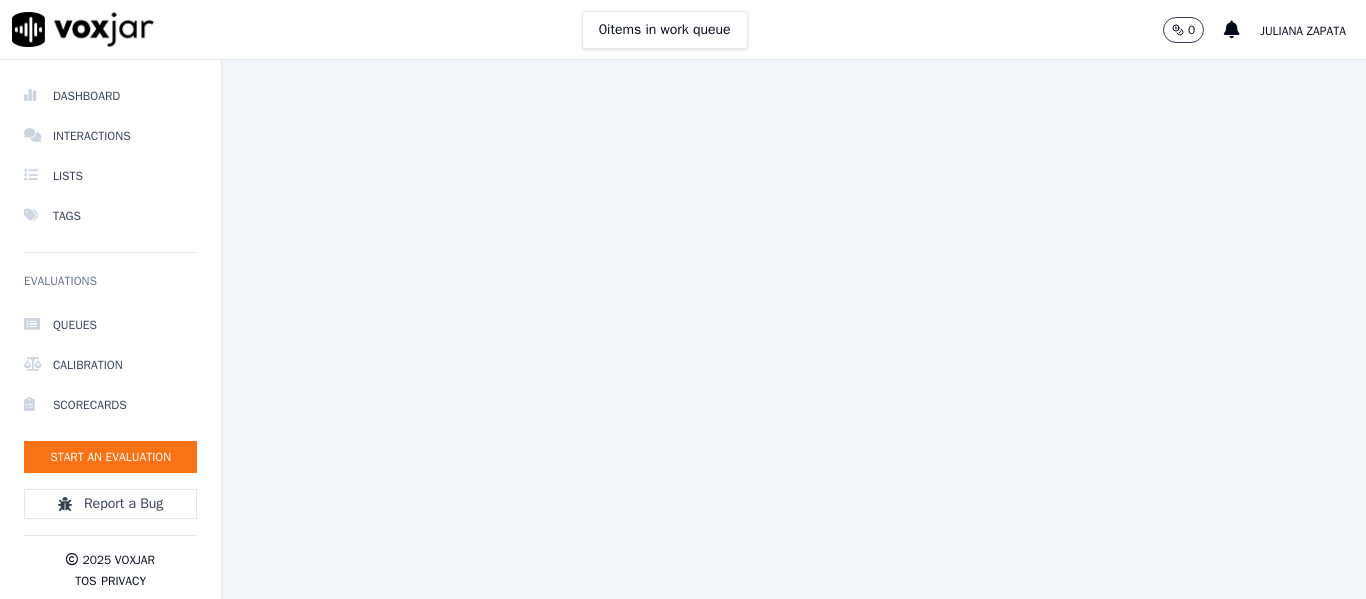 scroll, scrollTop: 0, scrollLeft: 0, axis: both 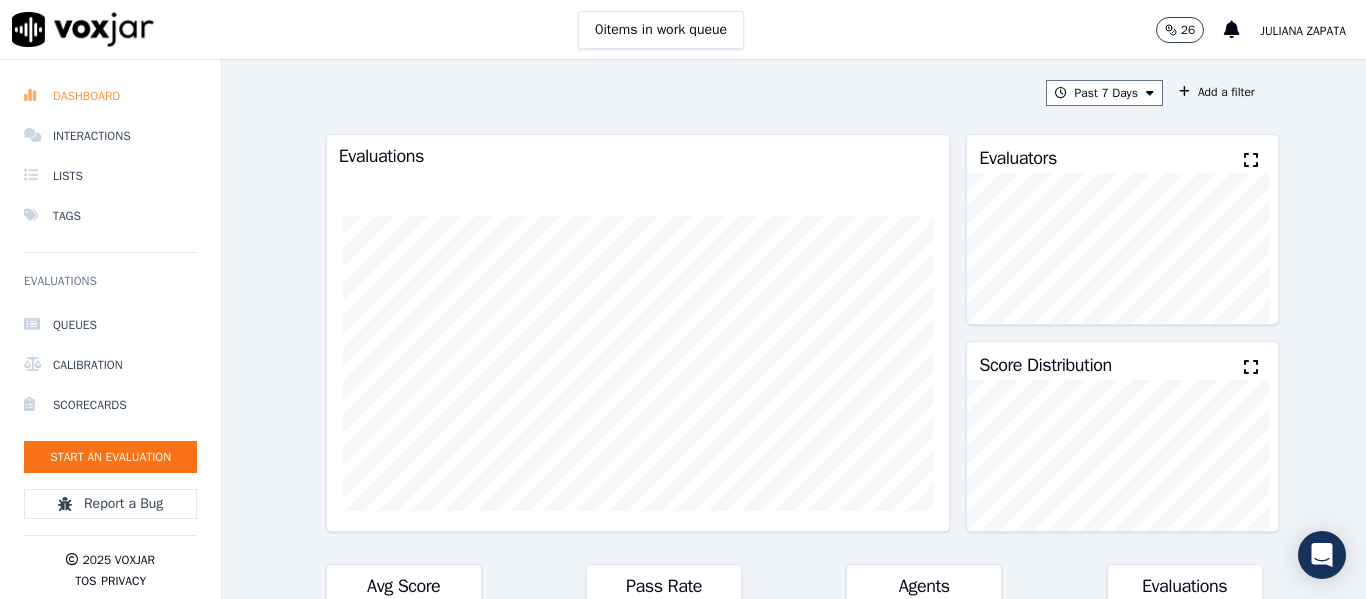 click on "Dashboard" at bounding box center (110, 96) 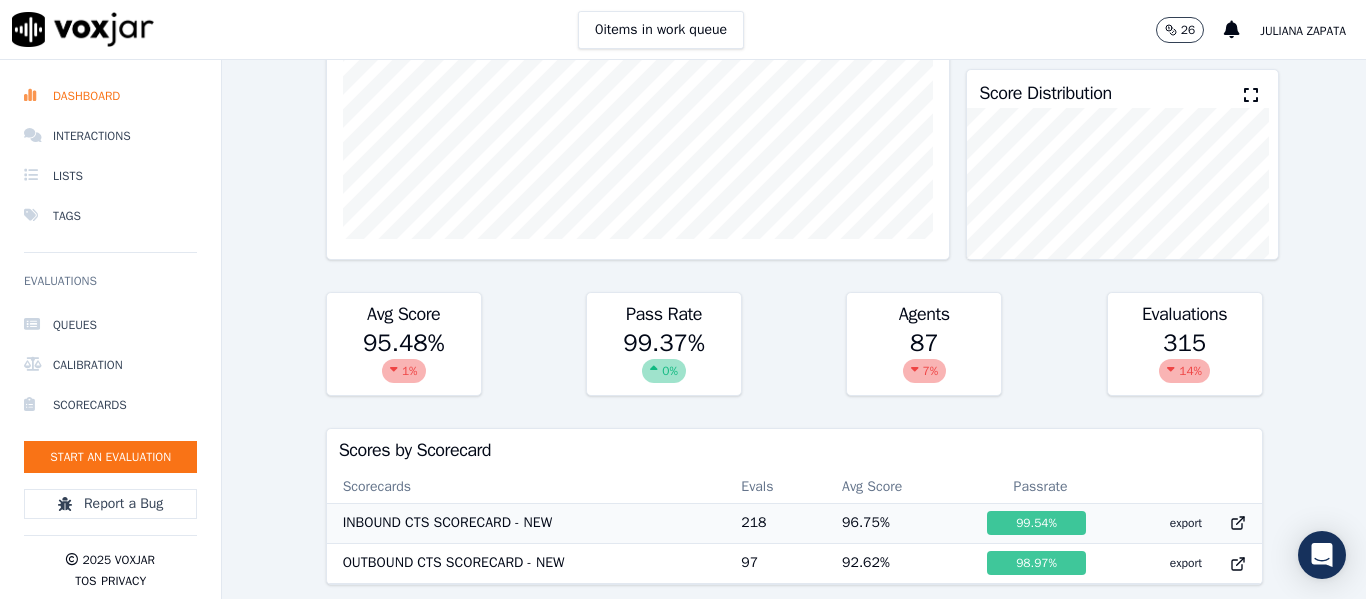 scroll, scrollTop: 300, scrollLeft: 0, axis: vertical 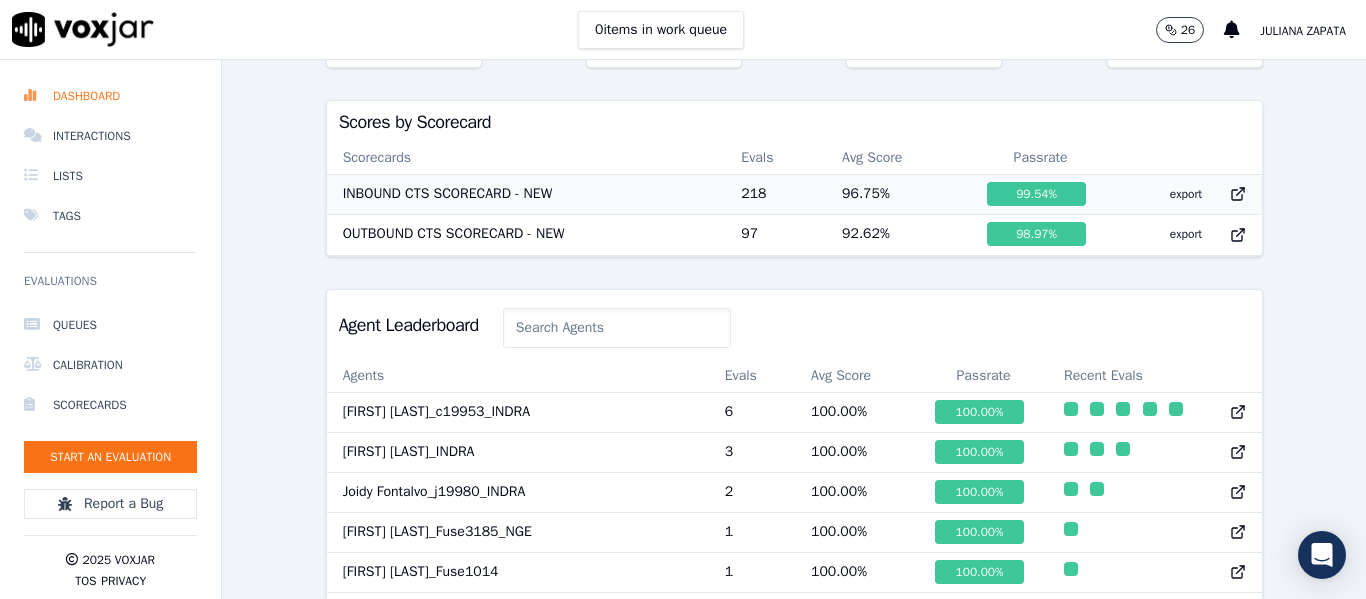click on "INBOUND CTS SCORECARD - NEW" at bounding box center (526, 194) 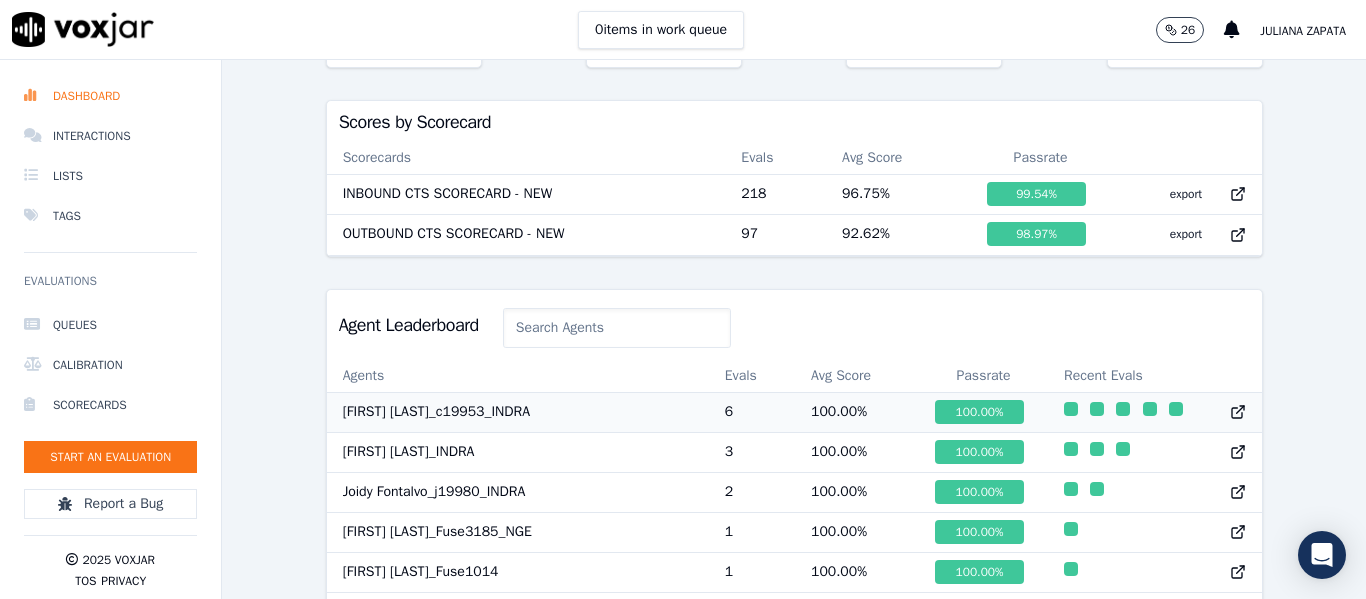 click on "[FIRST] [LAST]_[USER]_[COMPANY]" at bounding box center [518, 412] 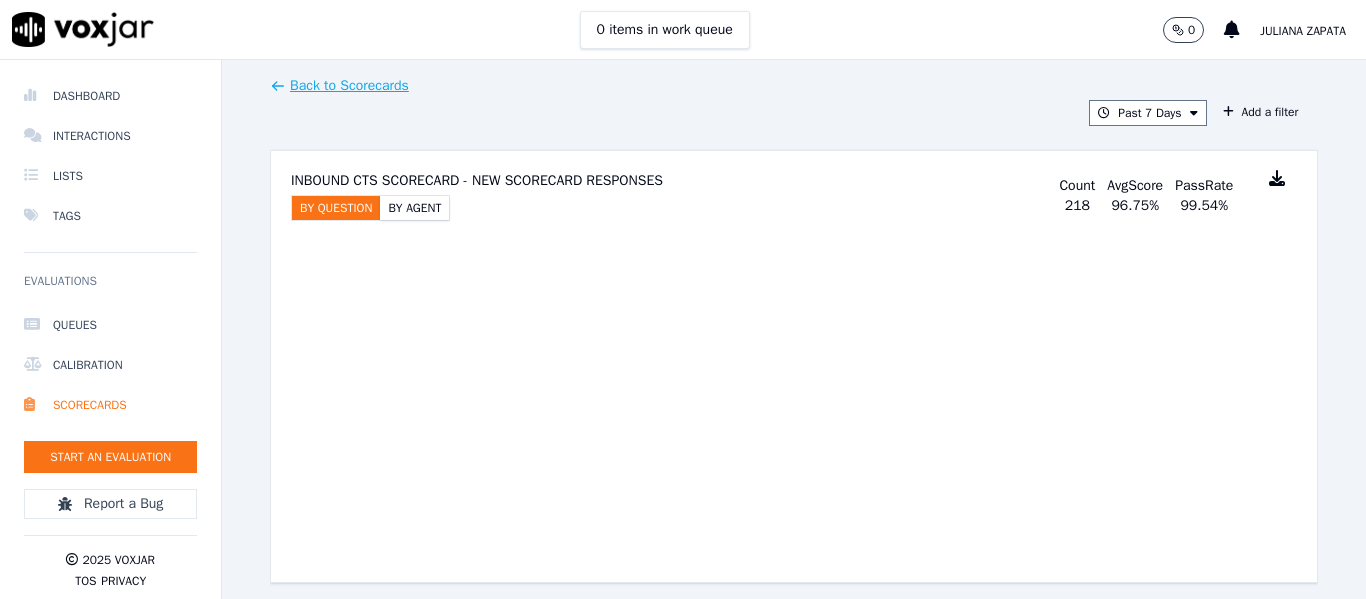 scroll, scrollTop: 0, scrollLeft: 0, axis: both 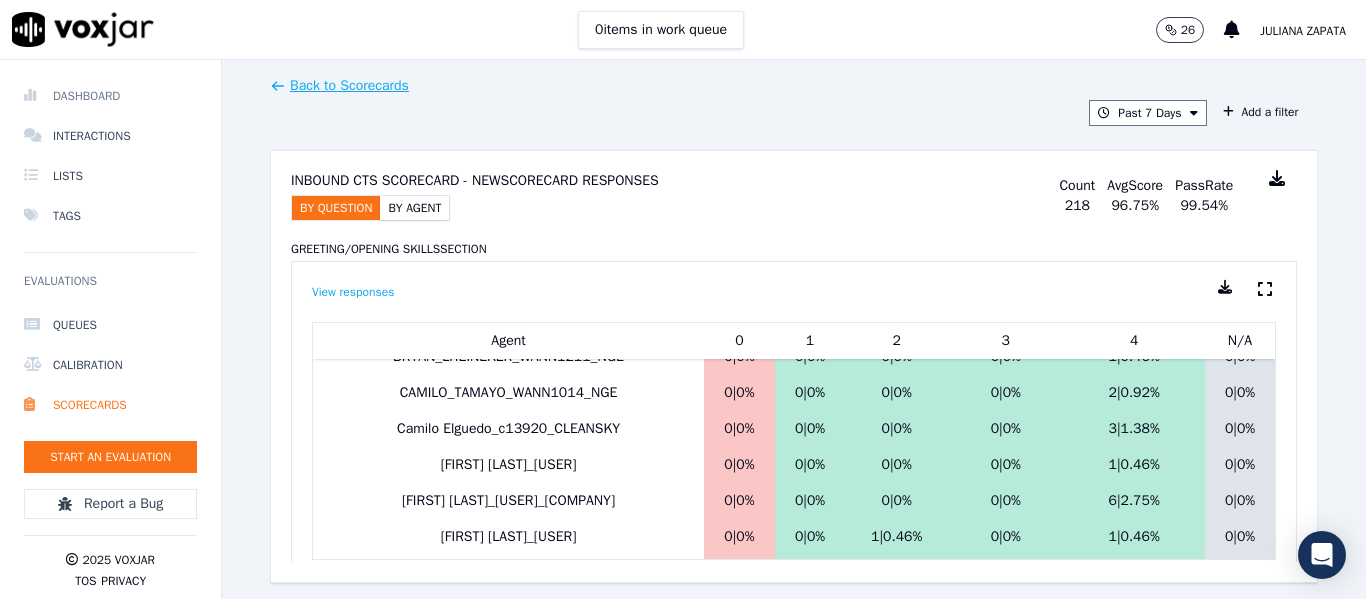 click on "Dashboard" at bounding box center (110, 96) 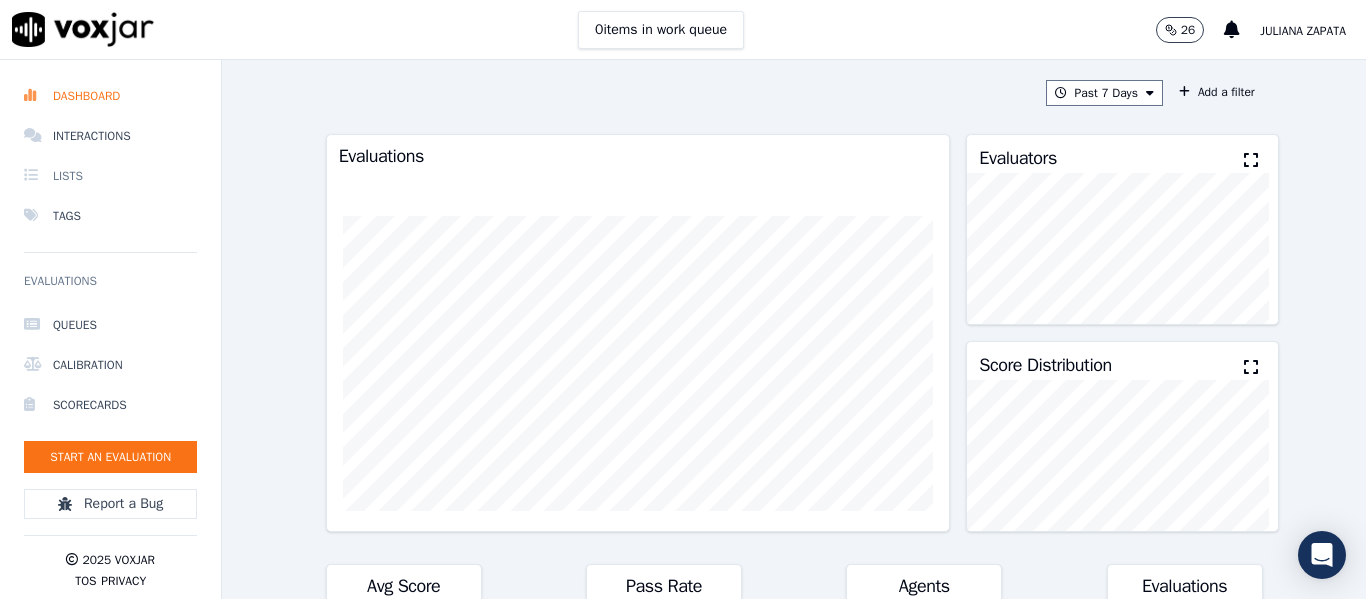 click on "Lists" at bounding box center (110, 176) 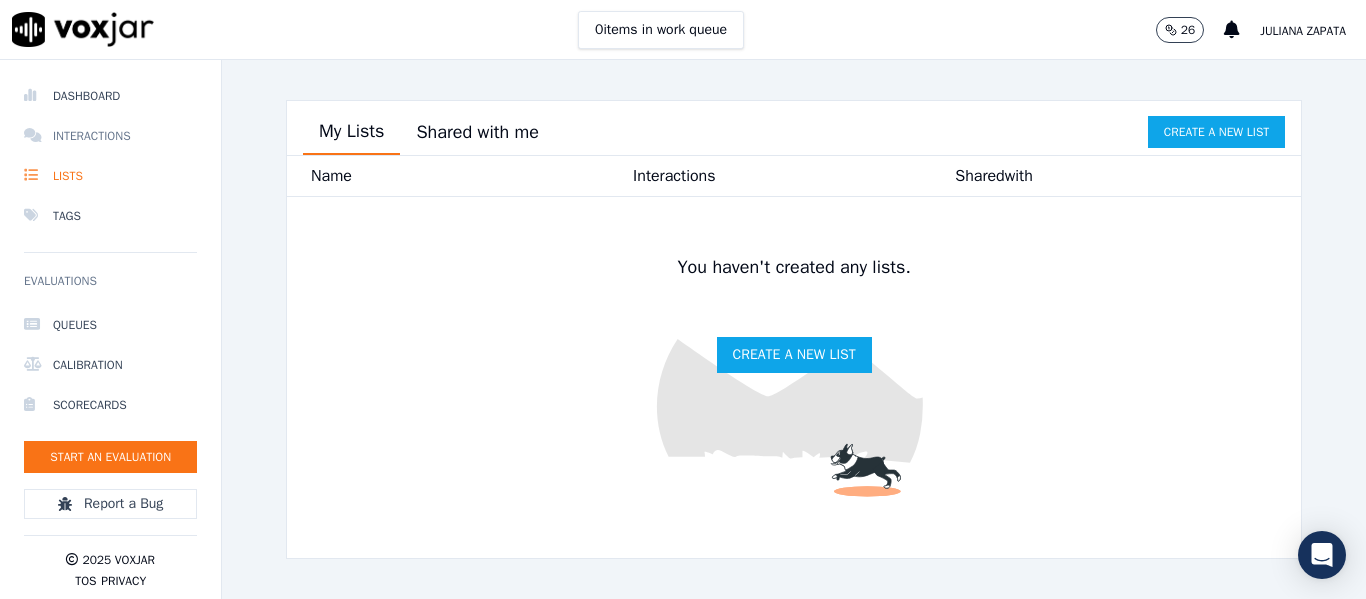 click on "Interactions" at bounding box center (110, 136) 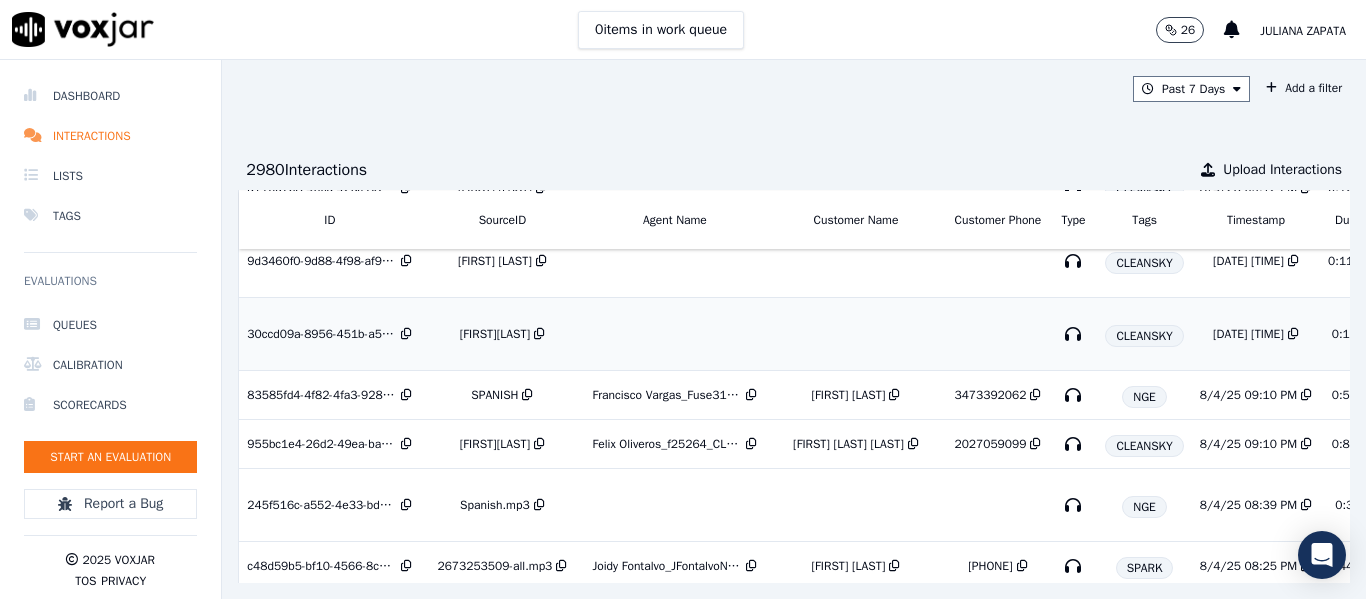 scroll, scrollTop: 1505, scrollLeft: 0, axis: vertical 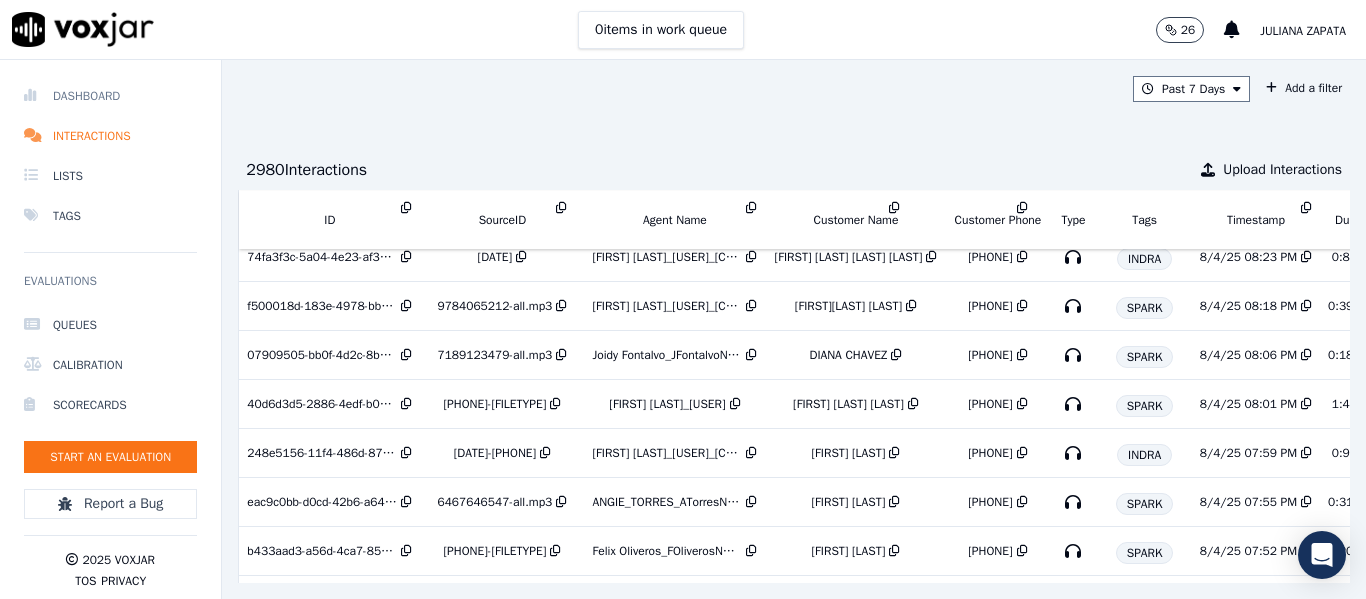 click on "Dashboard" at bounding box center (110, 96) 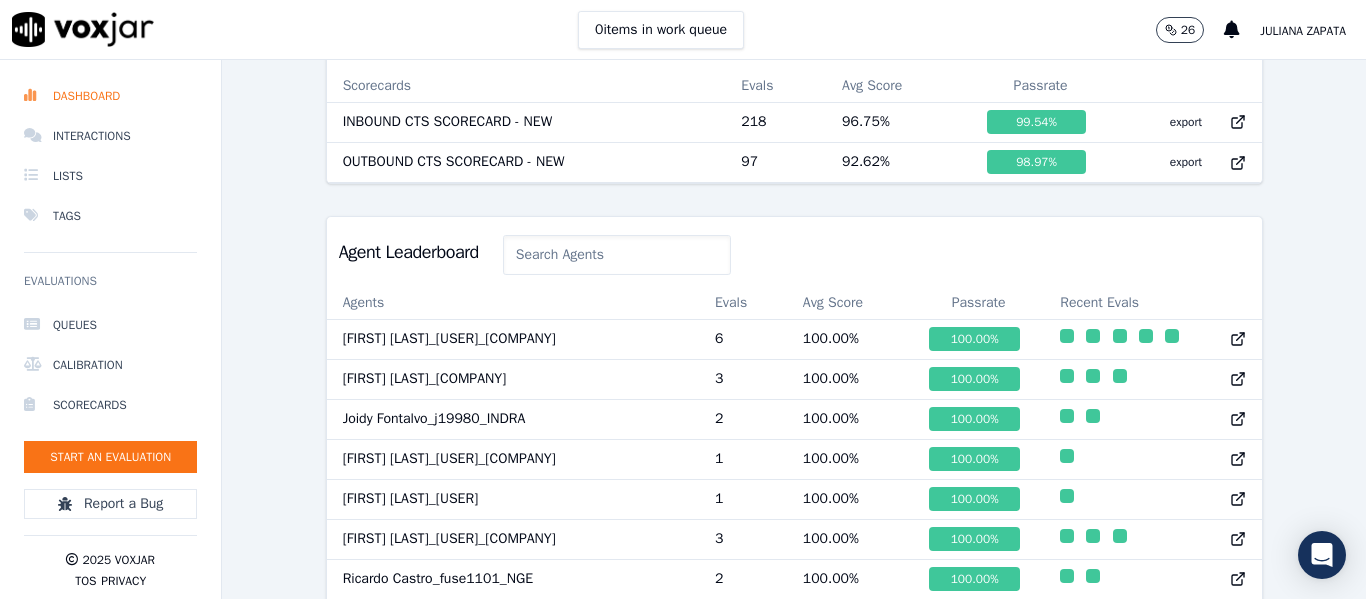 scroll, scrollTop: 700, scrollLeft: 0, axis: vertical 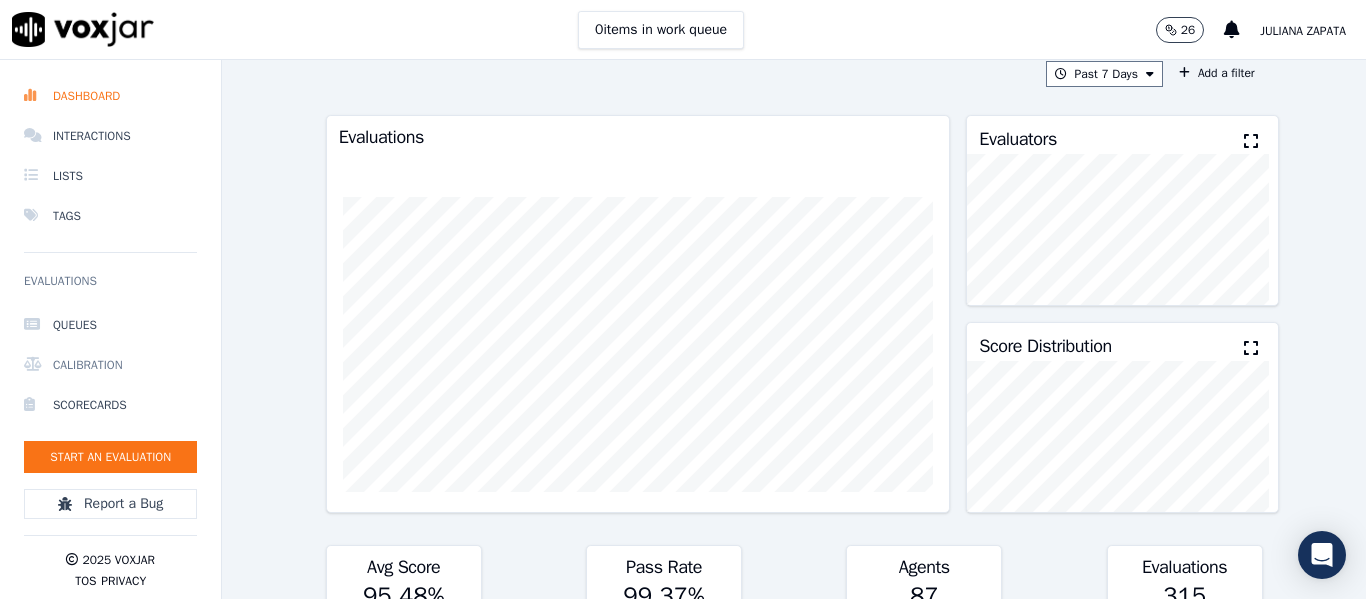 click on "Calibration" at bounding box center [110, 365] 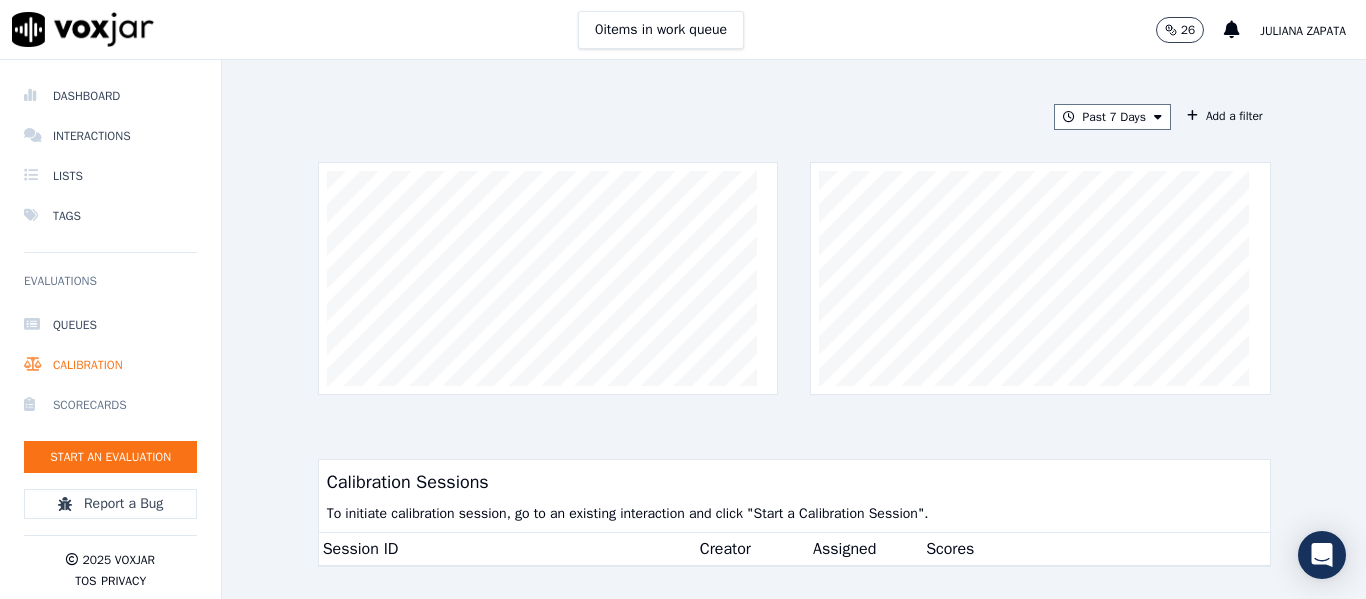 click on "Scorecards" at bounding box center (110, 405) 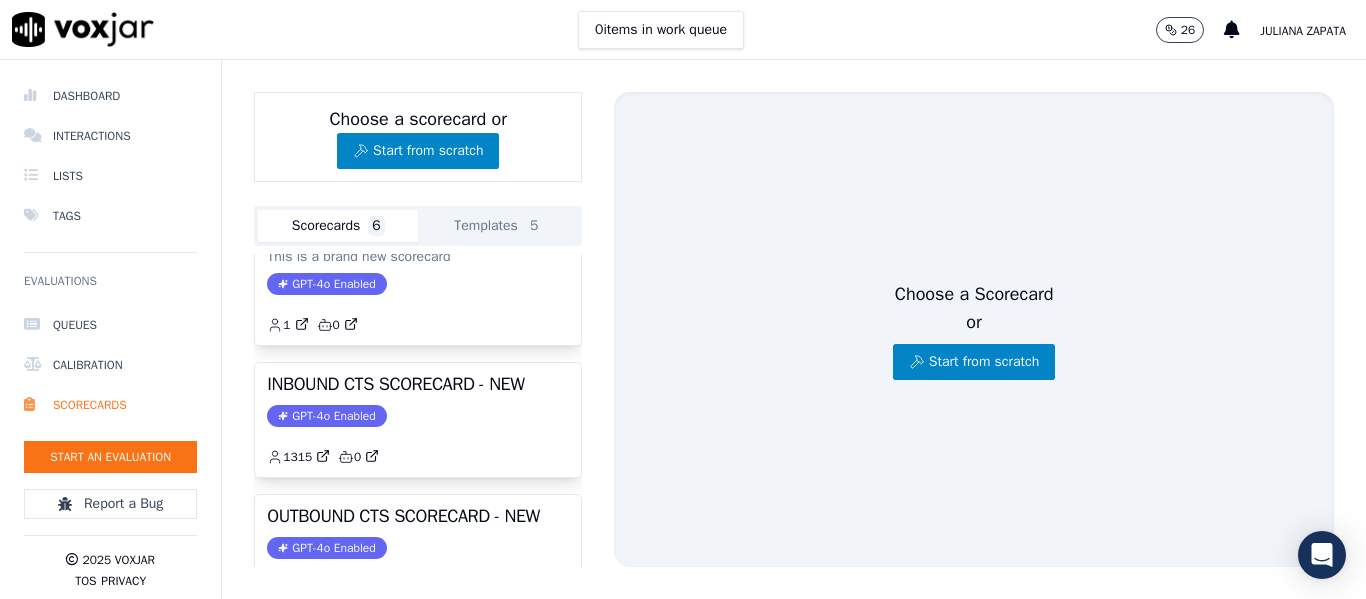 scroll, scrollTop: 0, scrollLeft: 0, axis: both 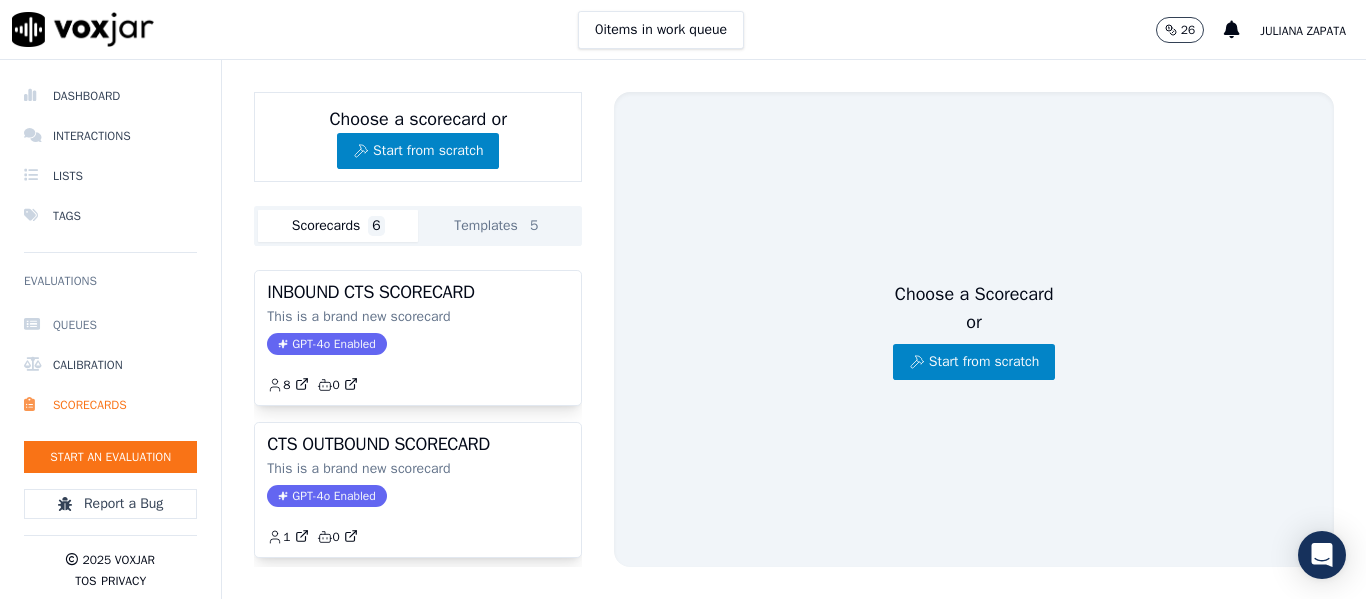 click on "Queues" at bounding box center [110, 325] 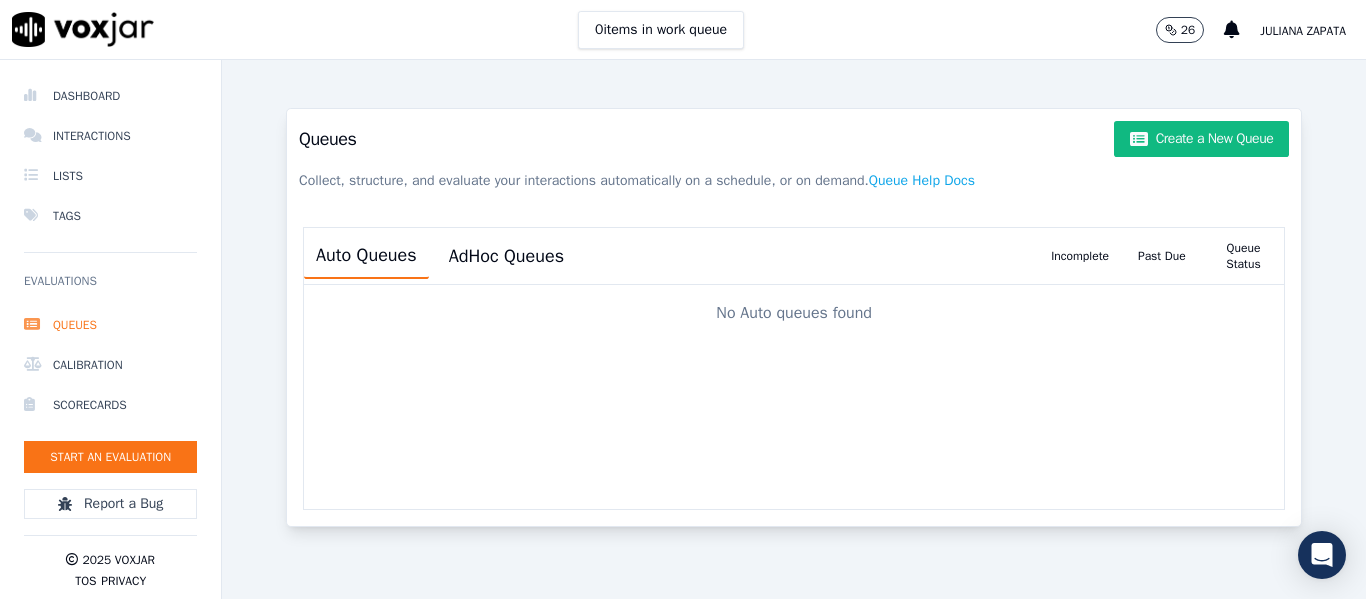 scroll, scrollTop: 200, scrollLeft: 0, axis: vertical 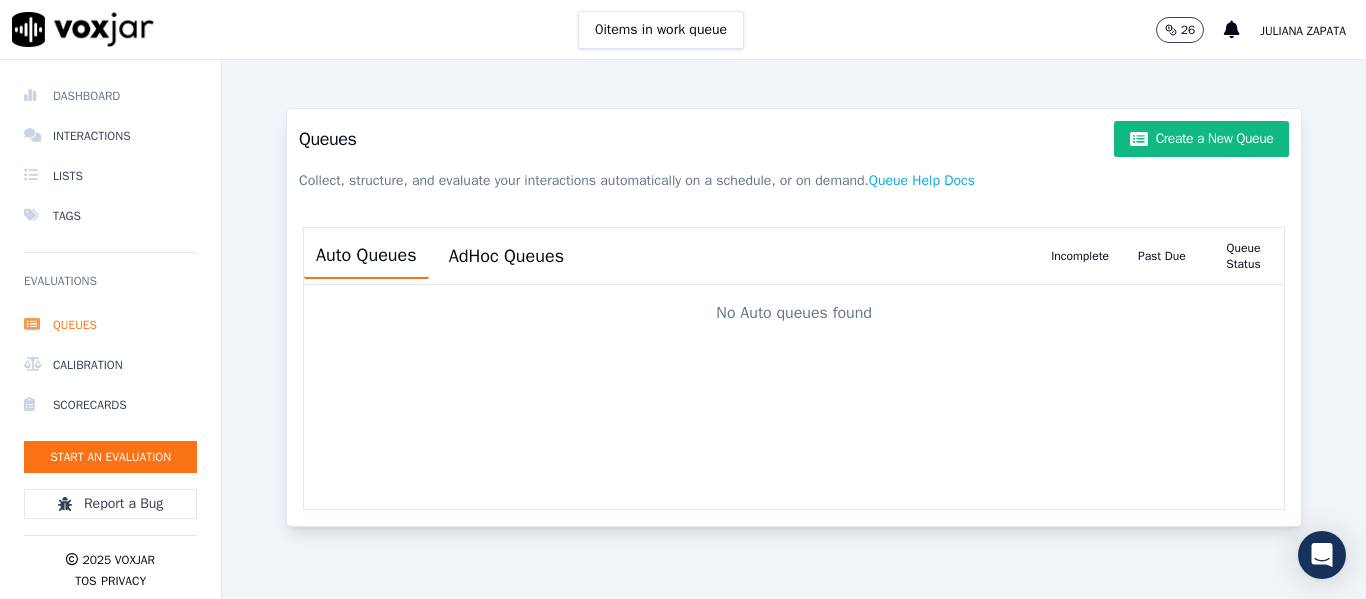 click on "Dashboard" at bounding box center [110, 96] 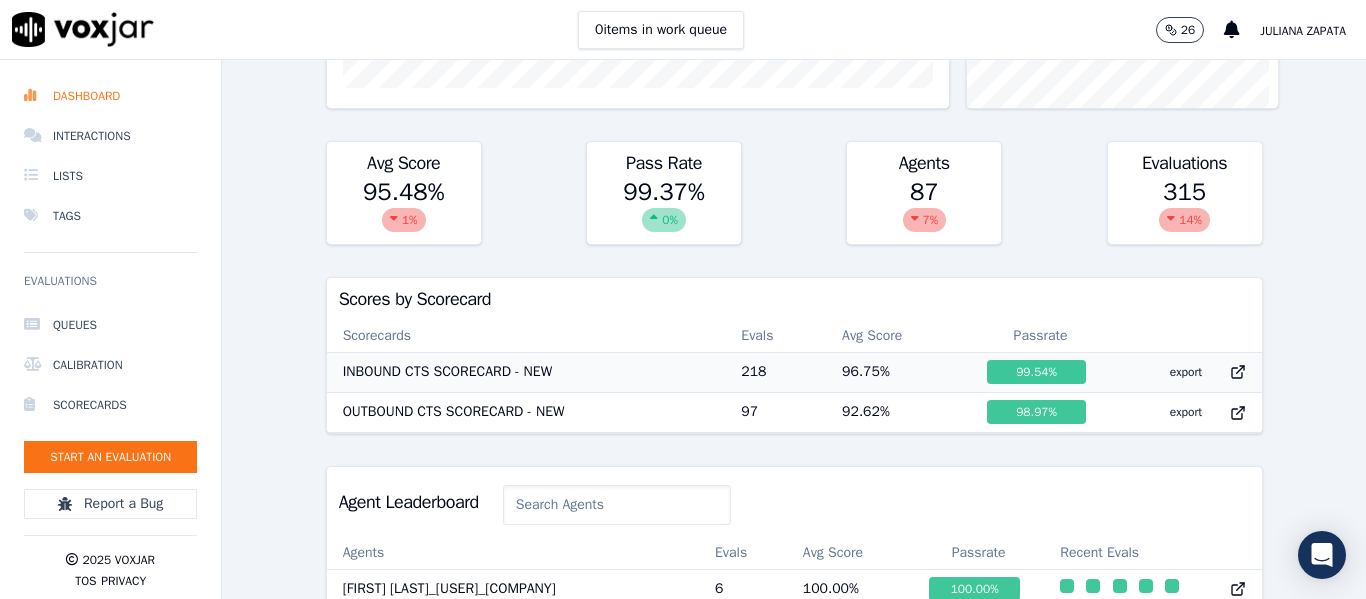 scroll, scrollTop: 500, scrollLeft: 0, axis: vertical 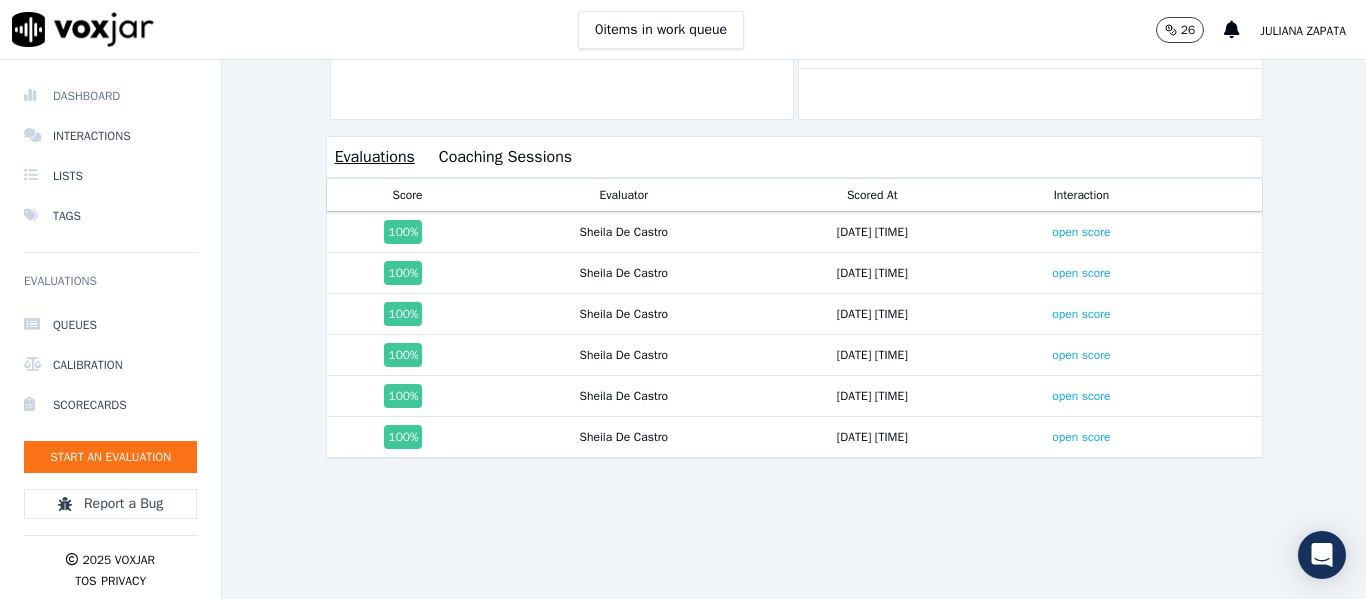 click on "Dashboard" at bounding box center (110, 96) 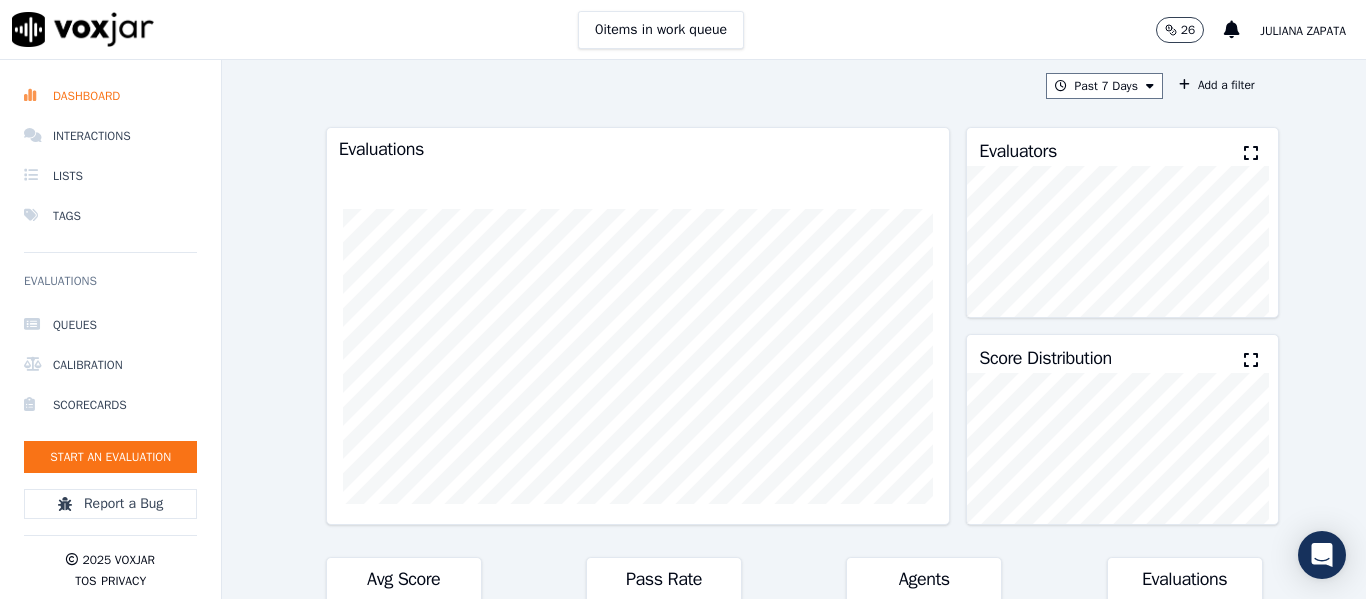 scroll, scrollTop: 0, scrollLeft: 0, axis: both 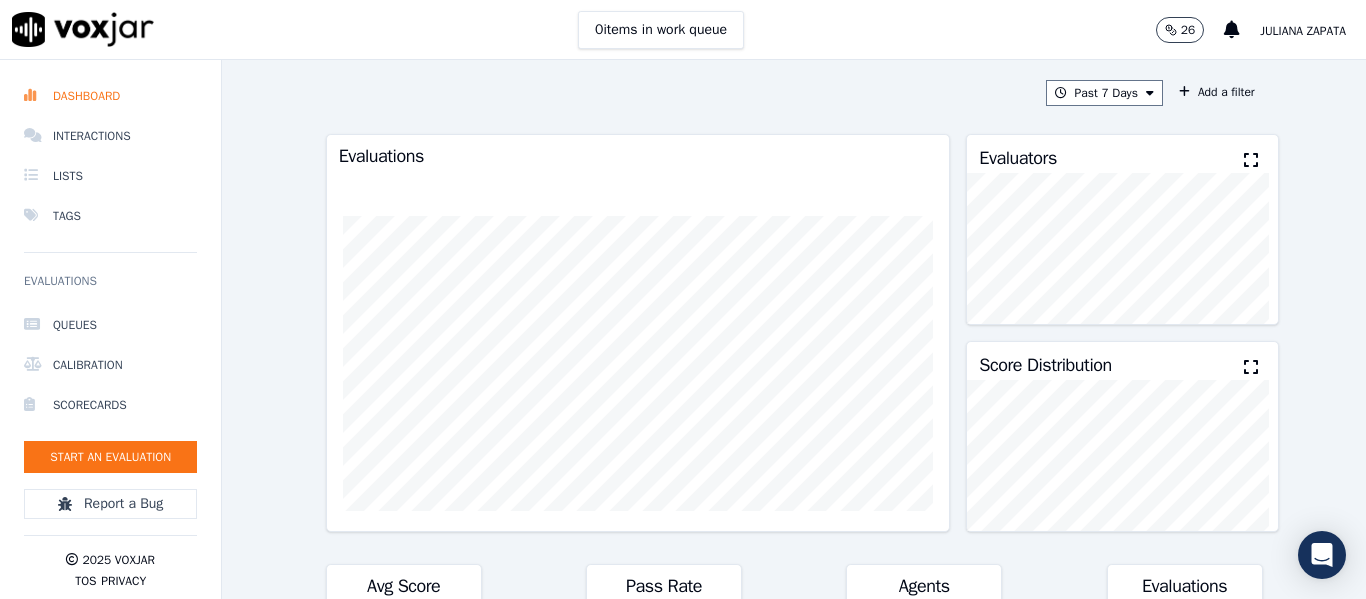 click at bounding box center (83, 29) 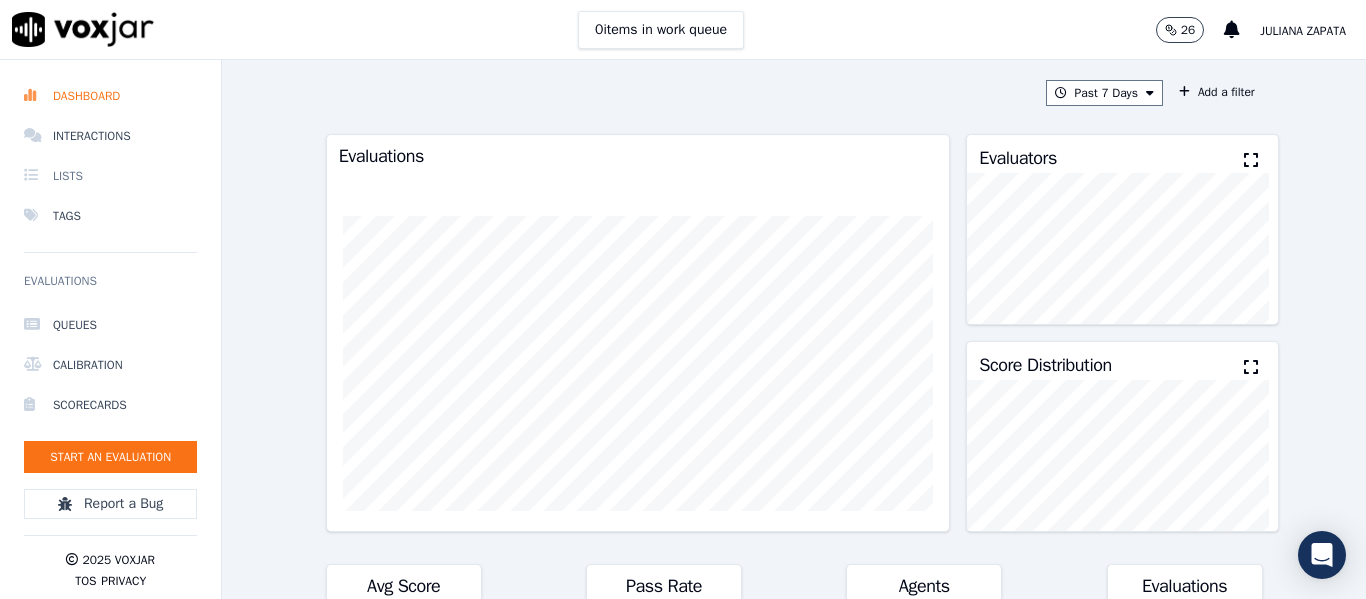 click on "Lists" at bounding box center (110, 176) 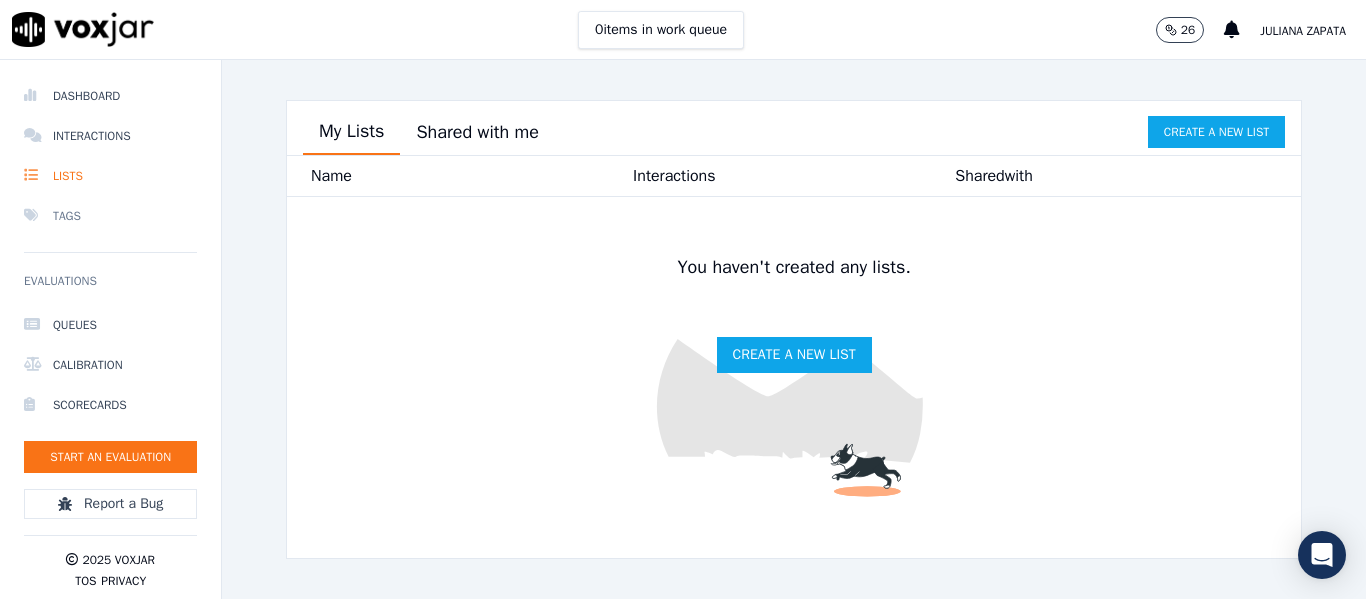 click on "Tags" at bounding box center [110, 216] 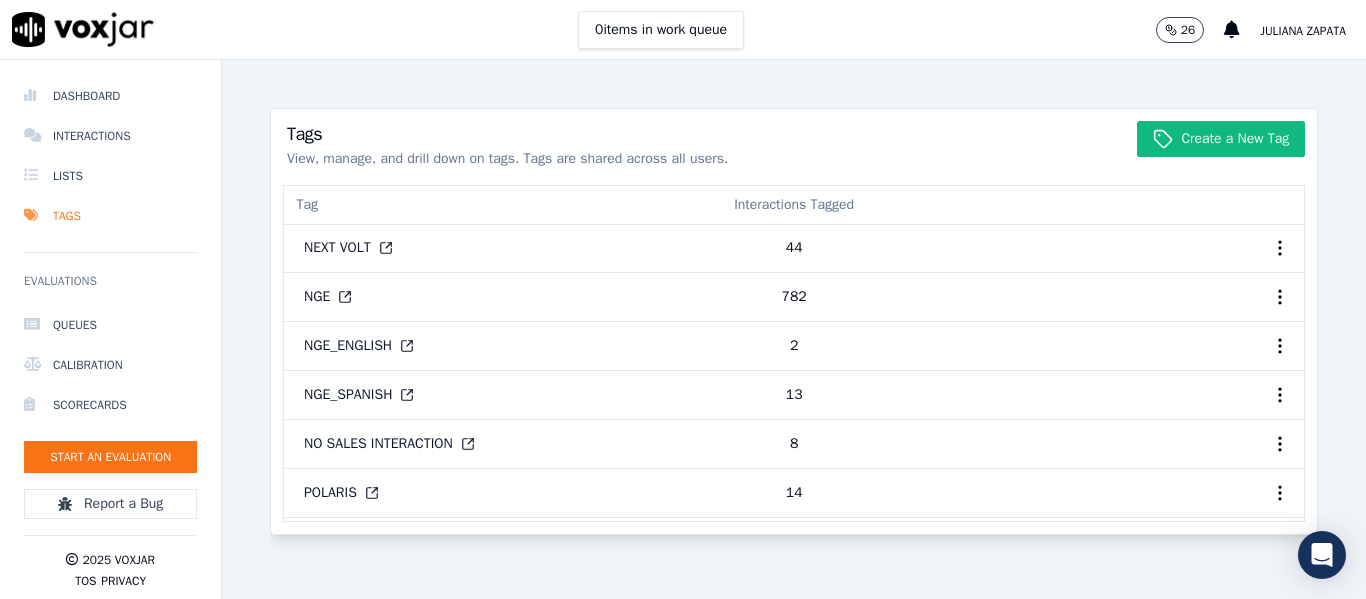 scroll, scrollTop: 300, scrollLeft: 0, axis: vertical 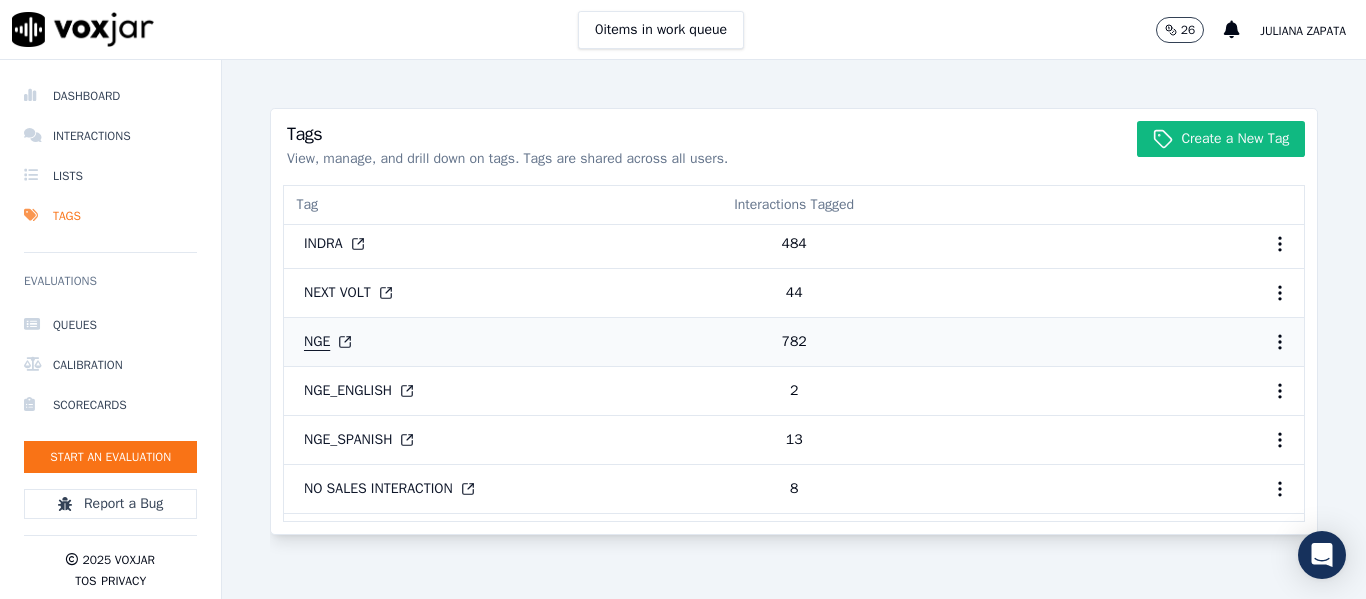 click on "NGE" at bounding box center [328, 342] 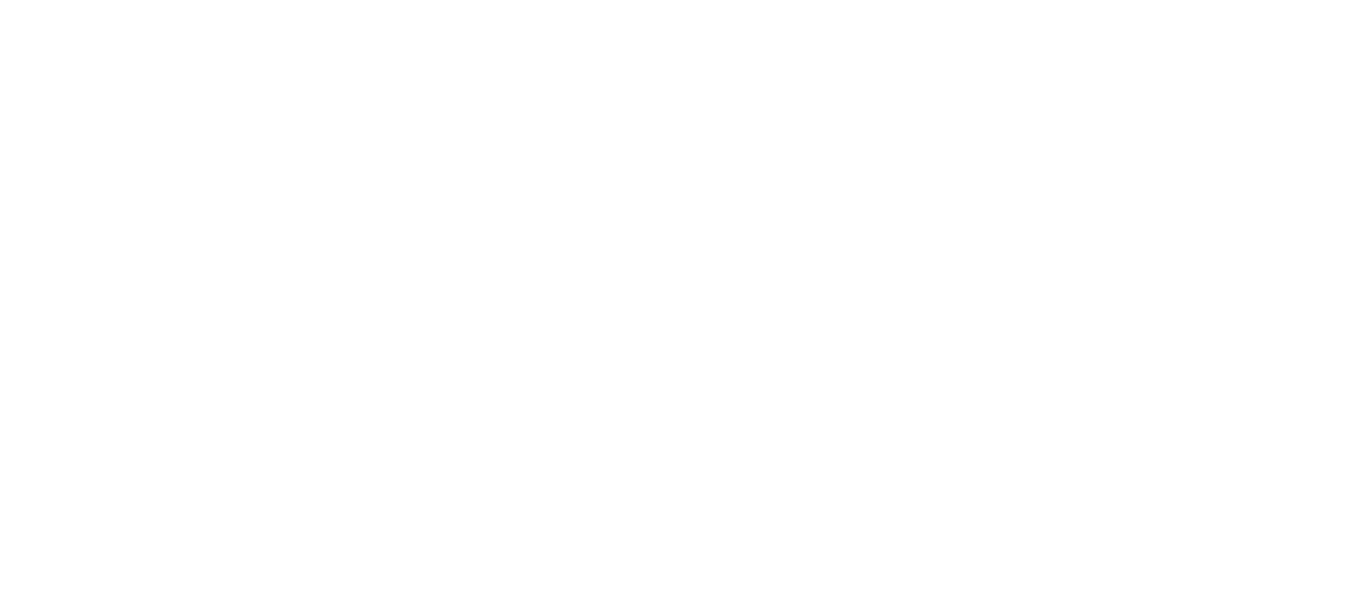 scroll, scrollTop: 0, scrollLeft: 0, axis: both 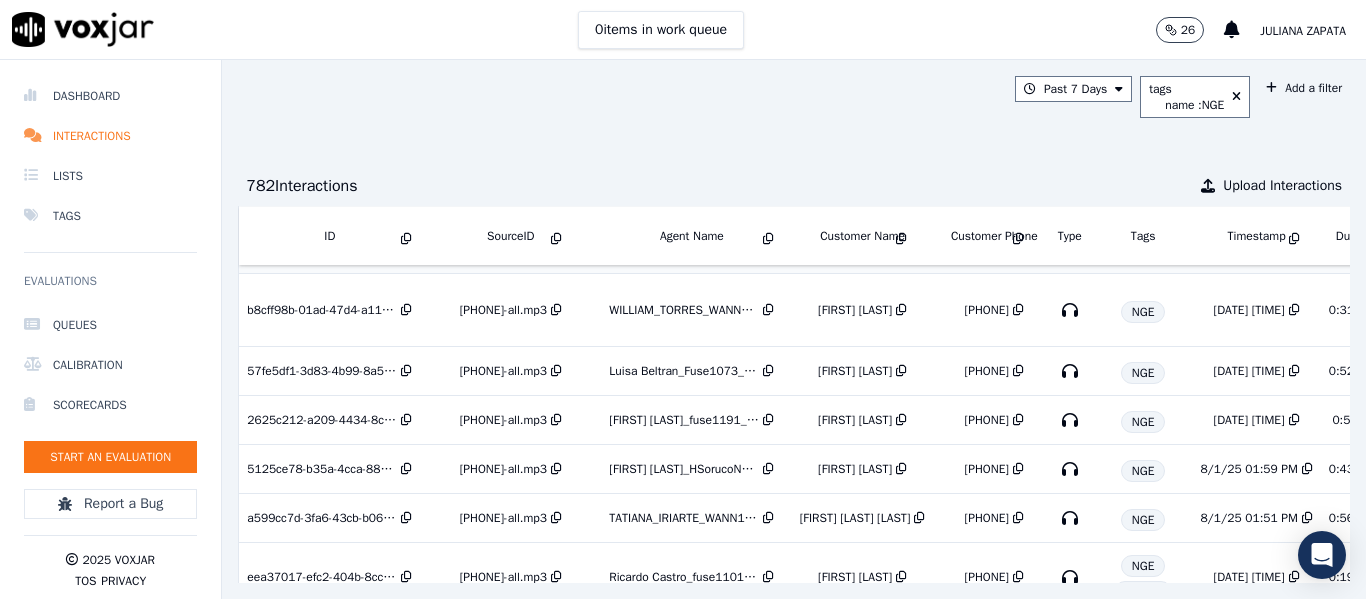 click at bounding box center (768, 239) 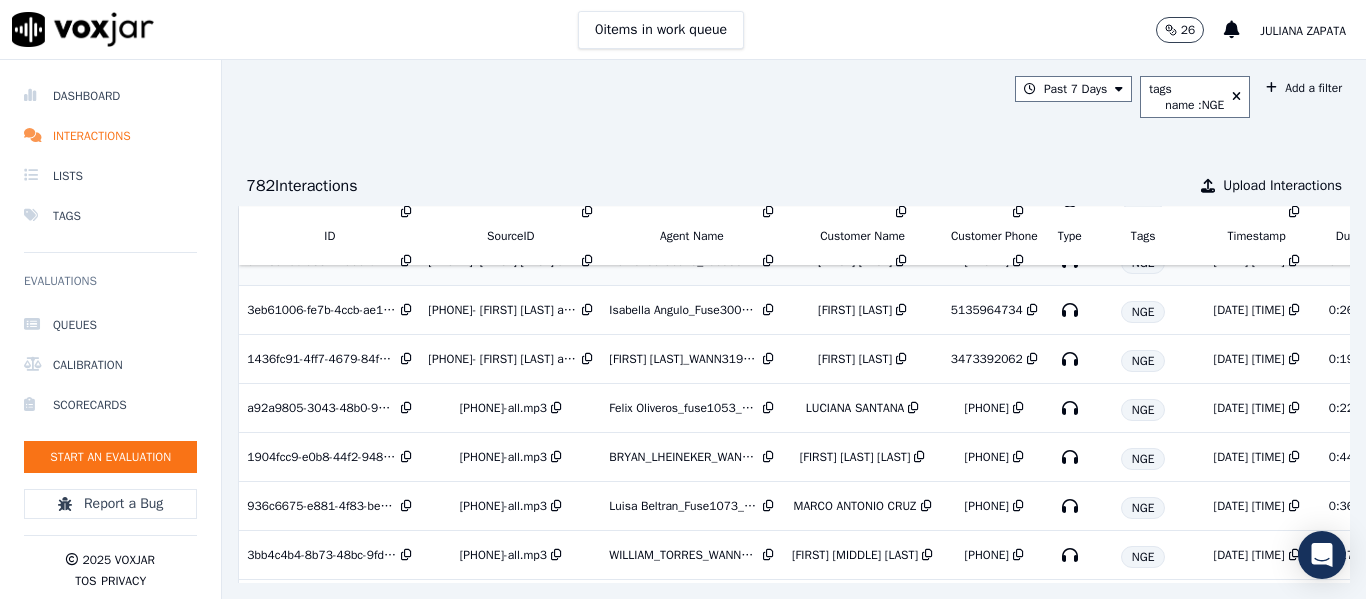 scroll, scrollTop: 1177, scrollLeft: 0, axis: vertical 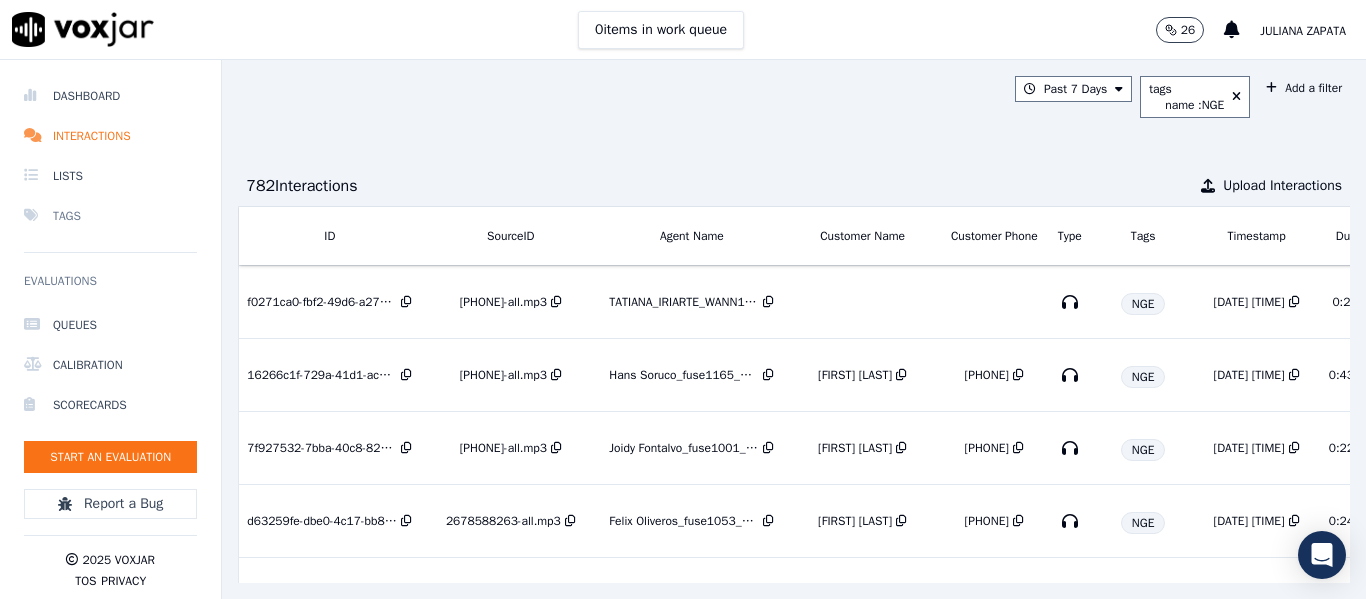 click on "Tags" at bounding box center (110, 216) 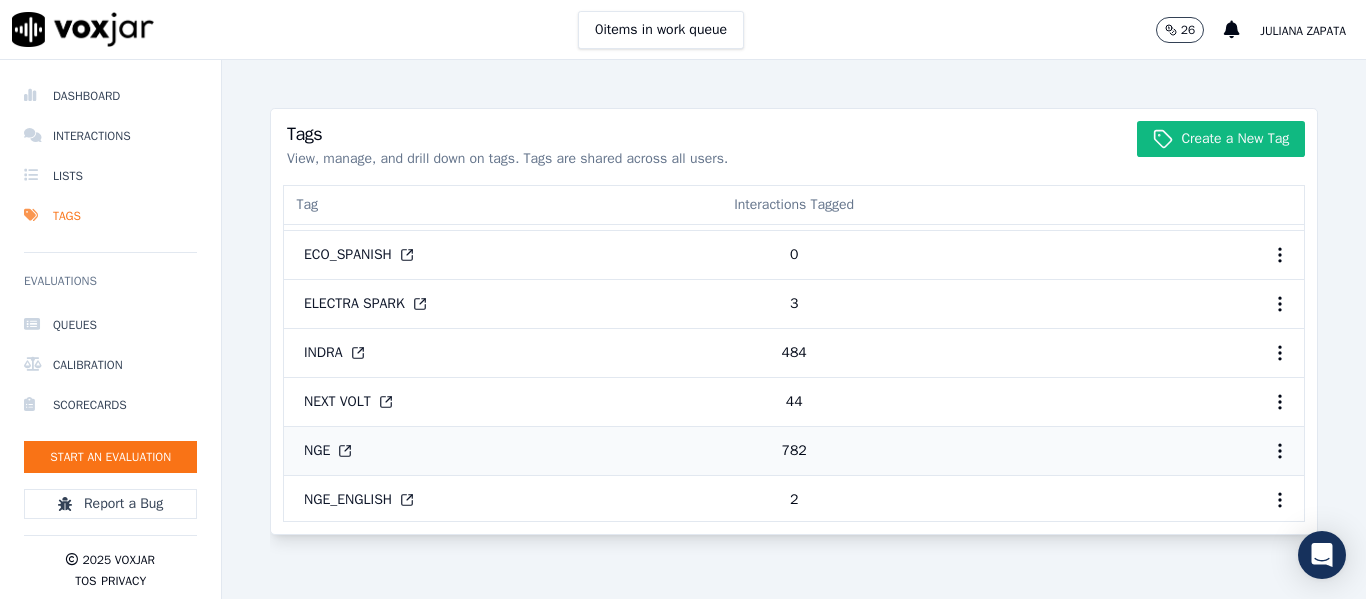 scroll, scrollTop: 200, scrollLeft: 0, axis: vertical 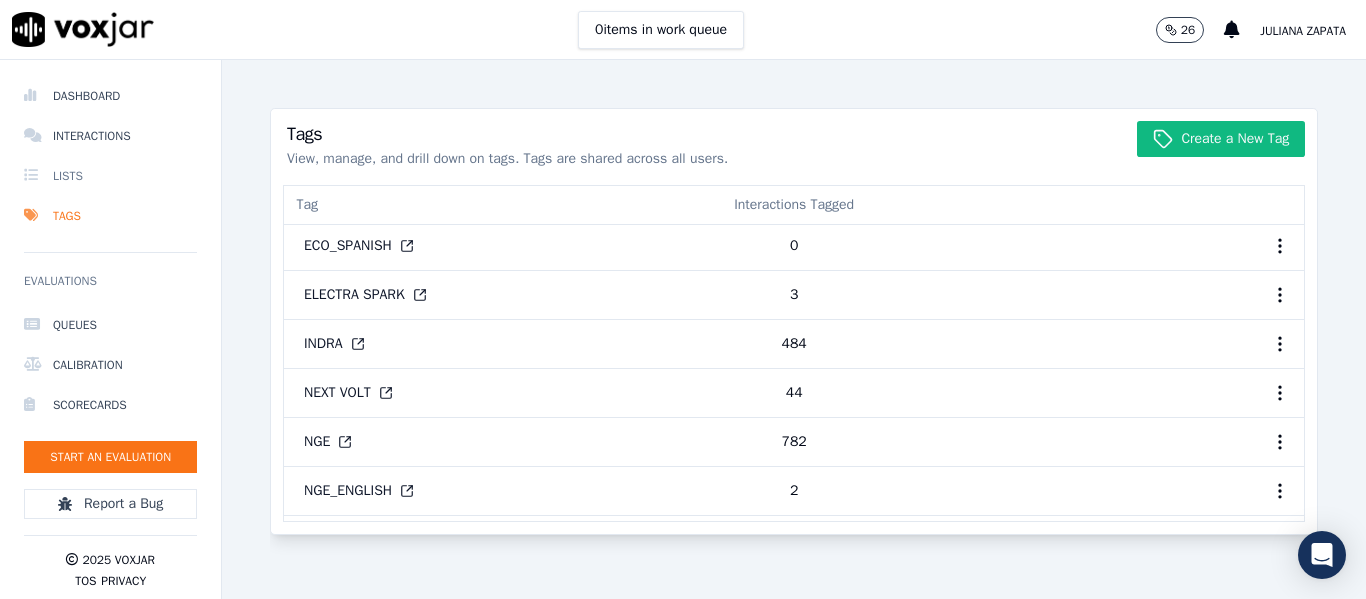 click on "Lists" at bounding box center (110, 176) 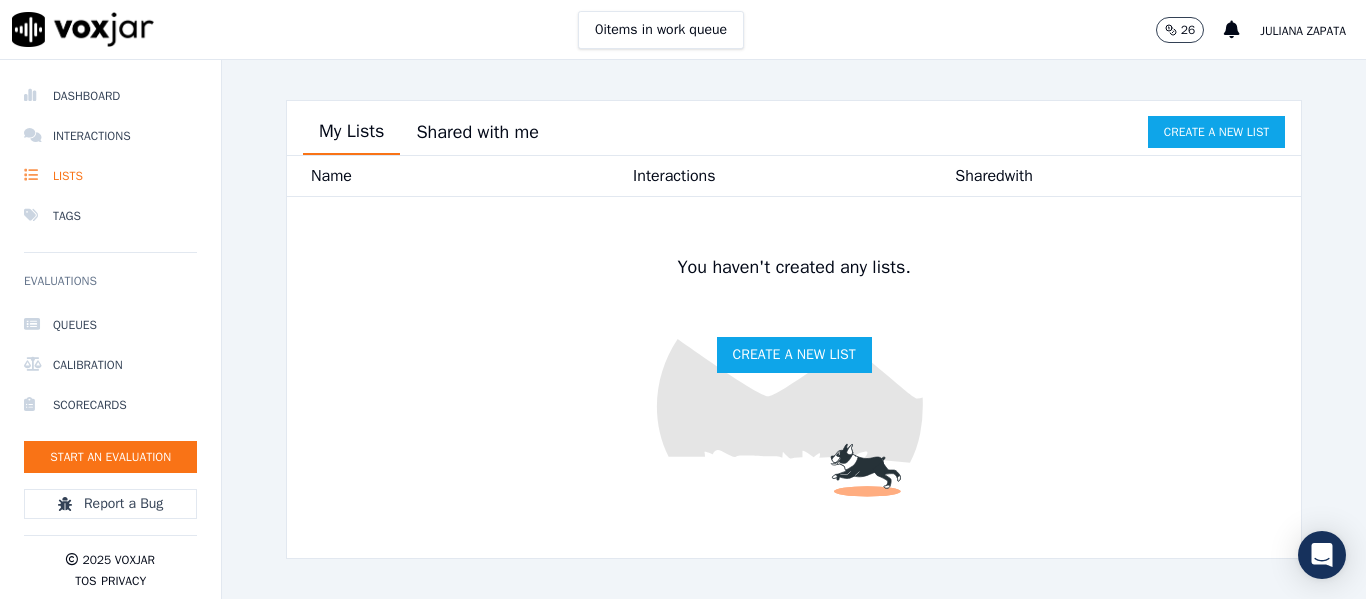 click on "Interactions" at bounding box center (794, 176) 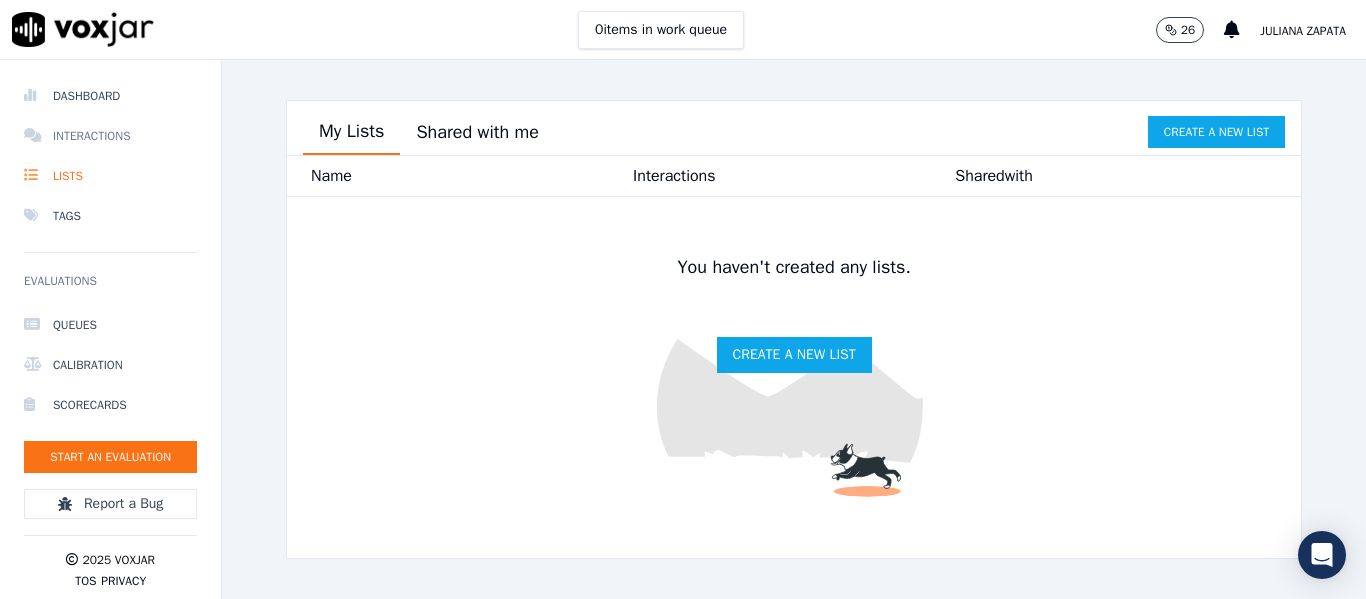 click on "Interactions" at bounding box center (110, 136) 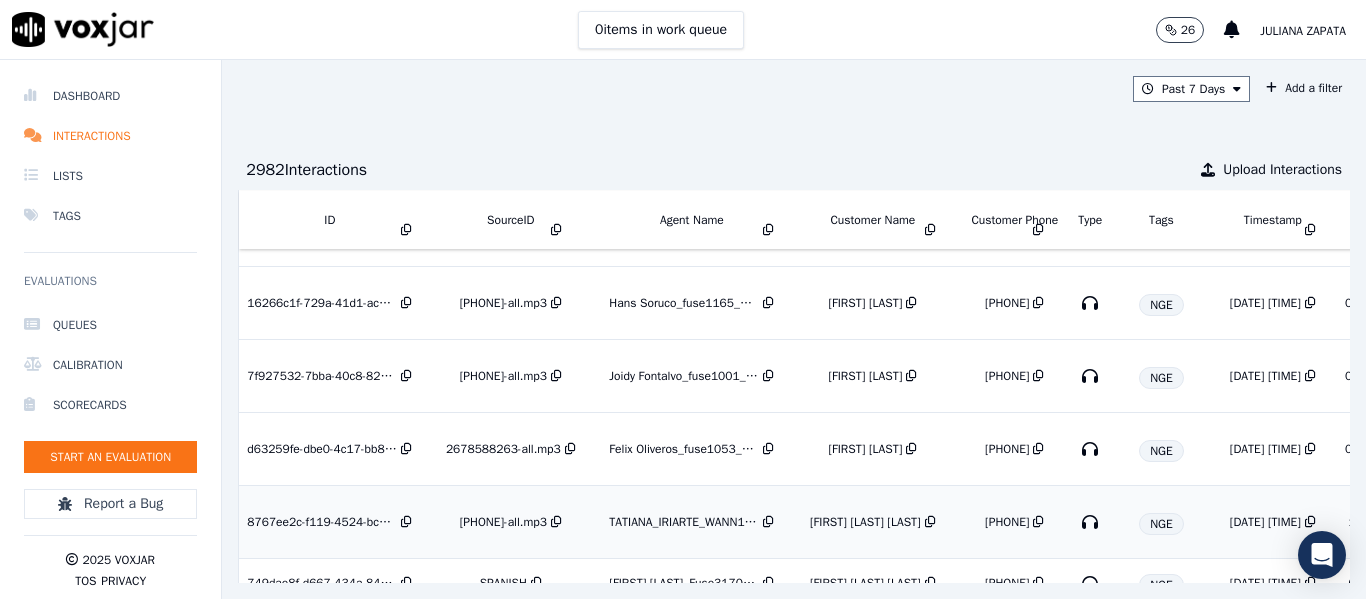 scroll, scrollTop: 0, scrollLeft: 0, axis: both 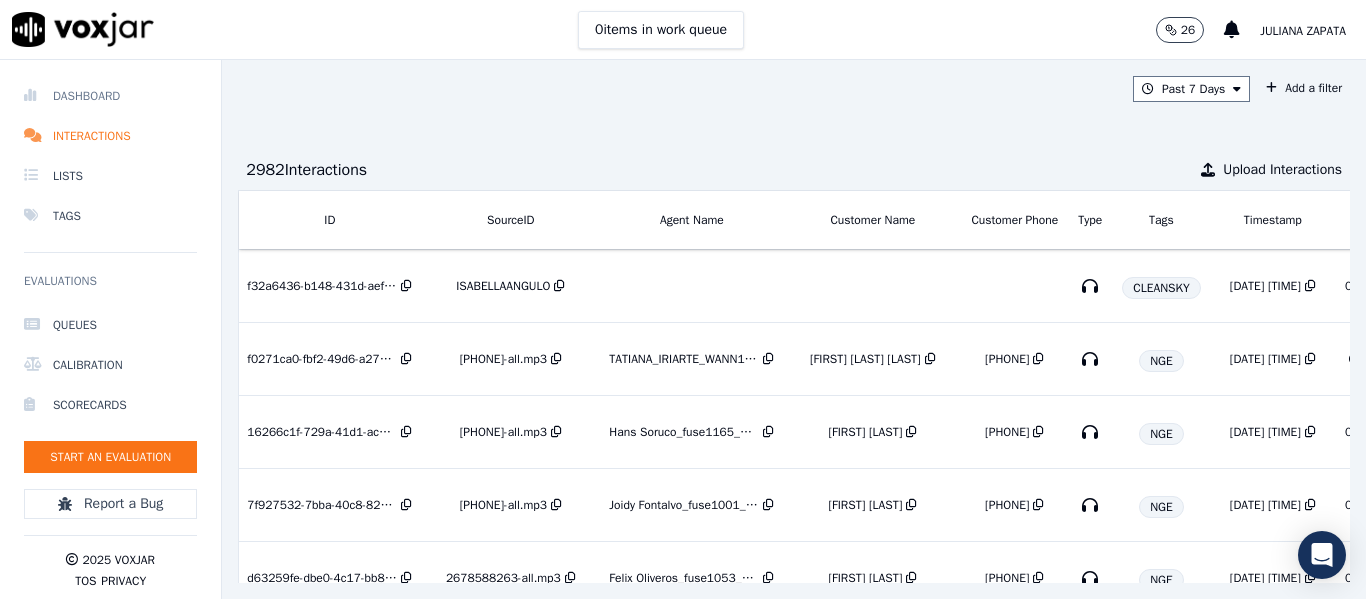 click on "Dashboard" at bounding box center (110, 96) 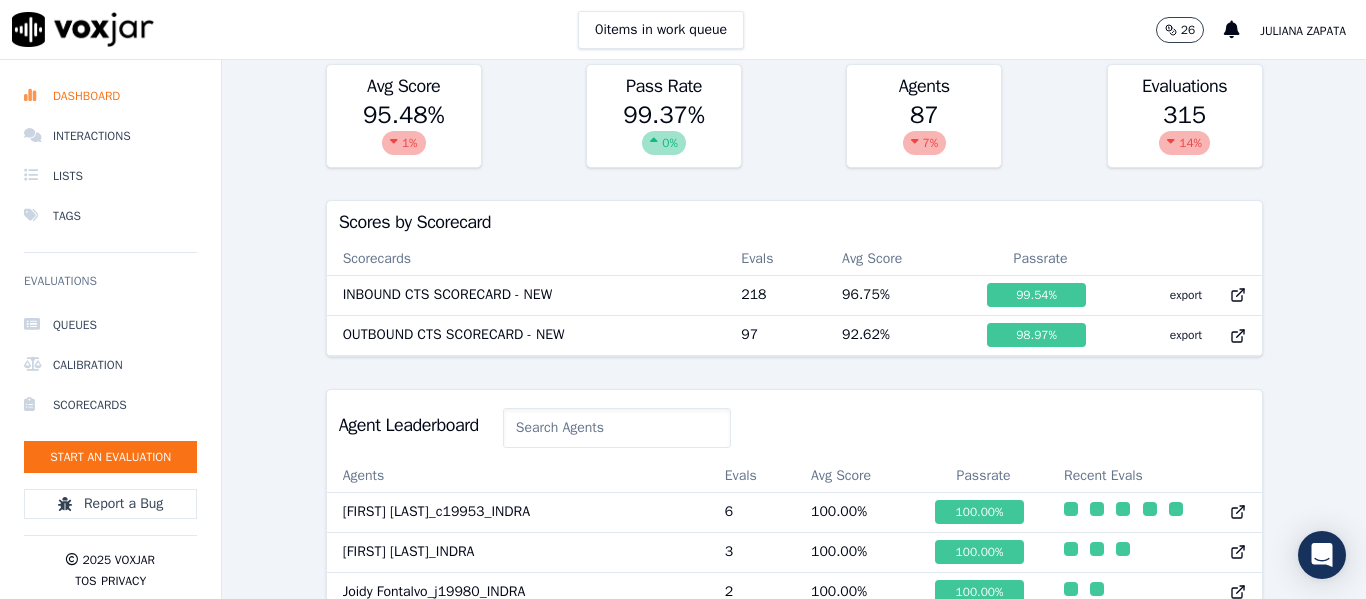 scroll, scrollTop: 600, scrollLeft: 0, axis: vertical 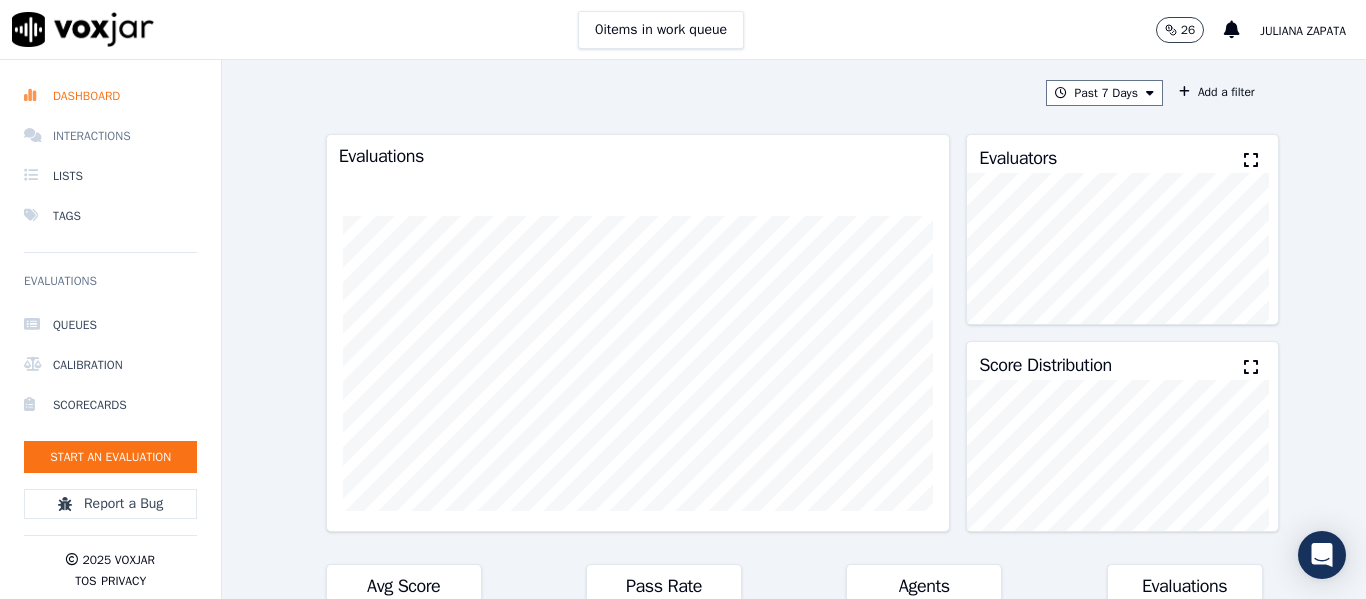 click on "Interactions" at bounding box center [110, 136] 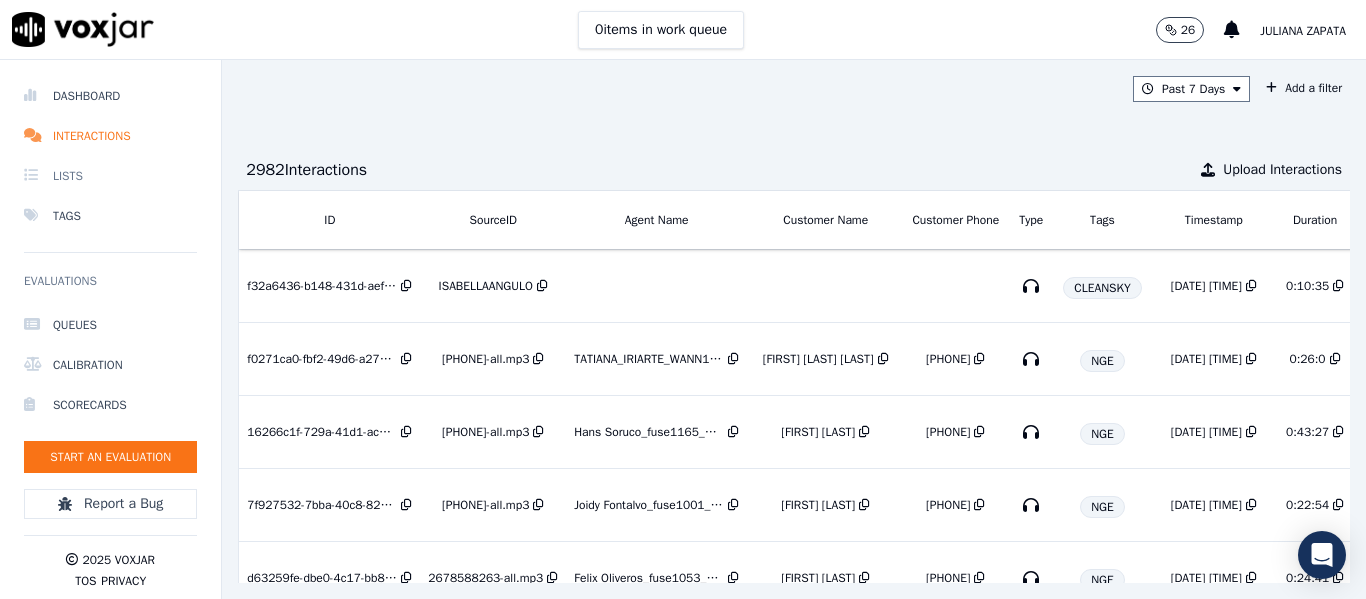 click on "Lists" at bounding box center (110, 176) 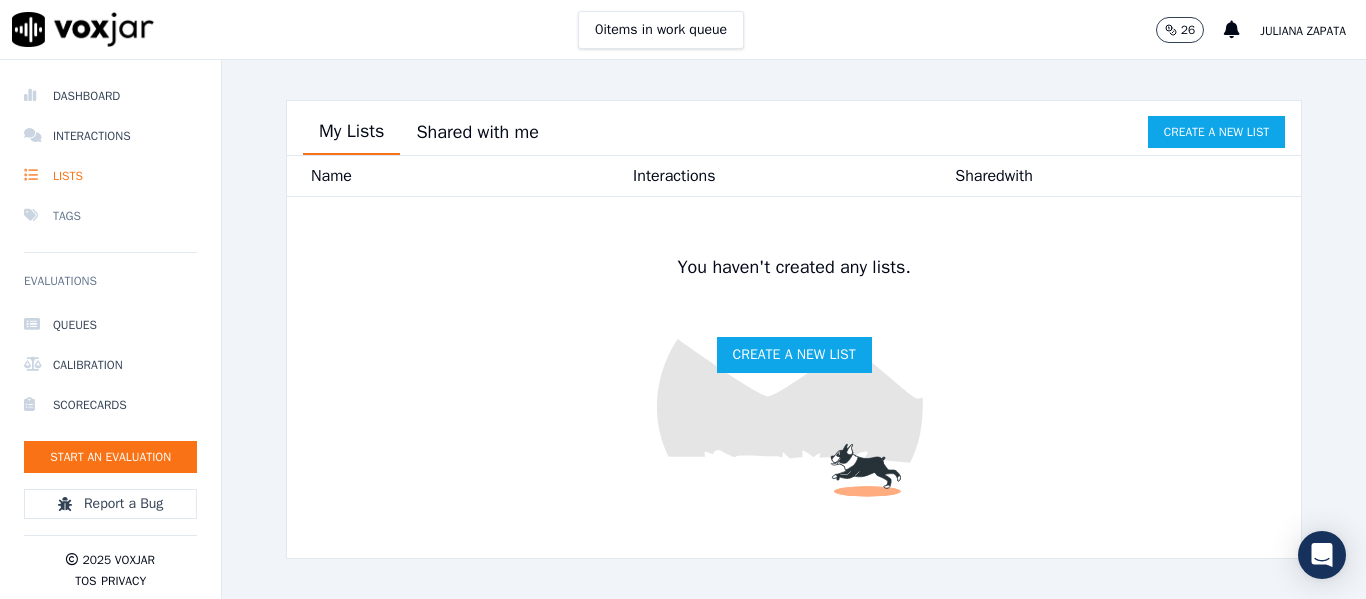click on "Tags" at bounding box center (110, 216) 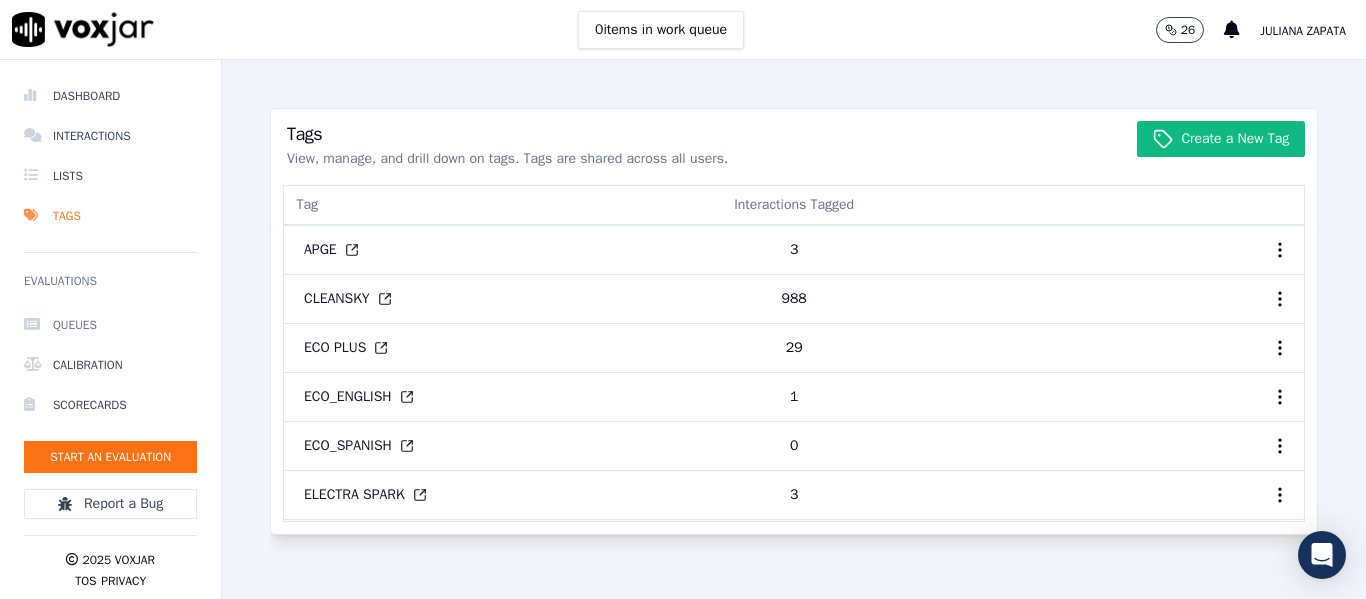 click on "Queues" at bounding box center (110, 325) 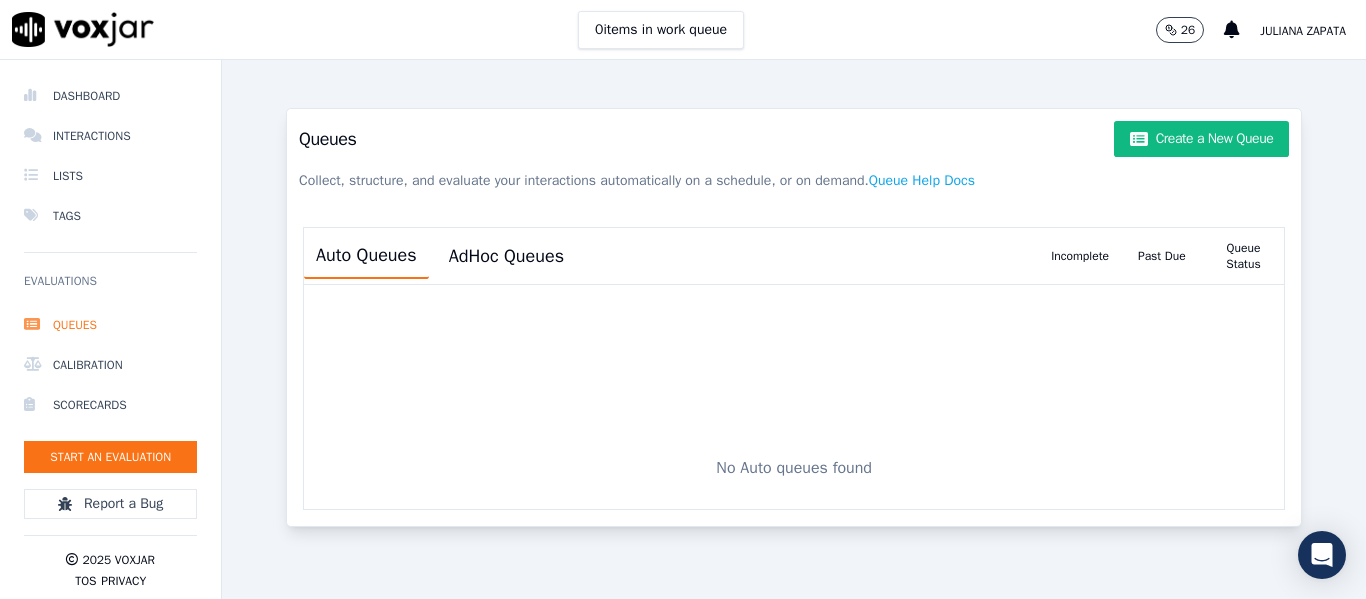 scroll, scrollTop: 0, scrollLeft: 0, axis: both 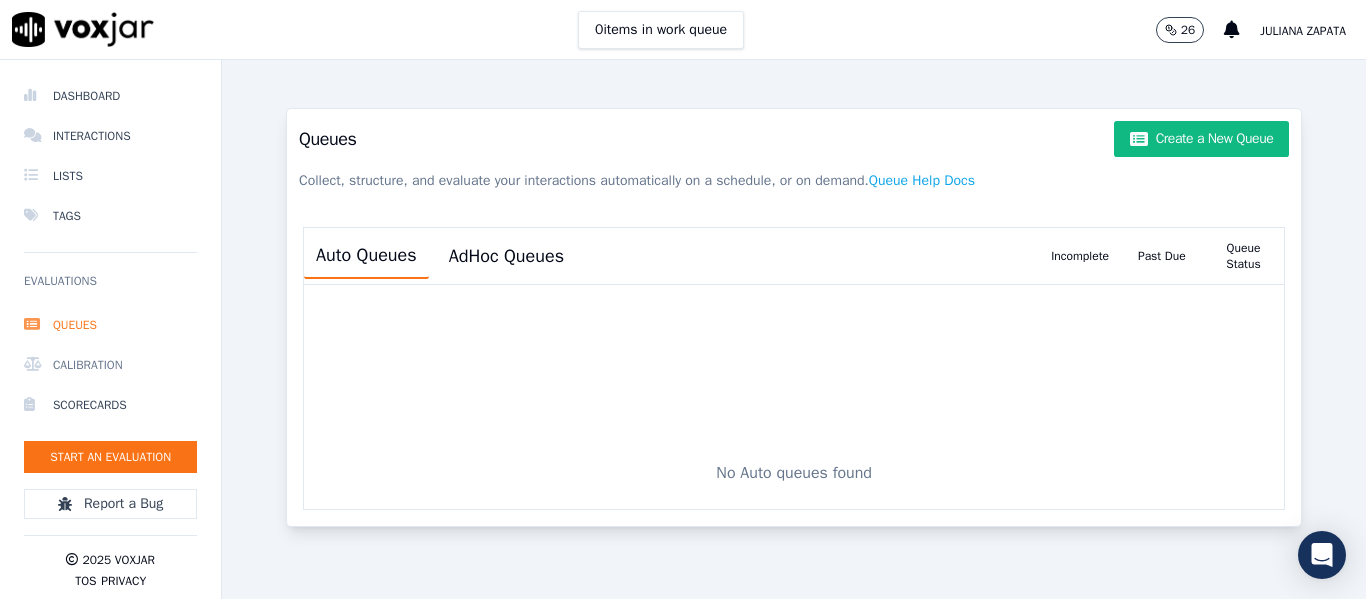 click on "Calibration" at bounding box center (110, 365) 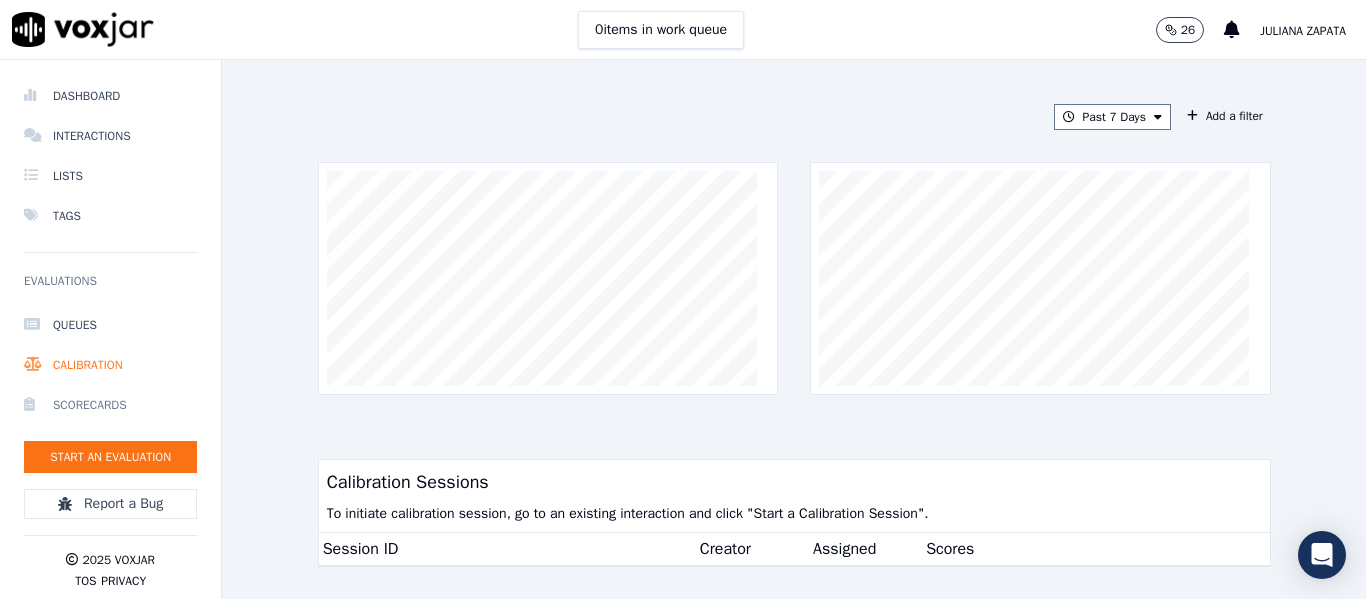 click on "Scorecards" at bounding box center [110, 405] 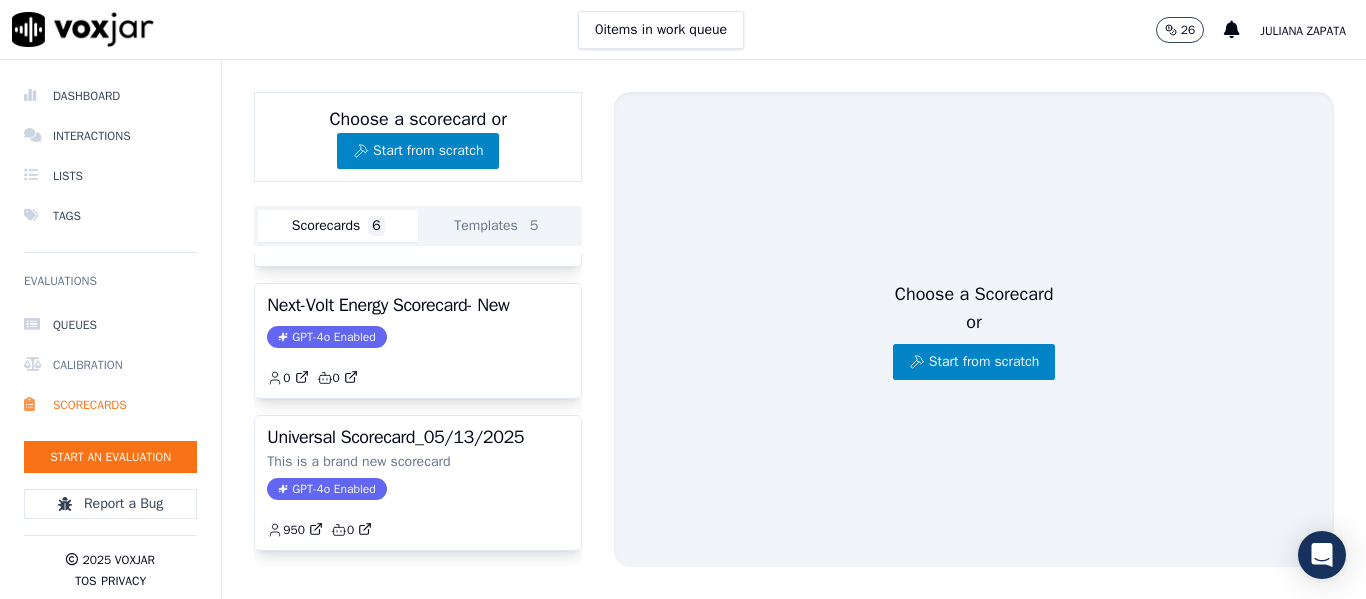 scroll, scrollTop: 618, scrollLeft: 0, axis: vertical 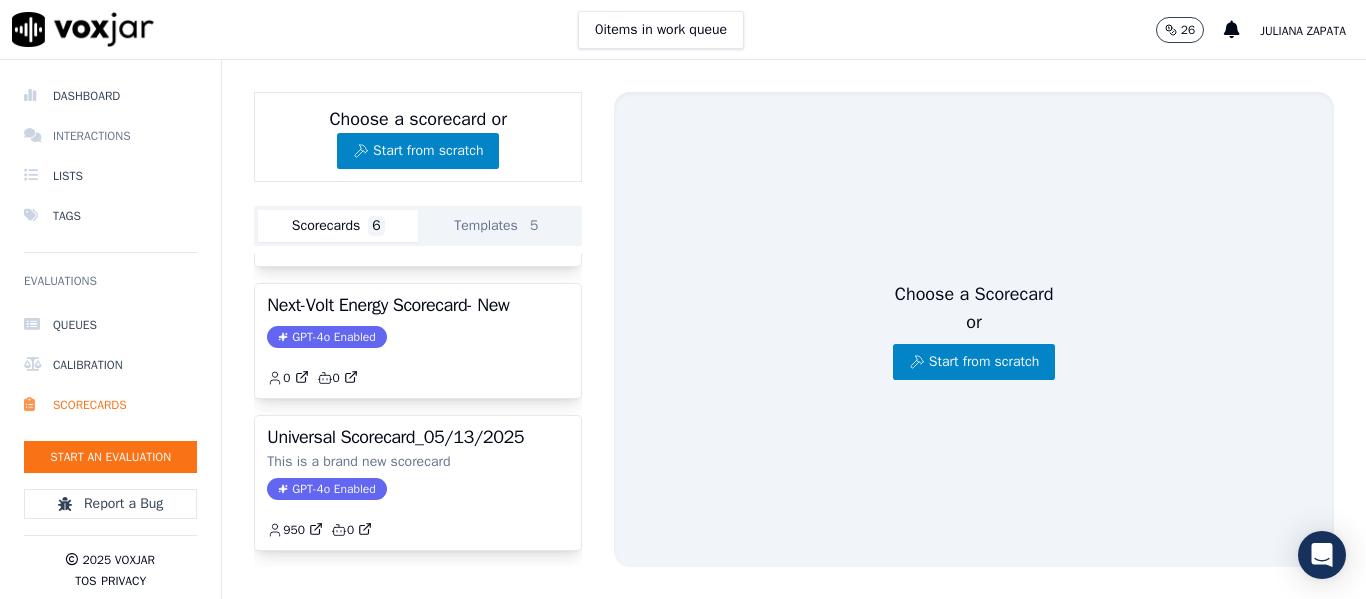 click on "Interactions" at bounding box center [110, 136] 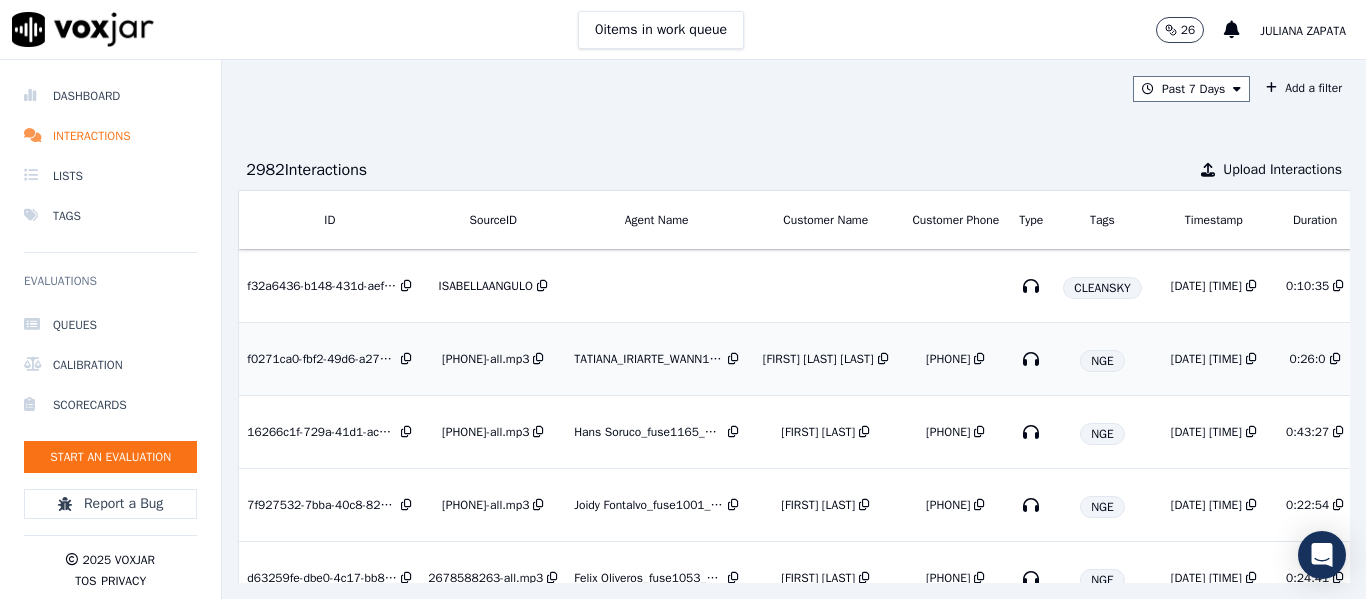 click on "[PHONE]" at bounding box center (948, 359) 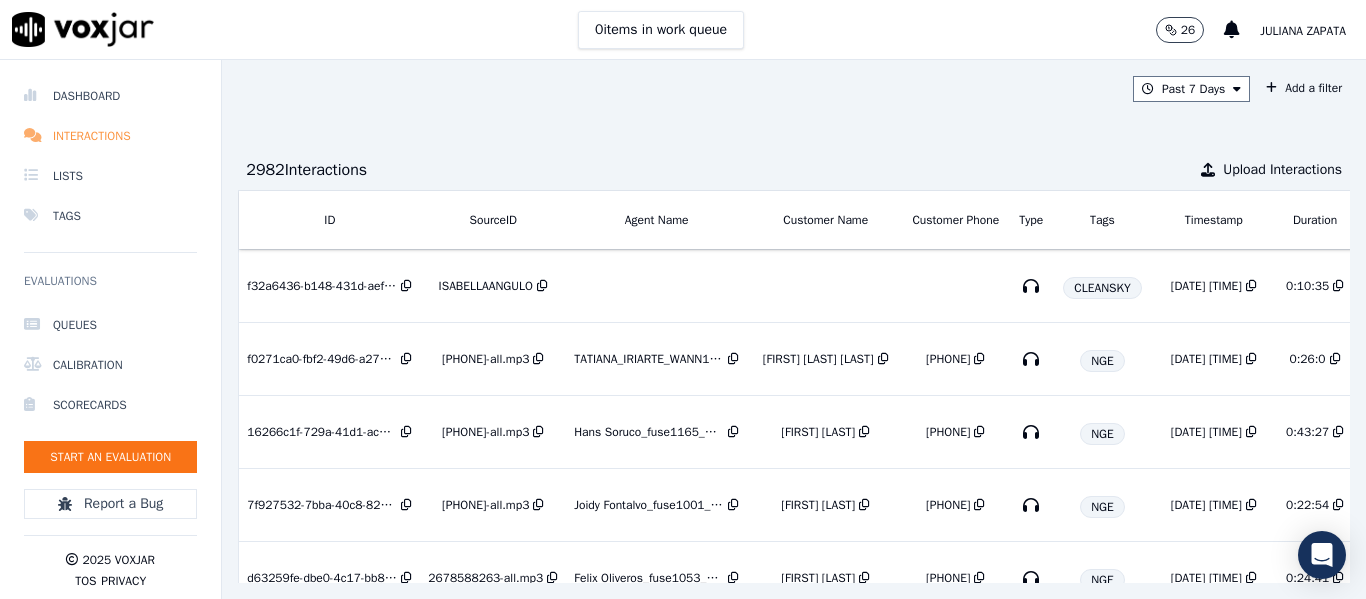 click on "Interactions" at bounding box center (110, 136) 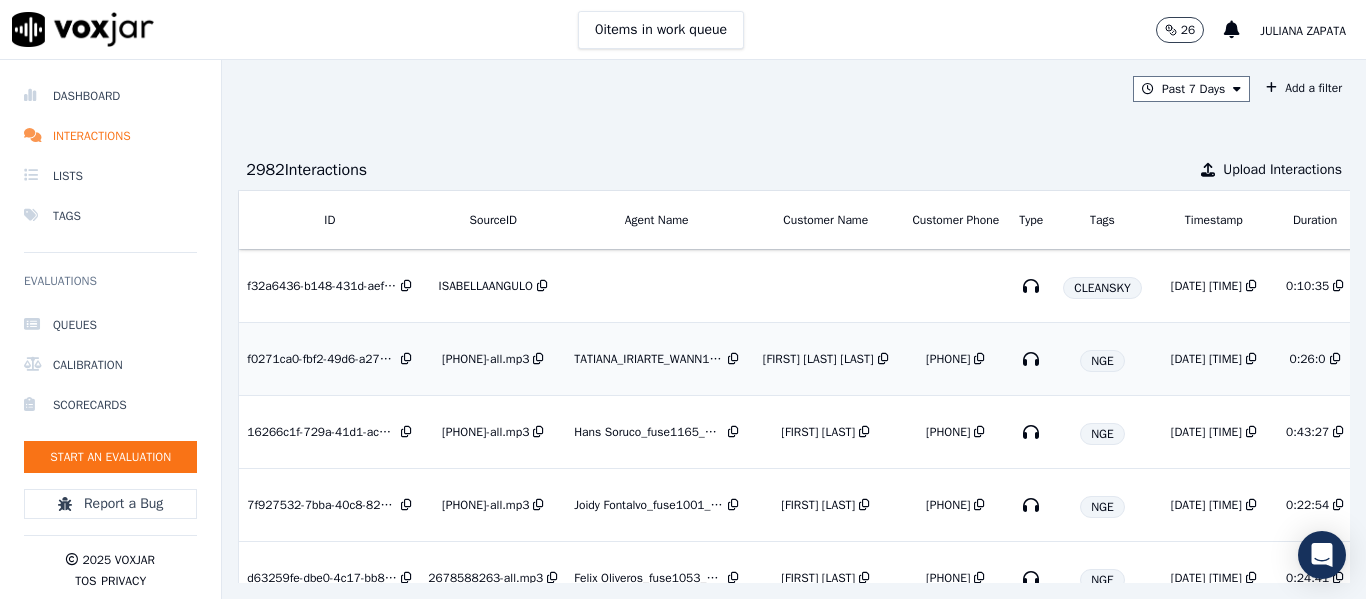 click on "TATIANA_IRIARTE_WANN1104_NGE" at bounding box center [649, 359] 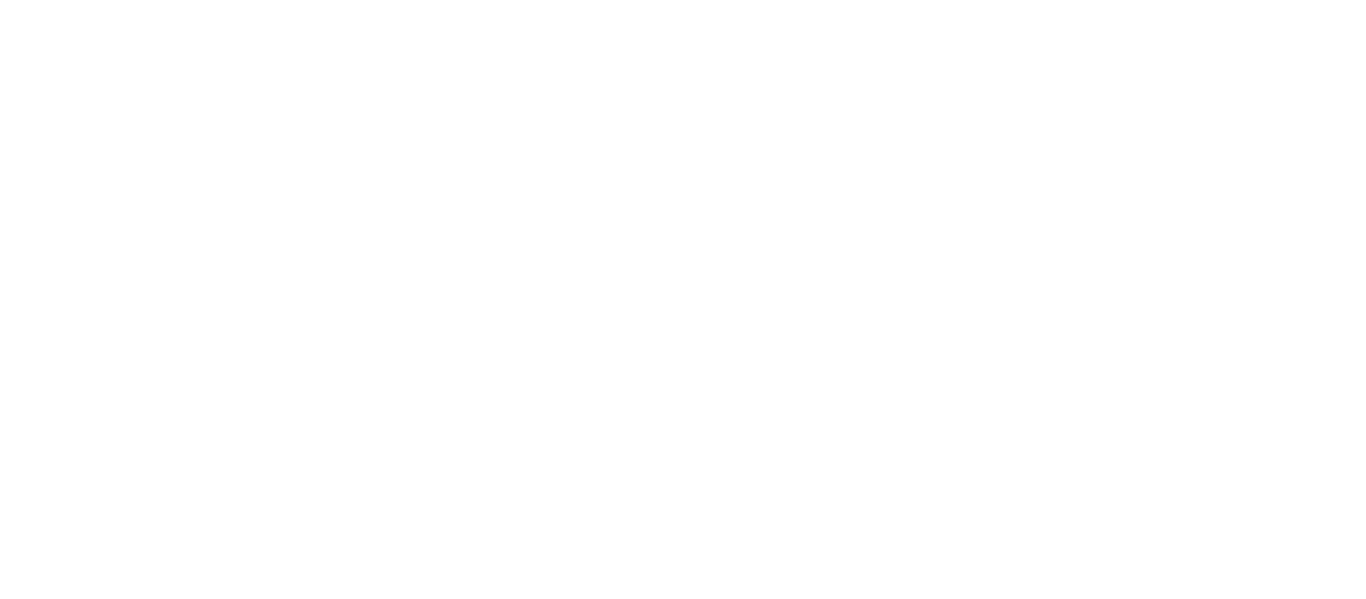 scroll, scrollTop: 0, scrollLeft: 0, axis: both 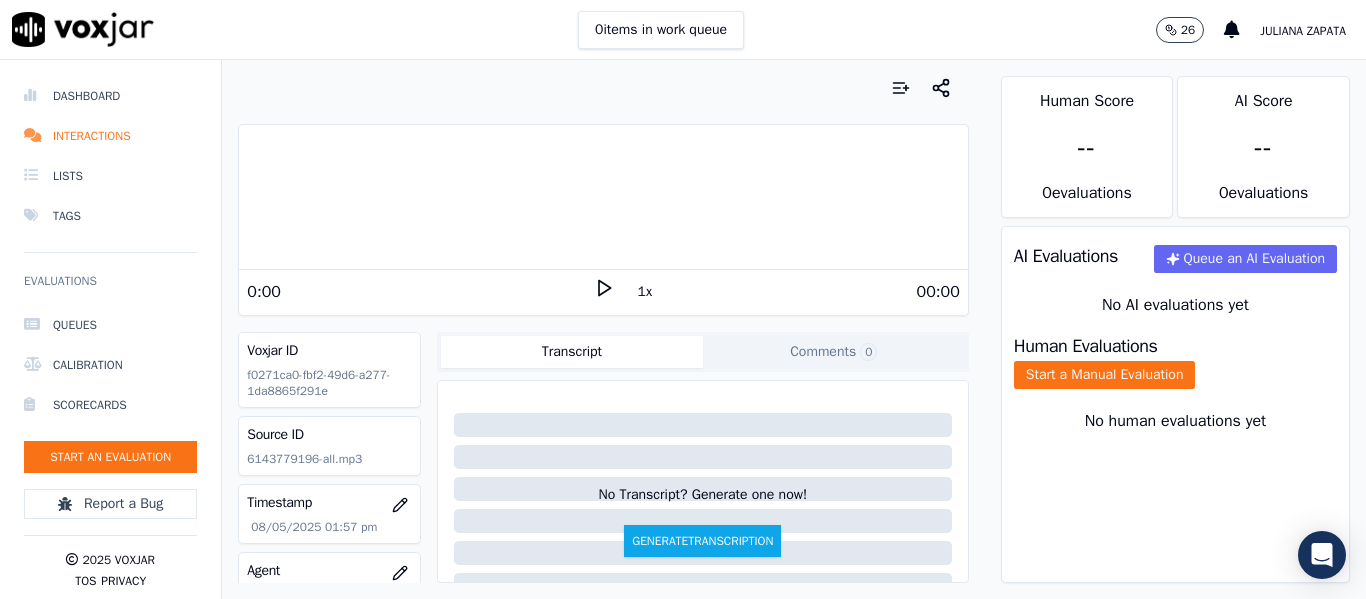 click 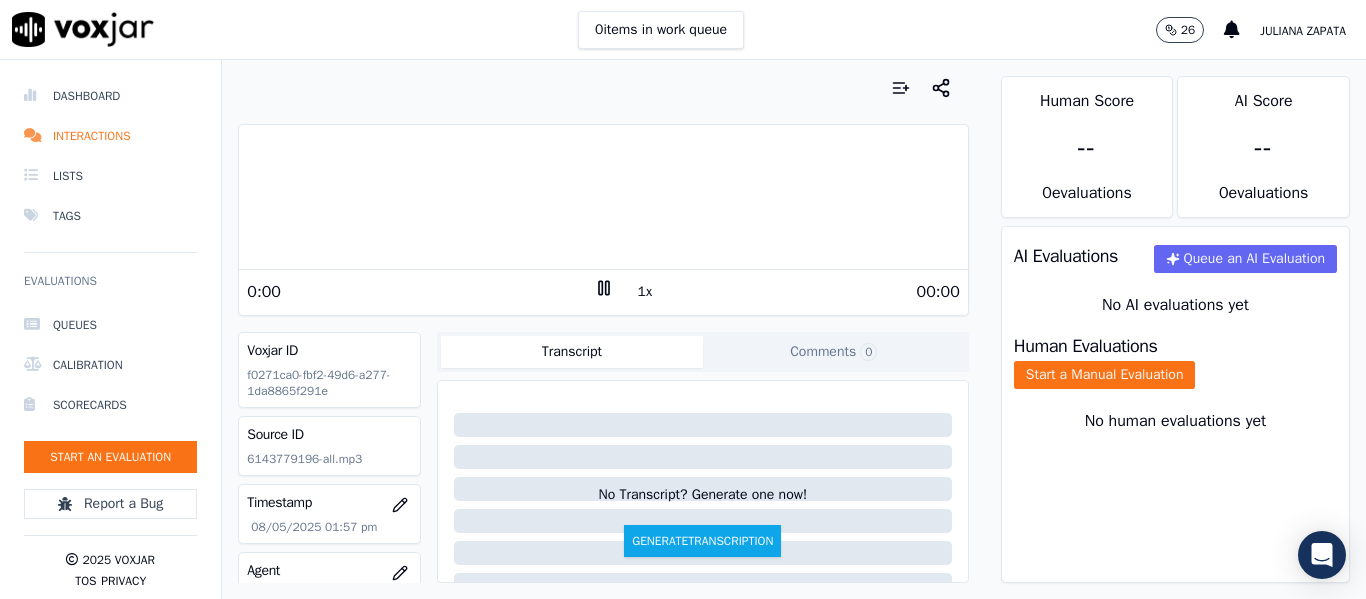 click 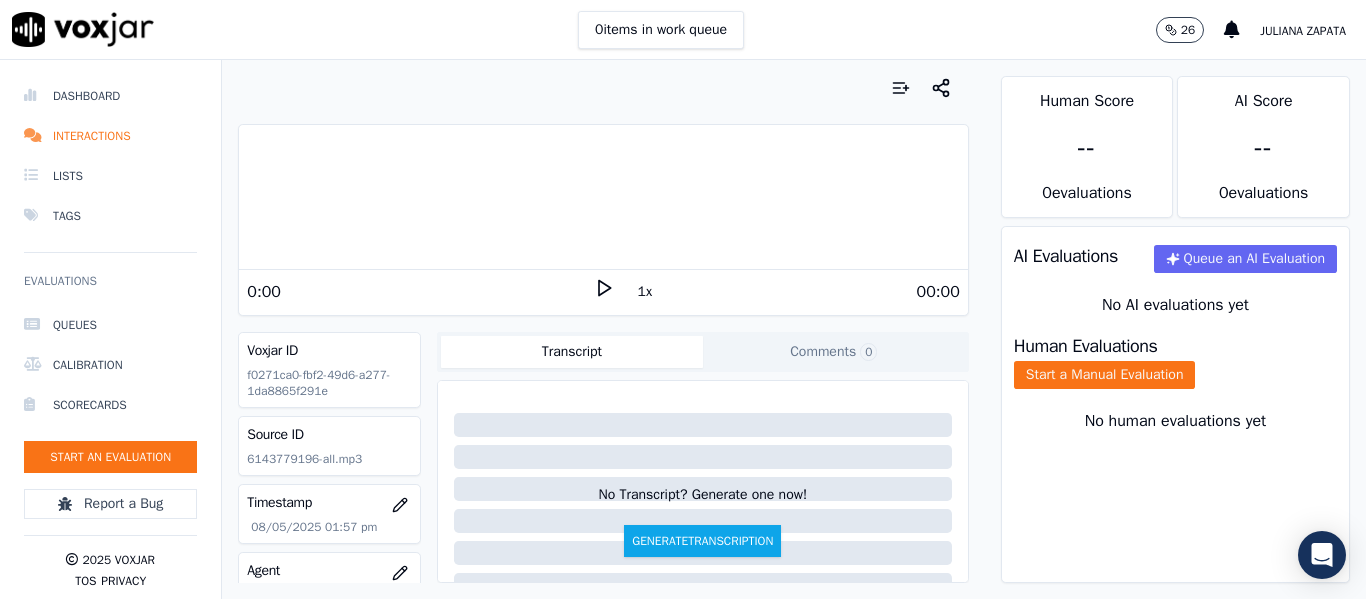 click 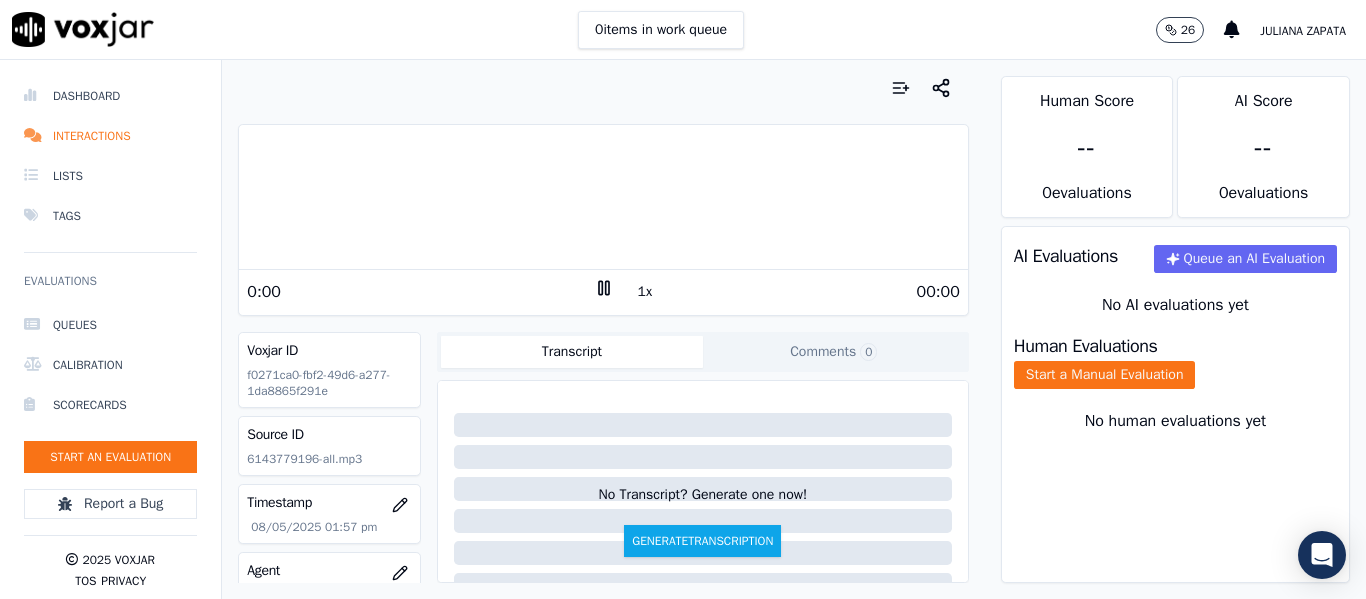 click on "0:00     1x   00:00" at bounding box center (603, 291) 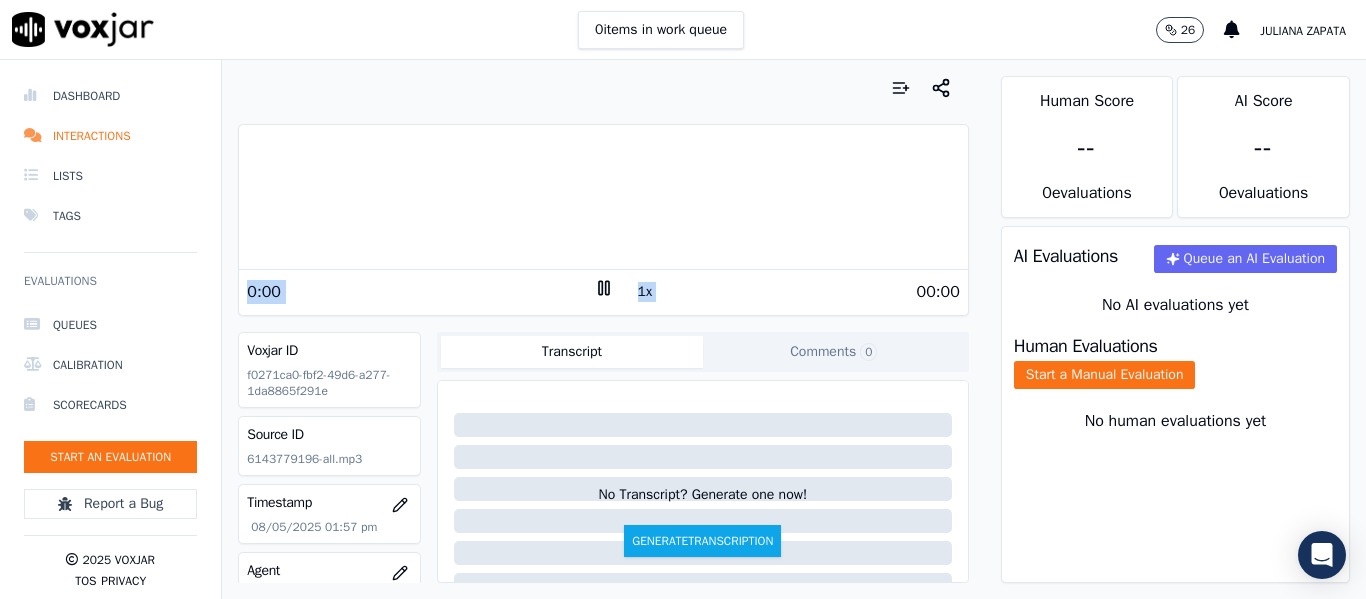 click on "Your browser does not support the audio element.   0:00     1x   00:00" at bounding box center (603, 220) 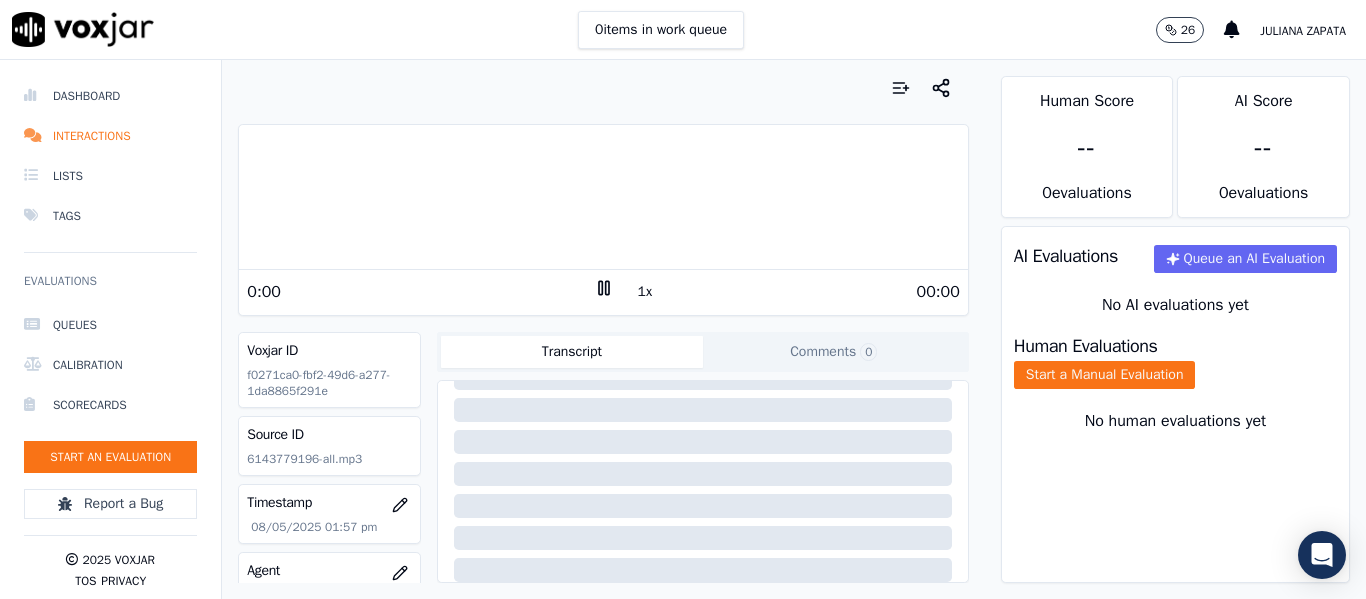 scroll, scrollTop: 0, scrollLeft: 0, axis: both 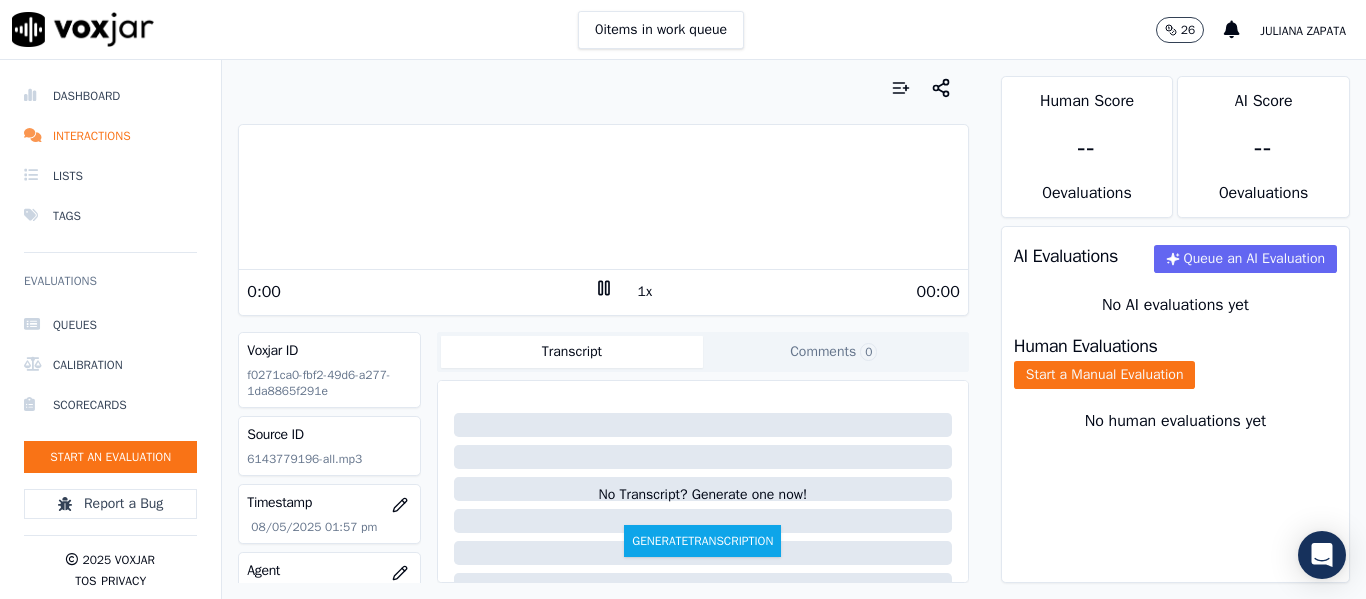 click on "Your browser does not support the audio element." at bounding box center [603, 197] 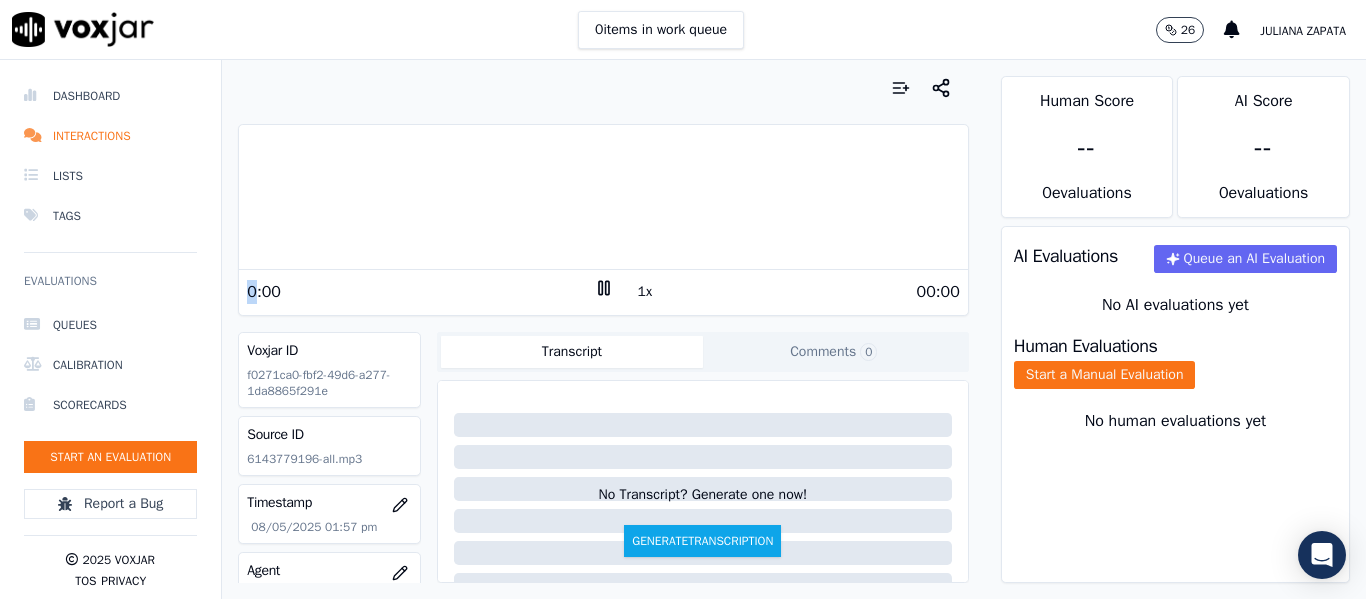 click on "Your browser does not support the audio element." at bounding box center [603, 197] 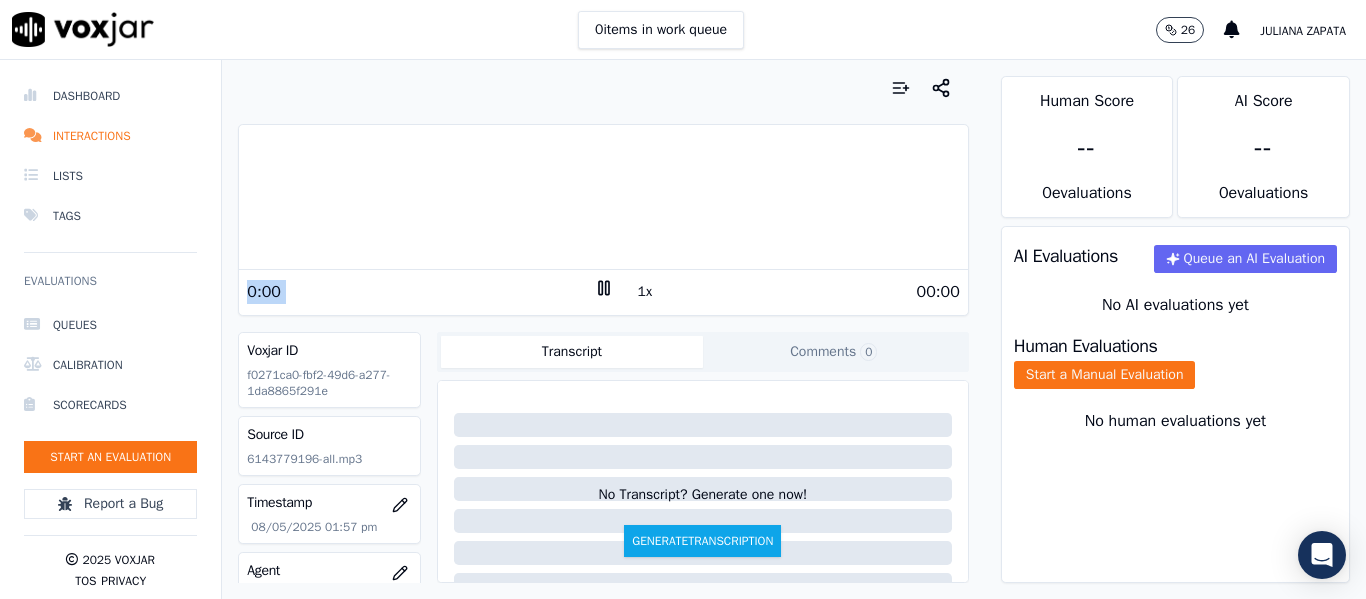 click on "Your browser does not support the audio element." at bounding box center [603, 197] 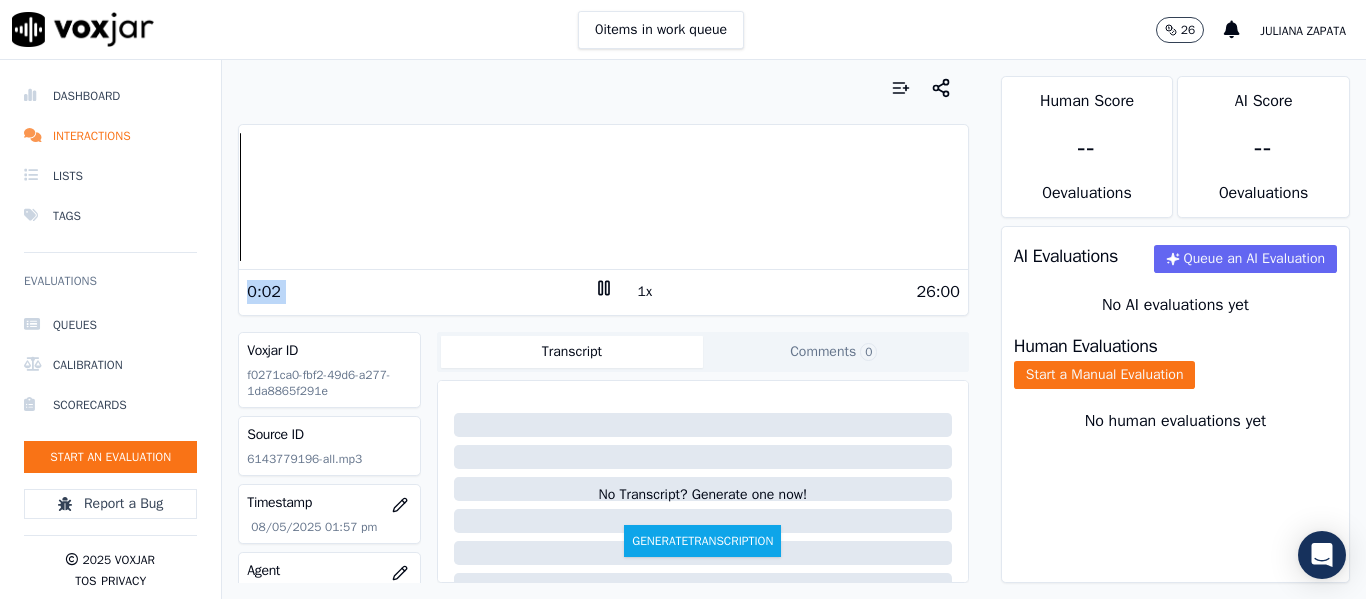click on "0:02     1x   26:00" at bounding box center [603, 291] 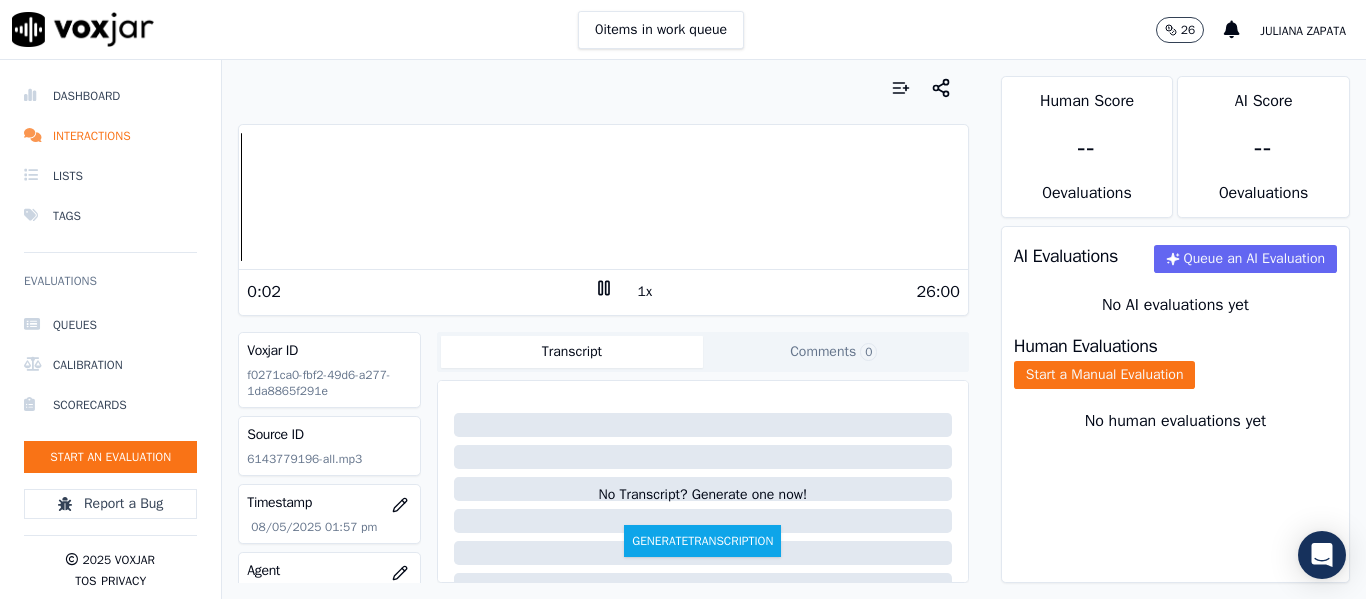 click on "26:00" at bounding box center [787, 292] 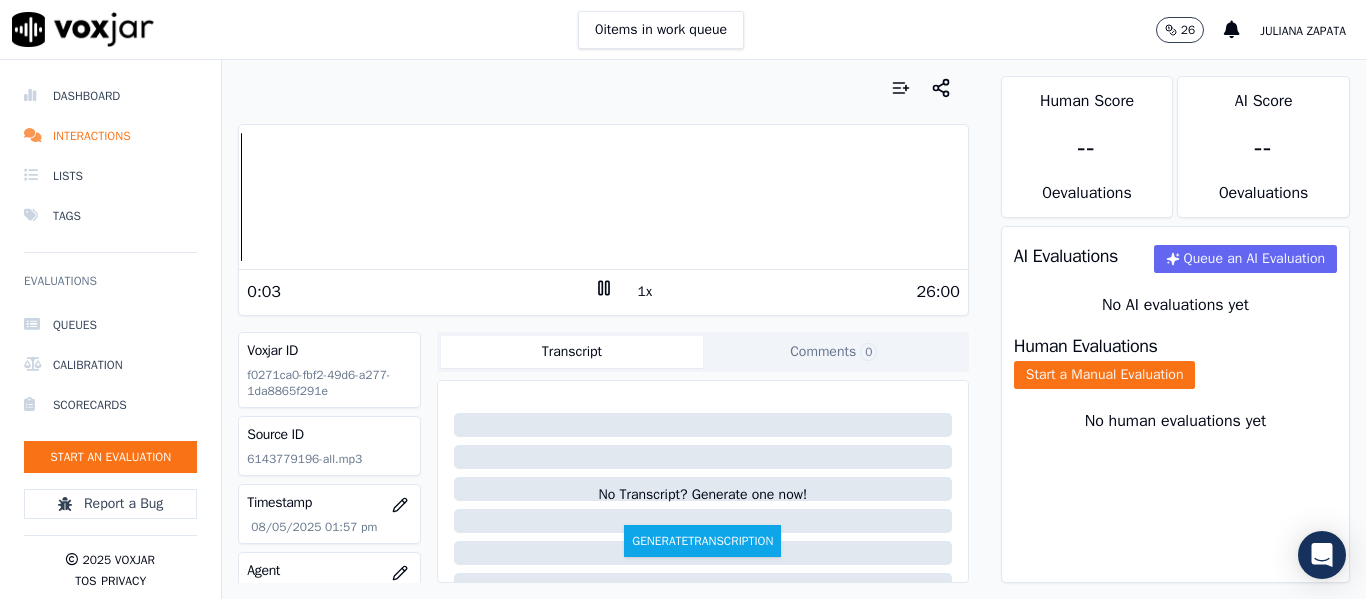 click on "26:00" at bounding box center [787, 292] 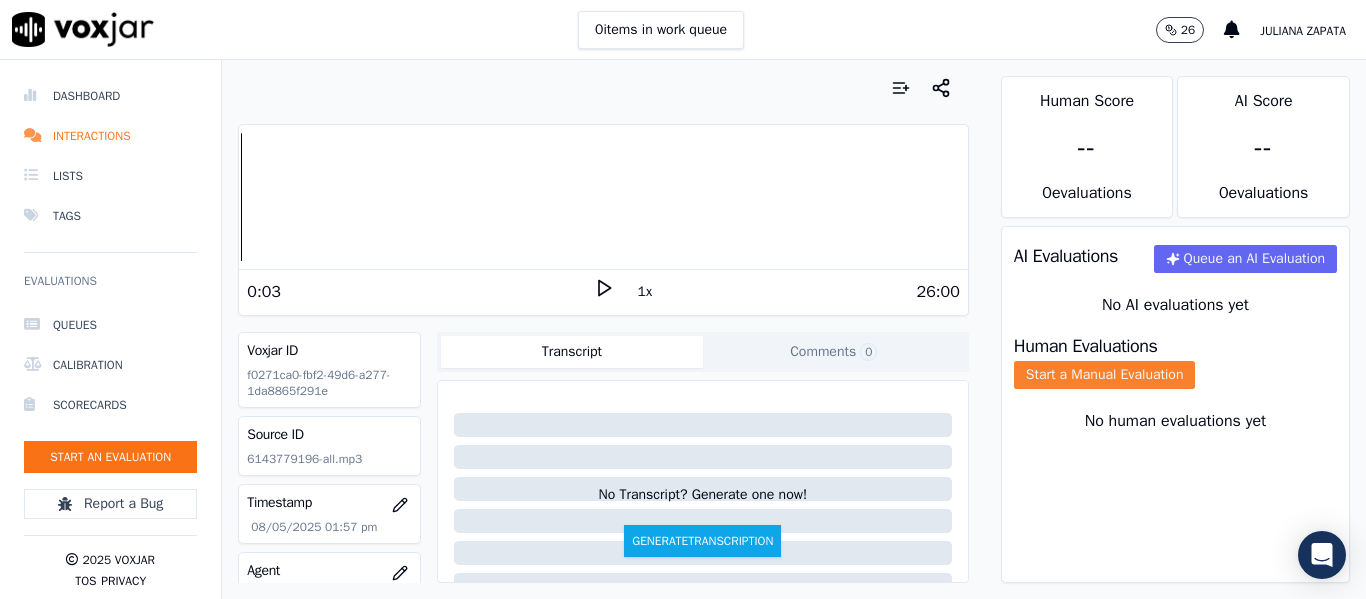 click on "Start a Manual Evaluation" 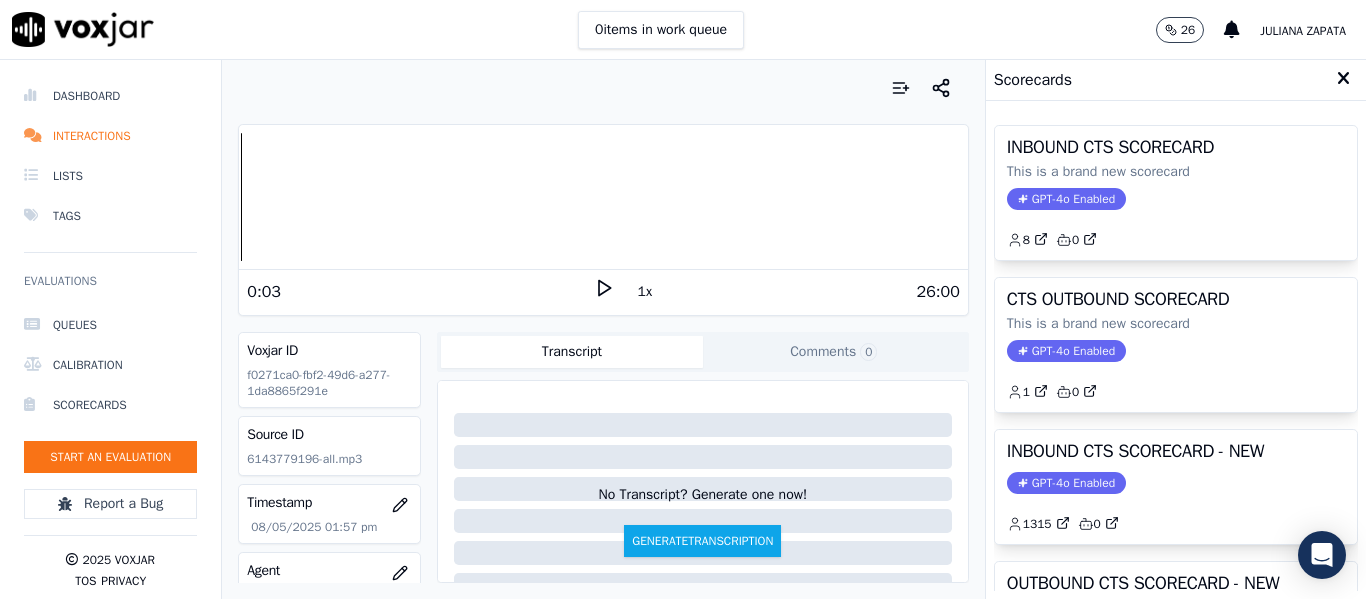 click at bounding box center [1343, 79] 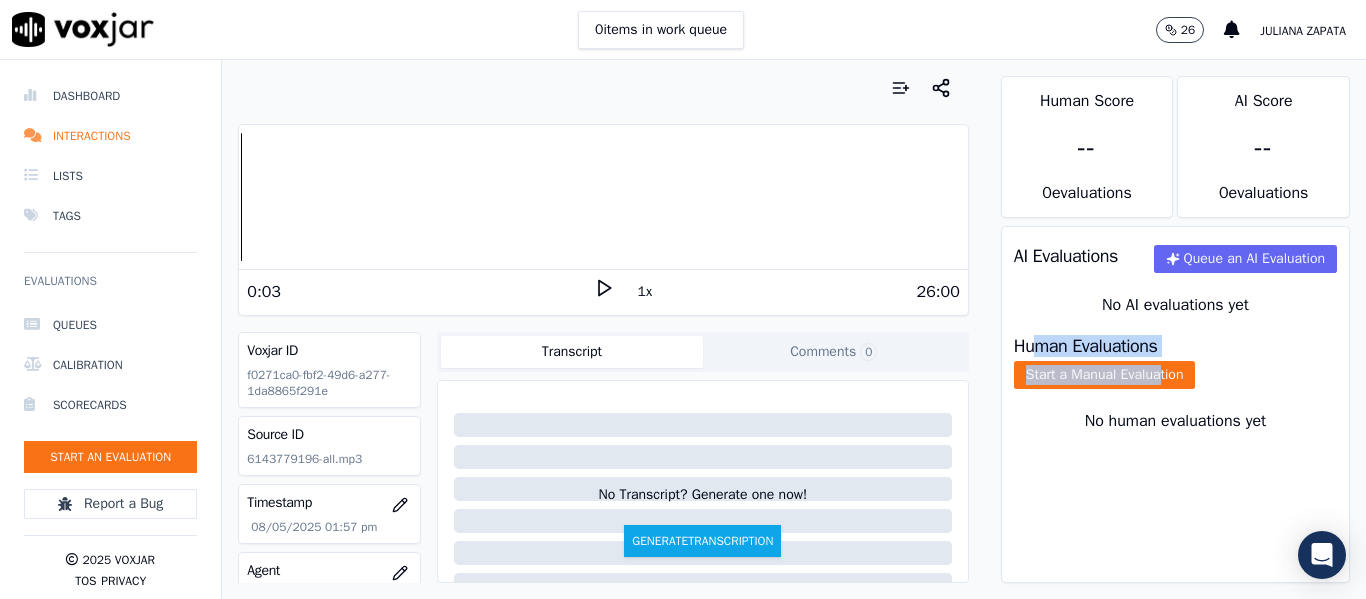 drag, startPoint x: 1034, startPoint y: 368, endPoint x: 1150, endPoint y: 375, distance: 116.21101 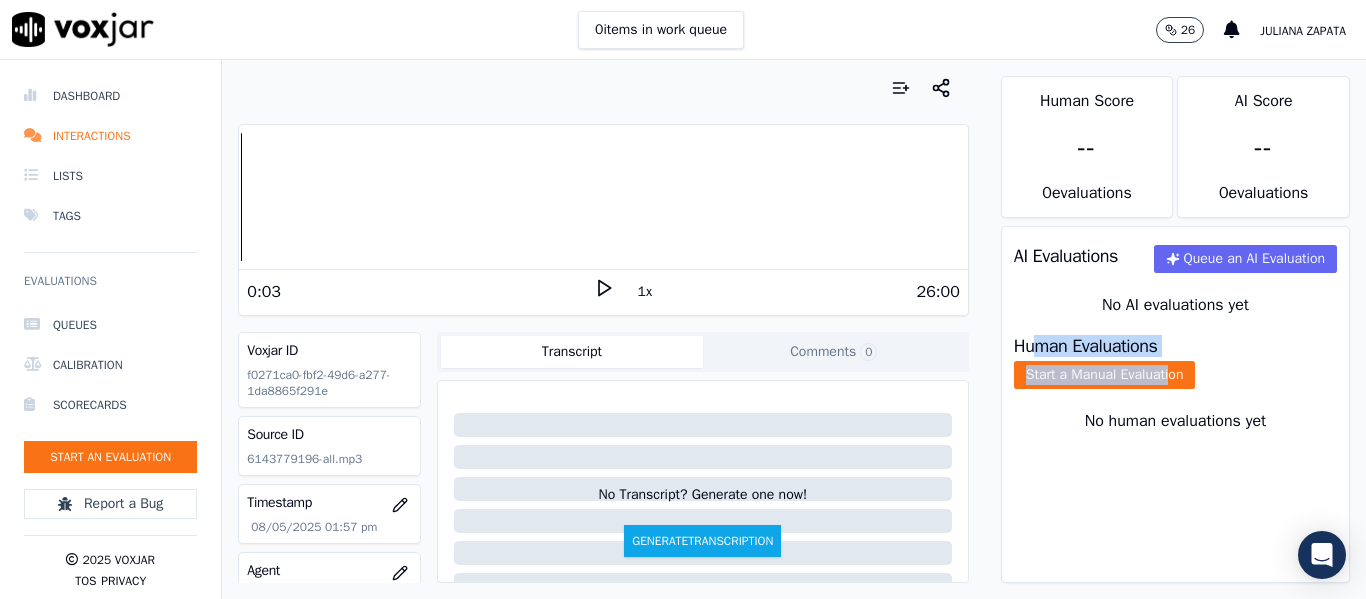 click on "Human Evaluations   Start a Manual Evaluation" at bounding box center (1175, 363) 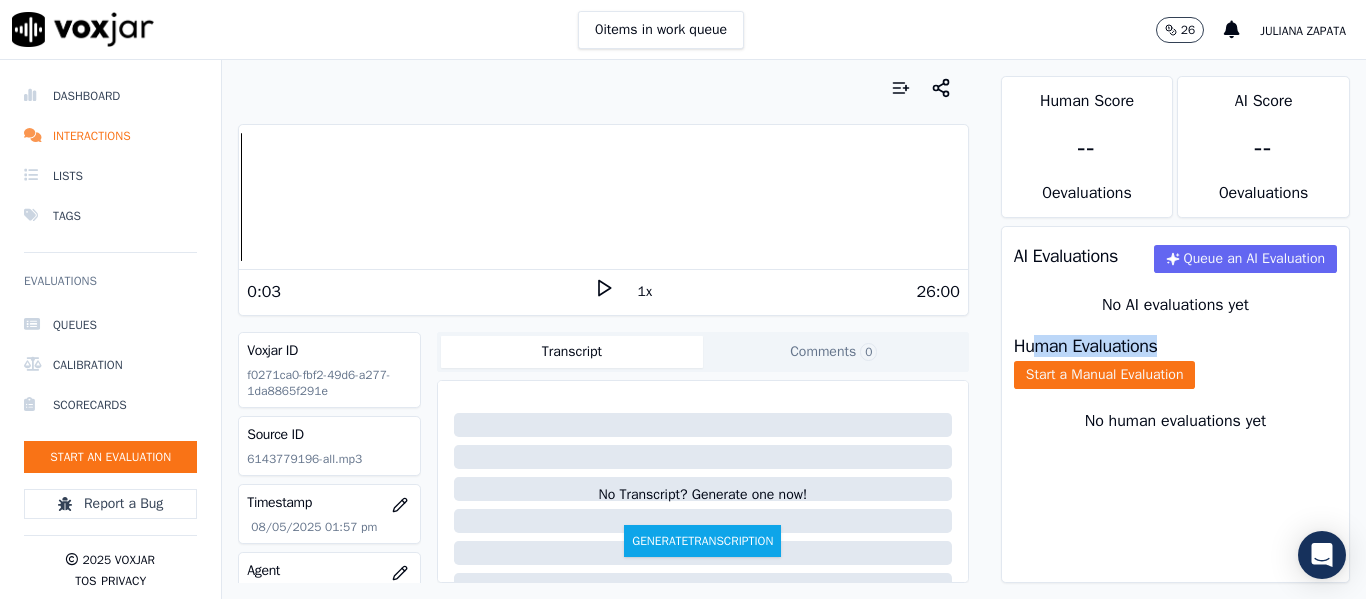 drag, startPoint x: 1014, startPoint y: 357, endPoint x: 1143, endPoint y: 364, distance: 129.18979 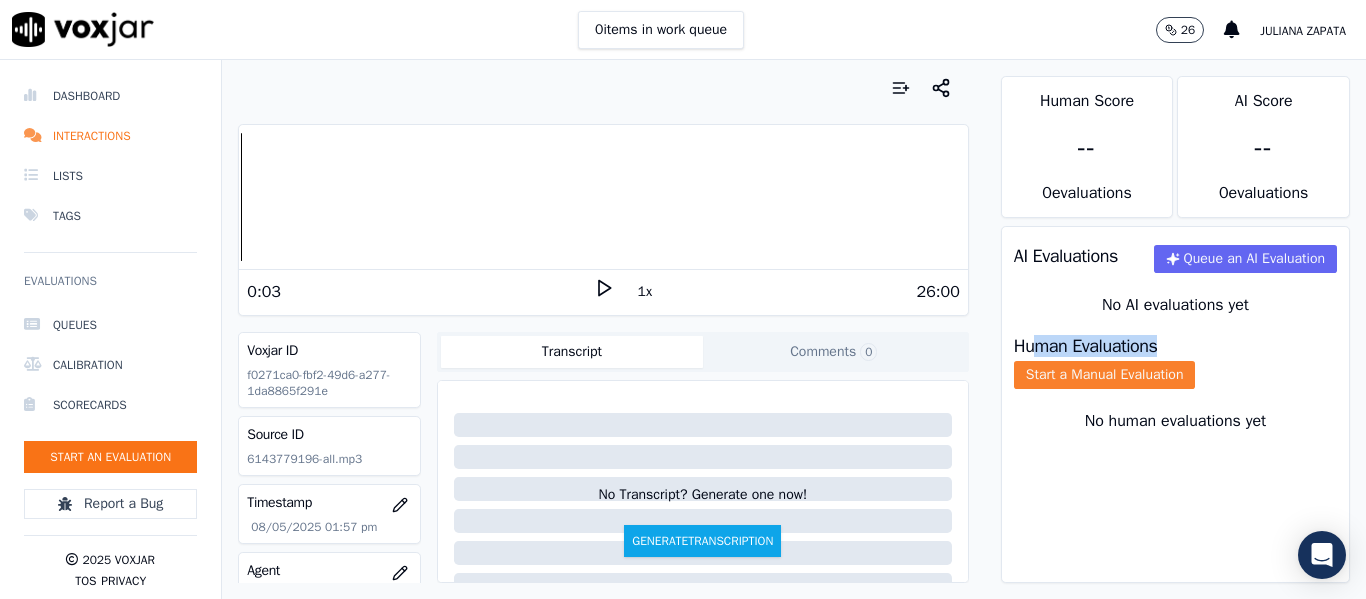 click on "Start a Manual Evaluation" 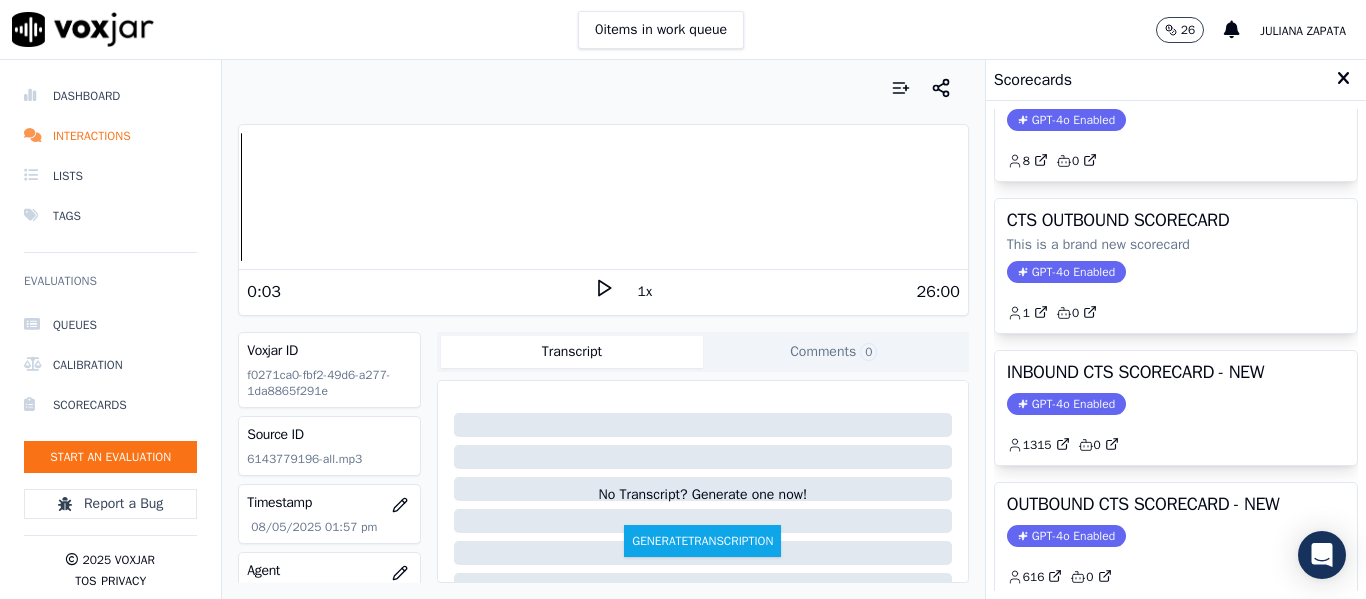 scroll, scrollTop: 0, scrollLeft: 0, axis: both 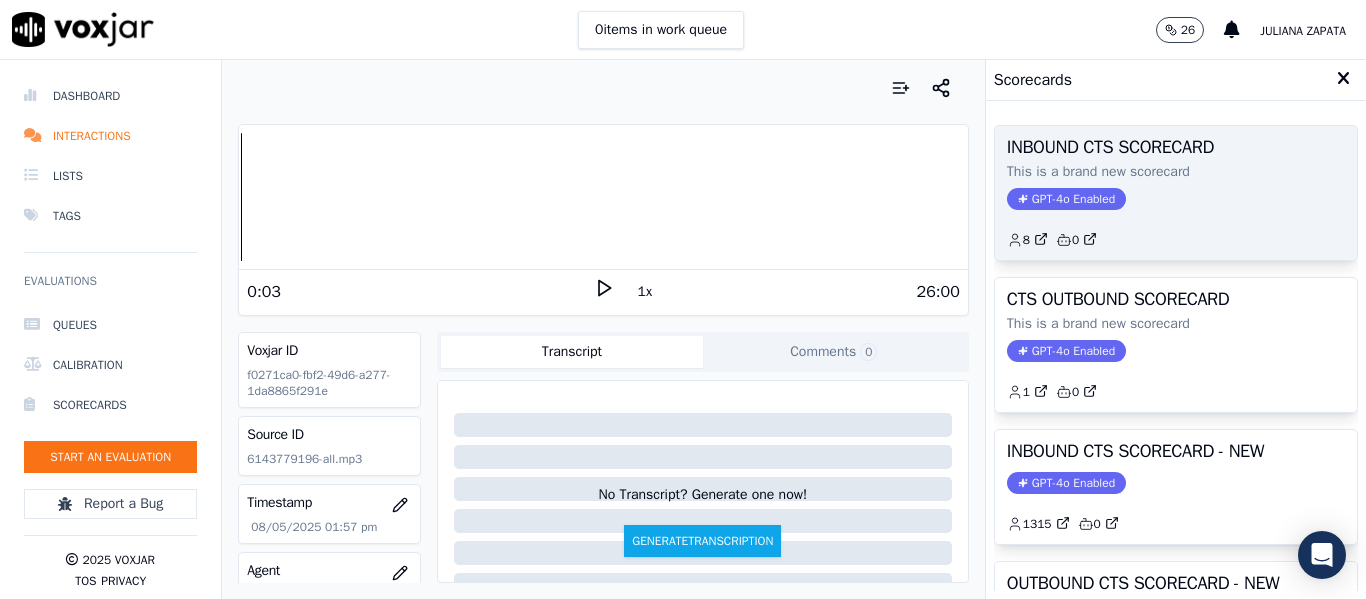click on "GPT-4o Enabled" at bounding box center [1066, 199] 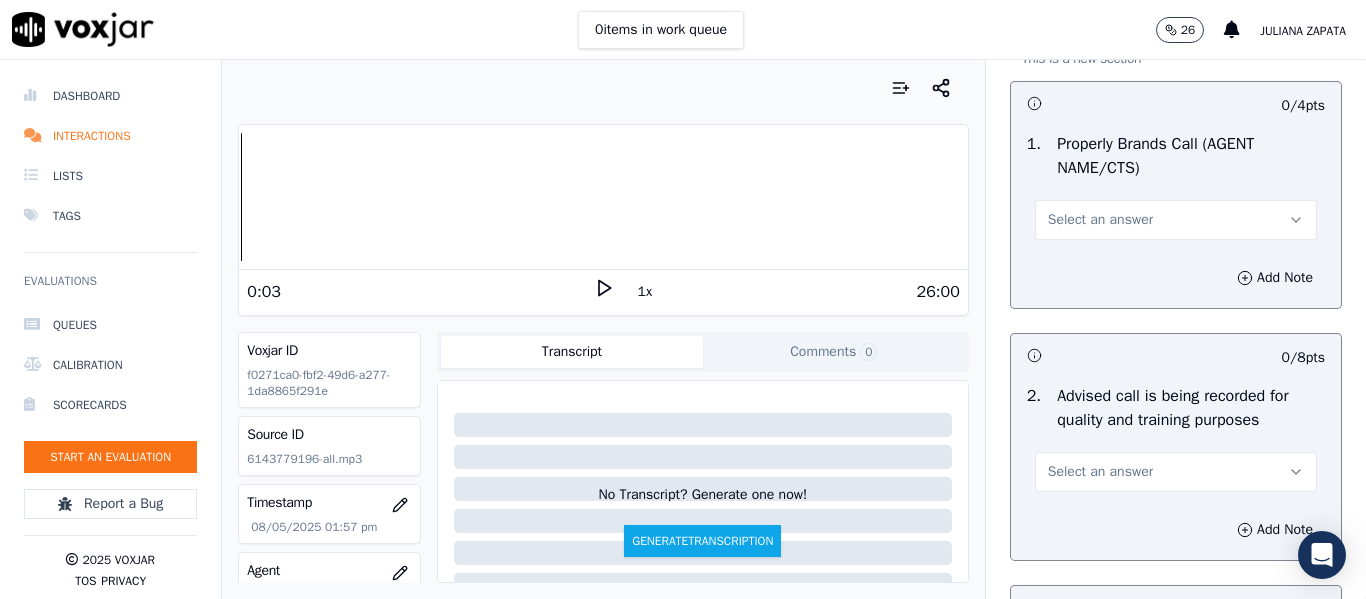 scroll, scrollTop: 200, scrollLeft: 0, axis: vertical 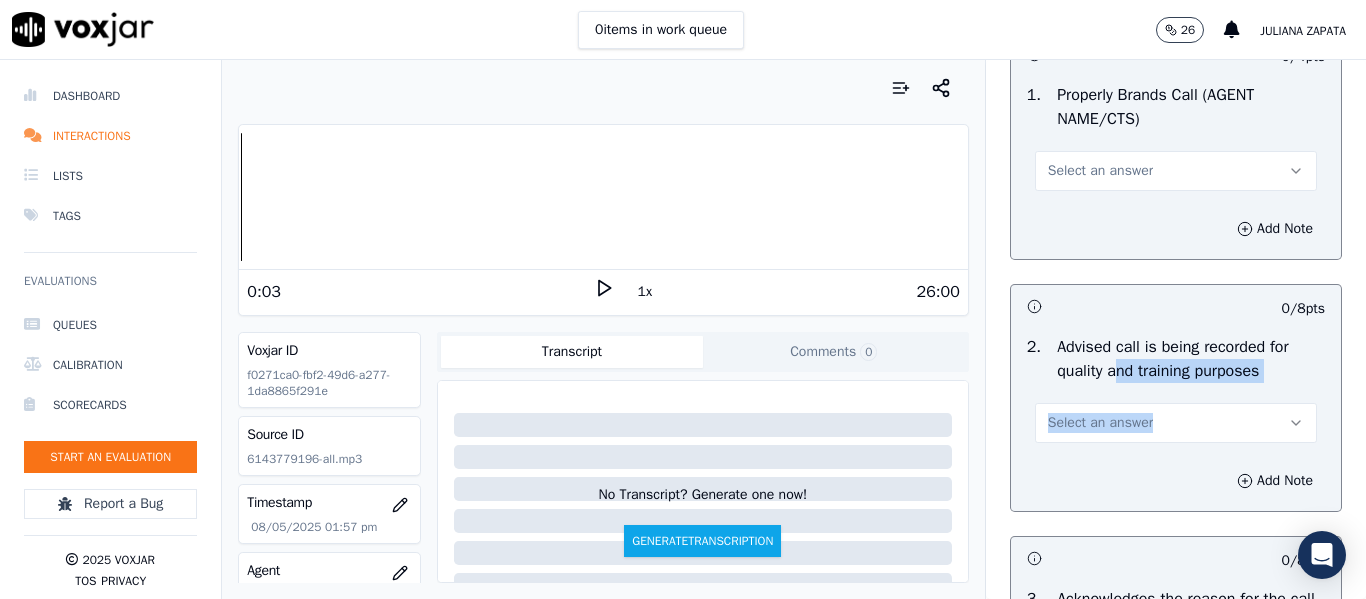 drag, startPoint x: 1094, startPoint y: 359, endPoint x: 1204, endPoint y: 380, distance: 111.9866 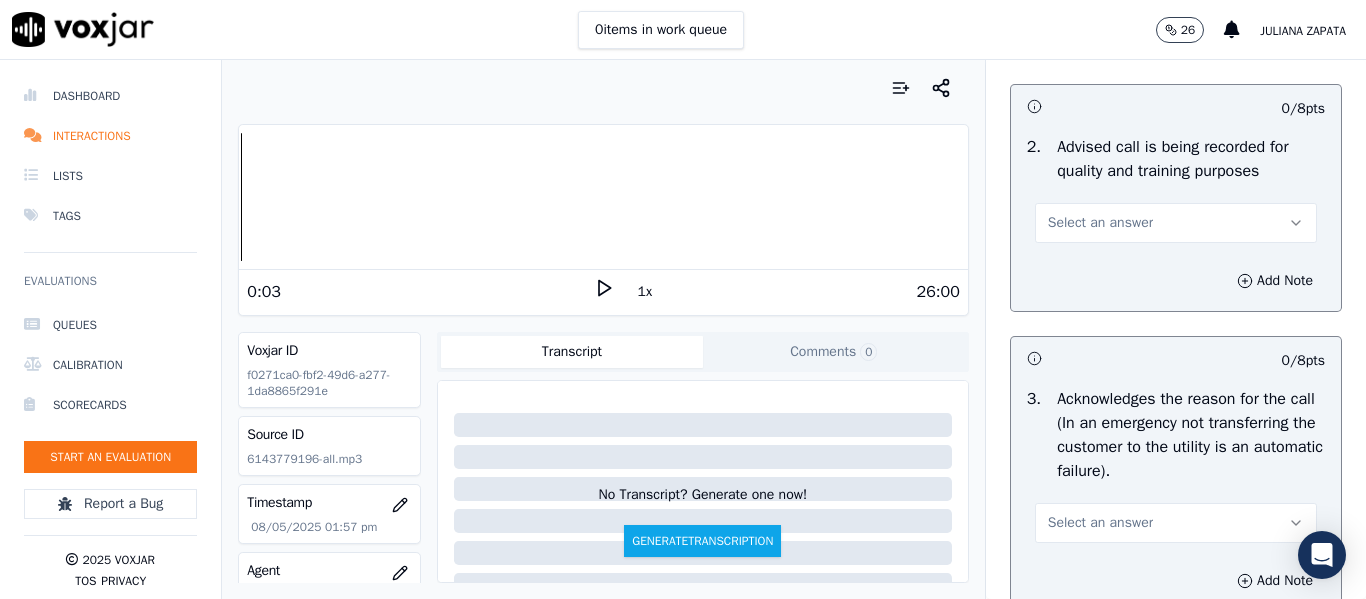 scroll, scrollTop: 500, scrollLeft: 0, axis: vertical 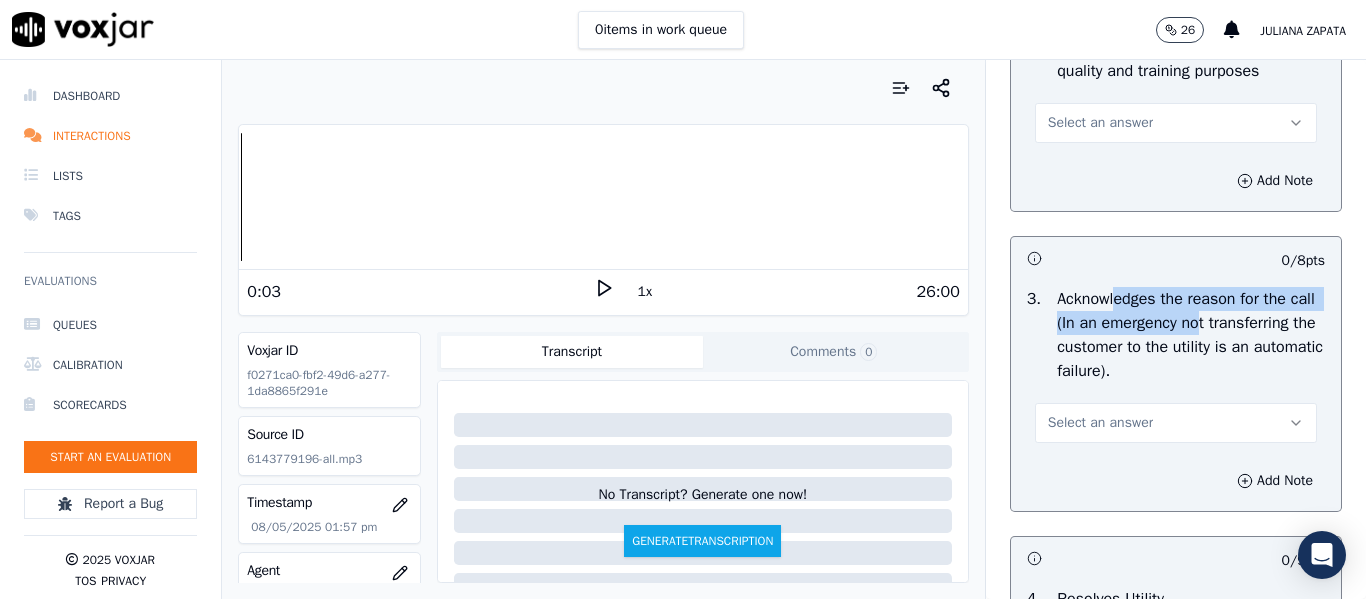 drag, startPoint x: 1108, startPoint y: 303, endPoint x: 1204, endPoint y: 311, distance: 96.332756 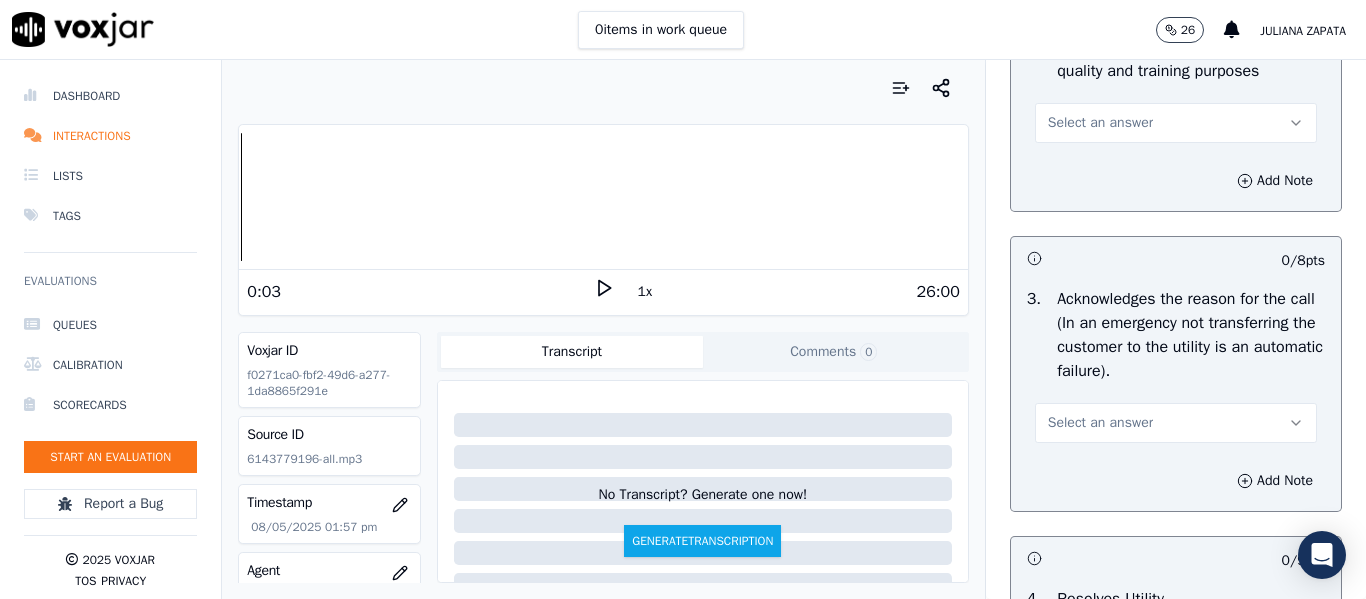 click on "Acknowledges the reason for the call (In an emergency not transferring the customer to the utility is an automatic failure)." at bounding box center (1191, 335) 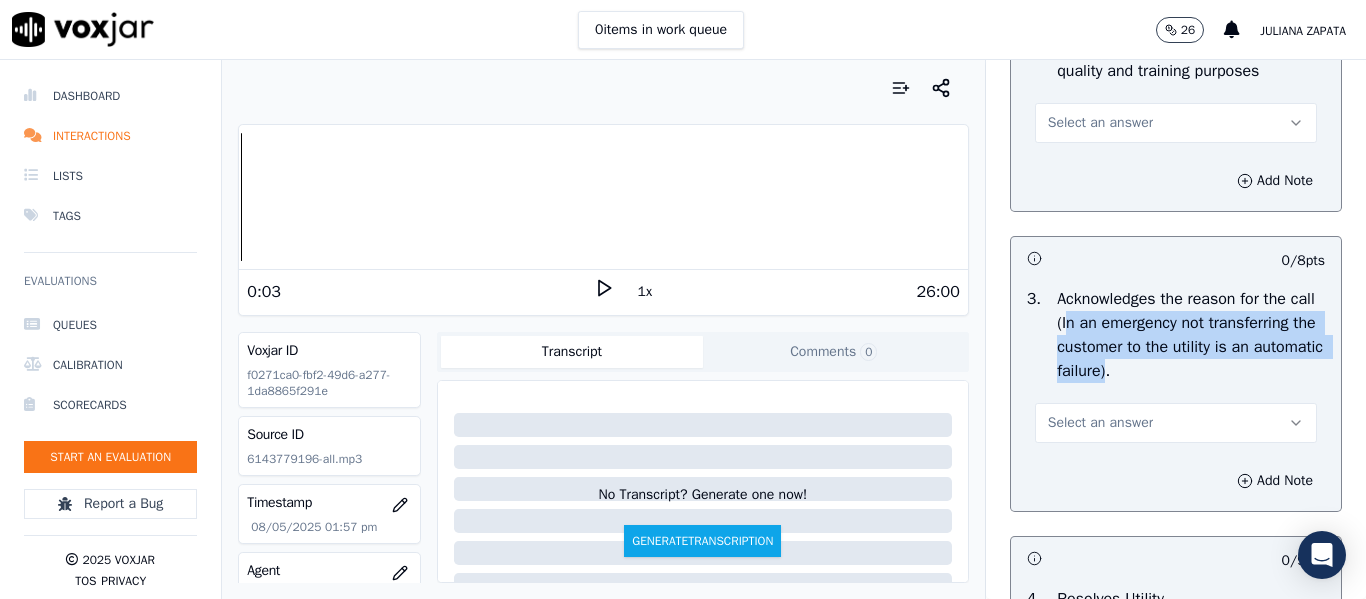 drag, startPoint x: 1081, startPoint y: 324, endPoint x: 1237, endPoint y: 374, distance: 163.81697 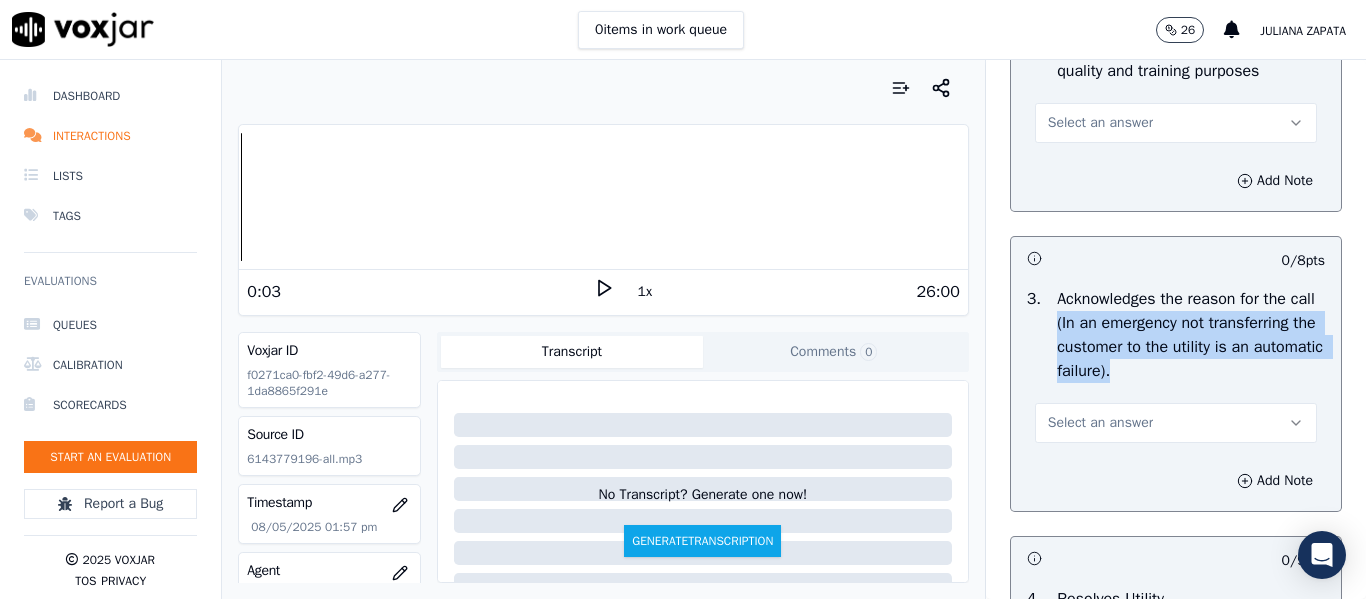 drag, startPoint x: 1064, startPoint y: 325, endPoint x: 1239, endPoint y: 365, distance: 179.51323 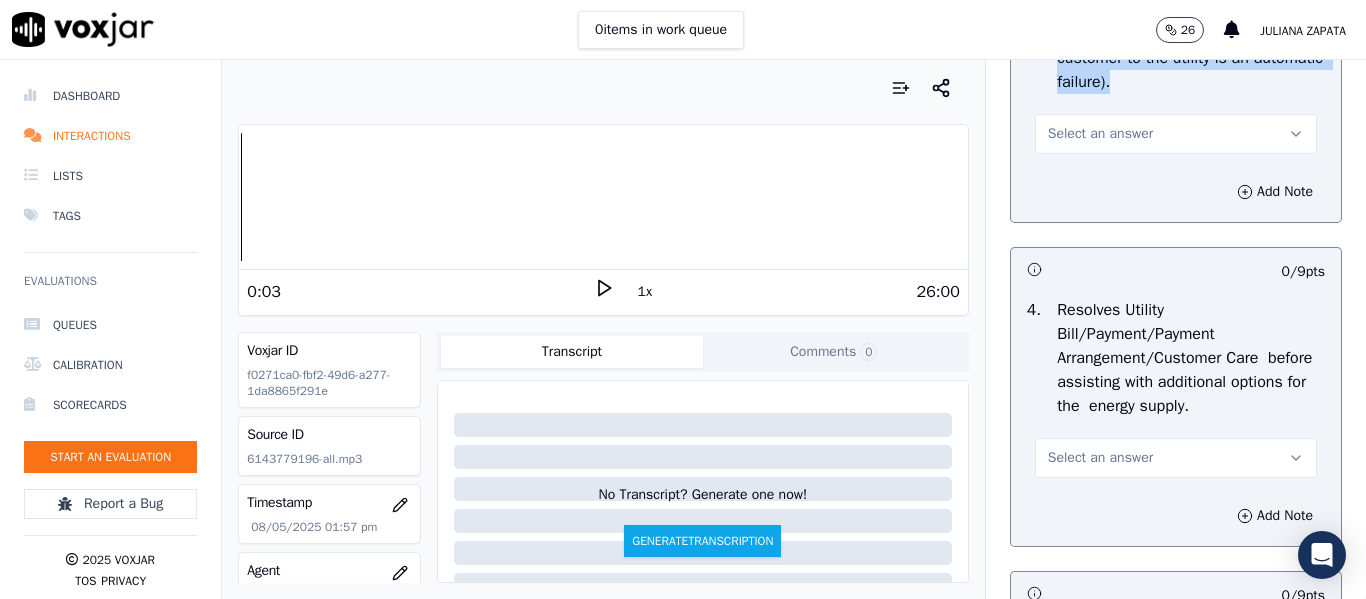 scroll, scrollTop: 800, scrollLeft: 0, axis: vertical 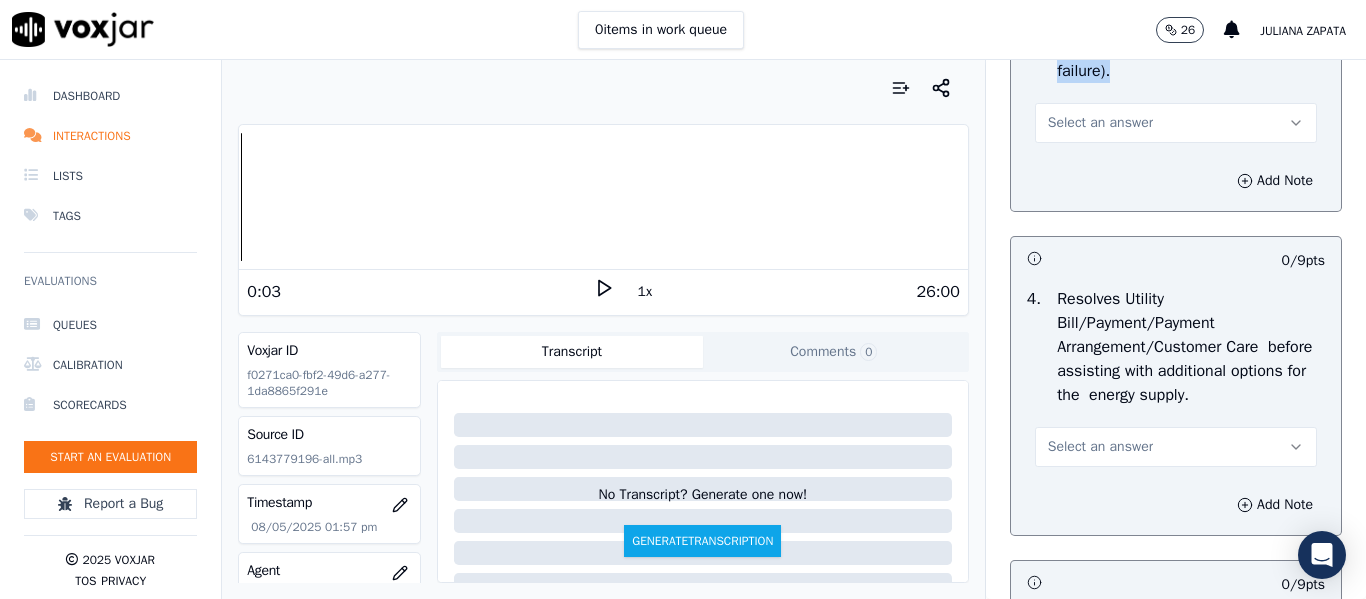 click on "Select an answer" at bounding box center [1176, 123] 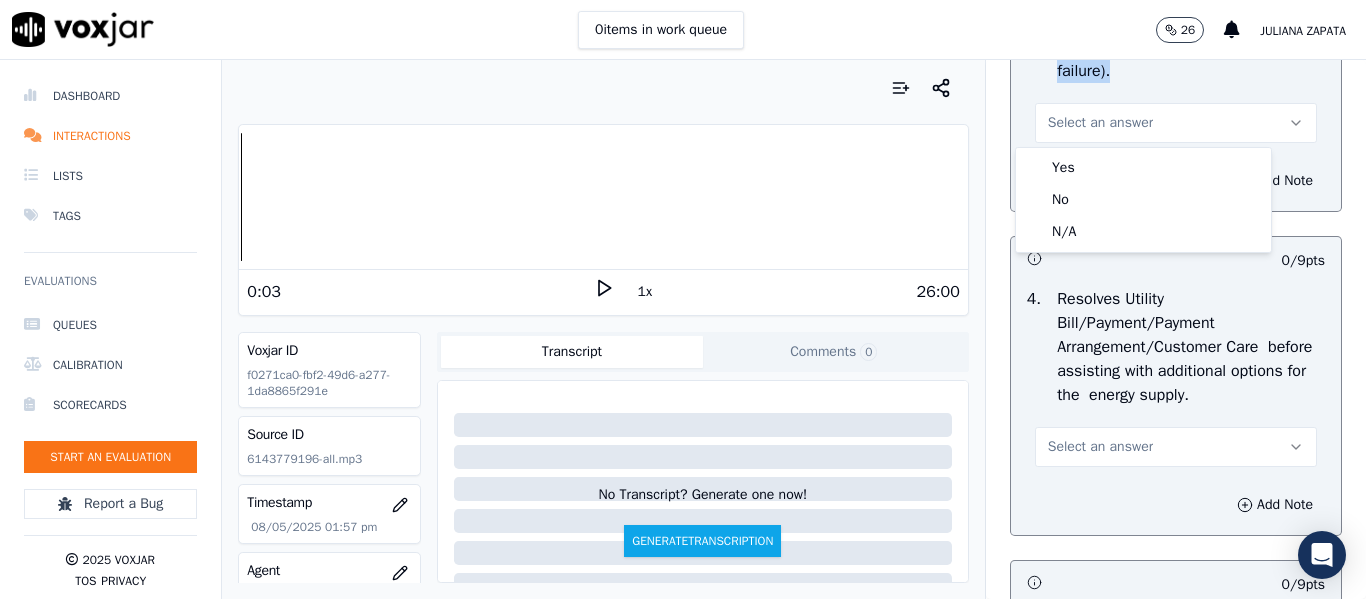 click on "Select an answer" at bounding box center [1176, 123] 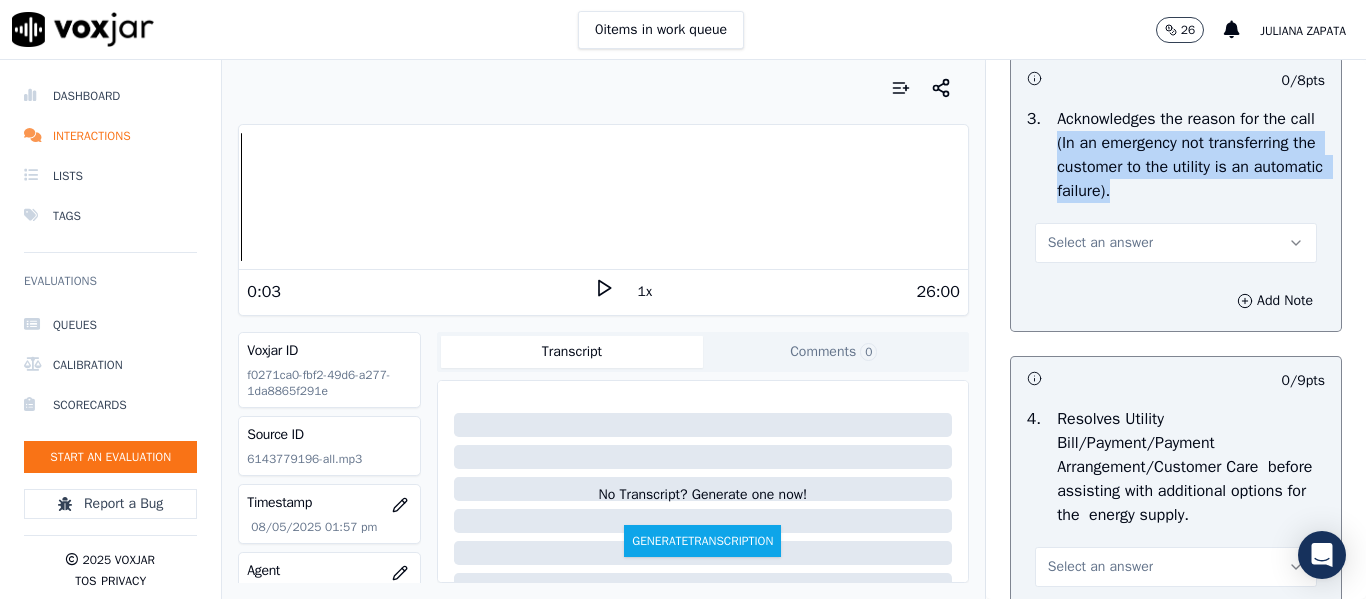 scroll, scrollTop: 600, scrollLeft: 0, axis: vertical 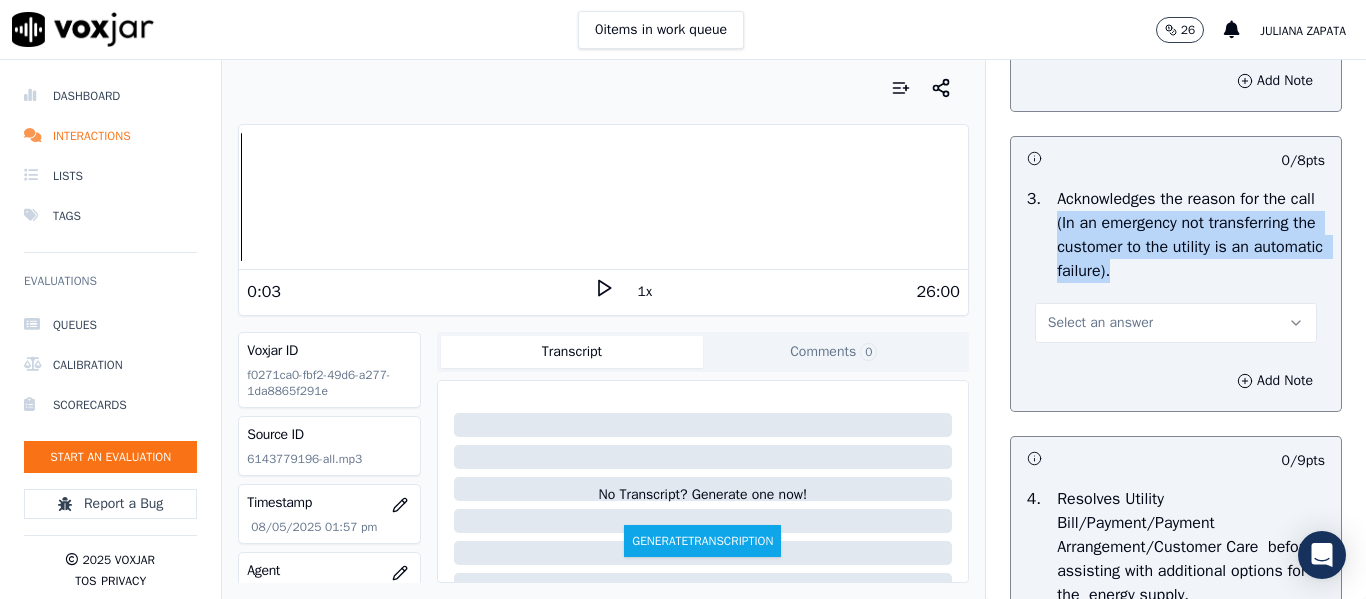 click on "Acknowledges the reason for the call (In an emergency not transferring the customer to the utility is an automatic failure)." at bounding box center [1191, 235] 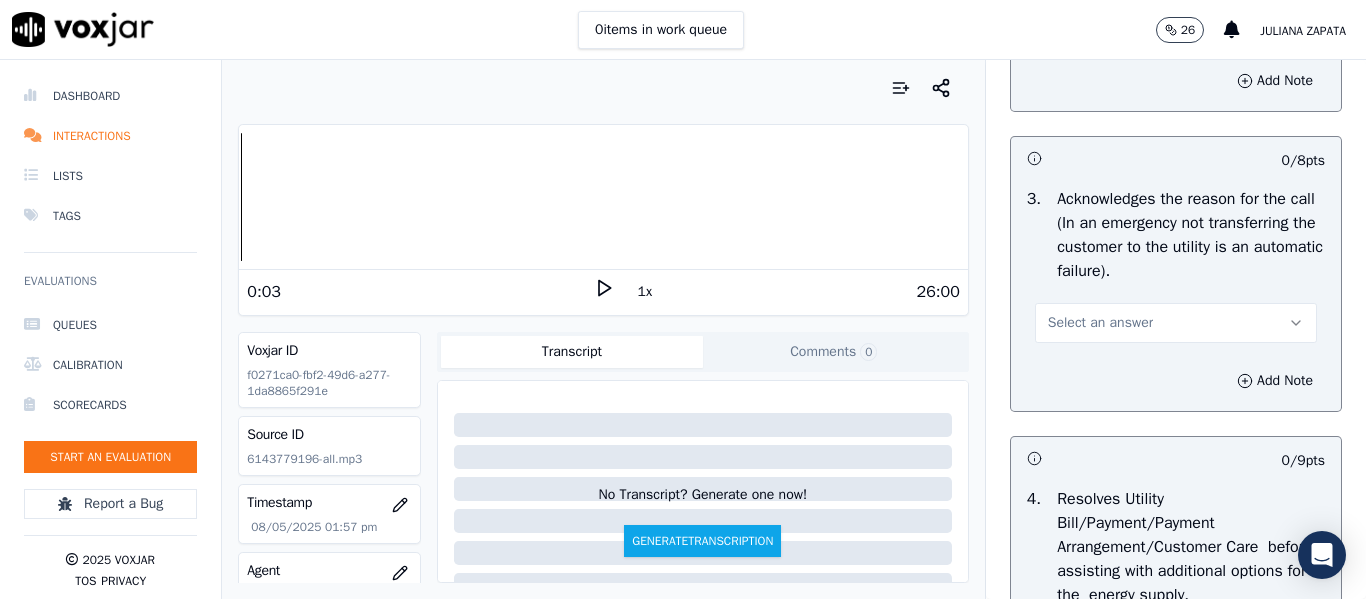 click on "Select an answer" at bounding box center [1176, 323] 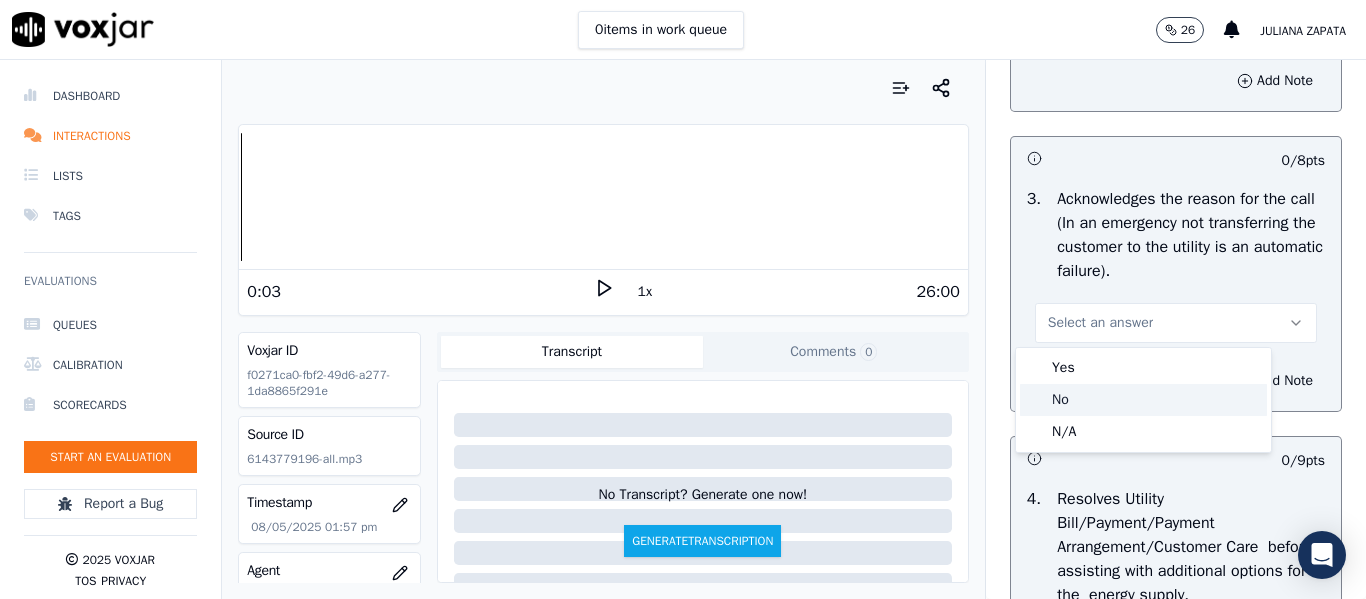 drag, startPoint x: 1106, startPoint y: 395, endPoint x: 1157, endPoint y: 381, distance: 52.886673 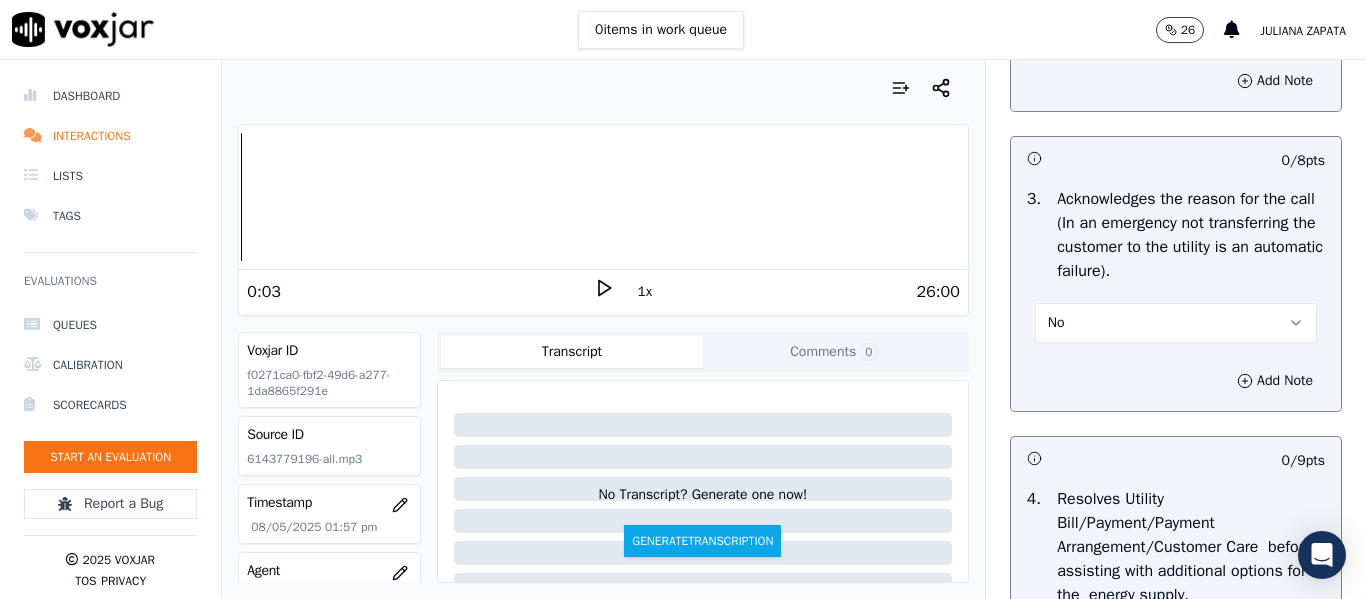 click on "No" at bounding box center (1176, 323) 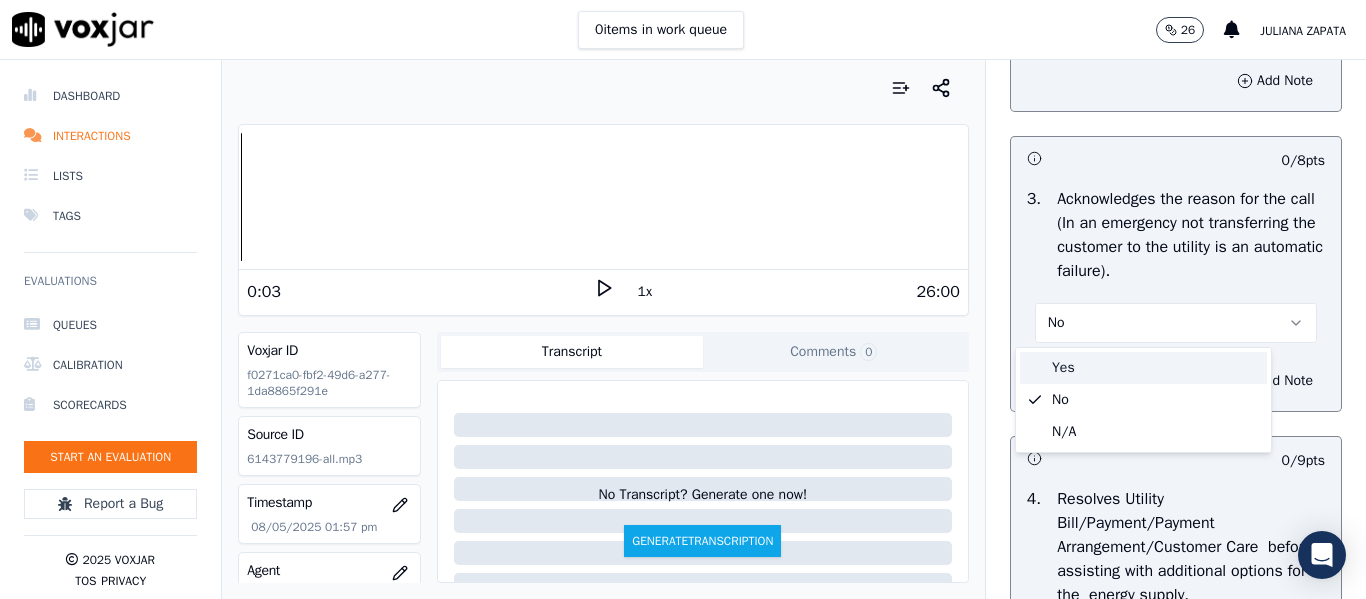 drag, startPoint x: 1080, startPoint y: 366, endPoint x: 1220, endPoint y: 295, distance: 156.97452 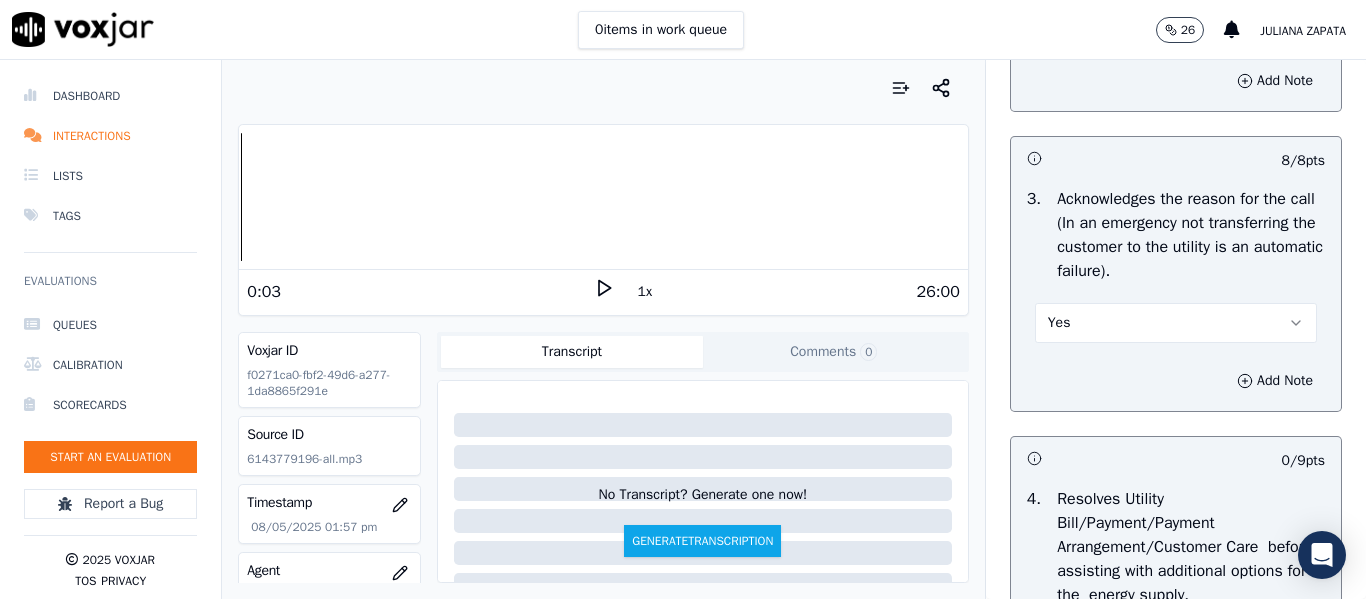 drag, startPoint x: 1056, startPoint y: 324, endPoint x: 1053, endPoint y: 344, distance: 20.22375 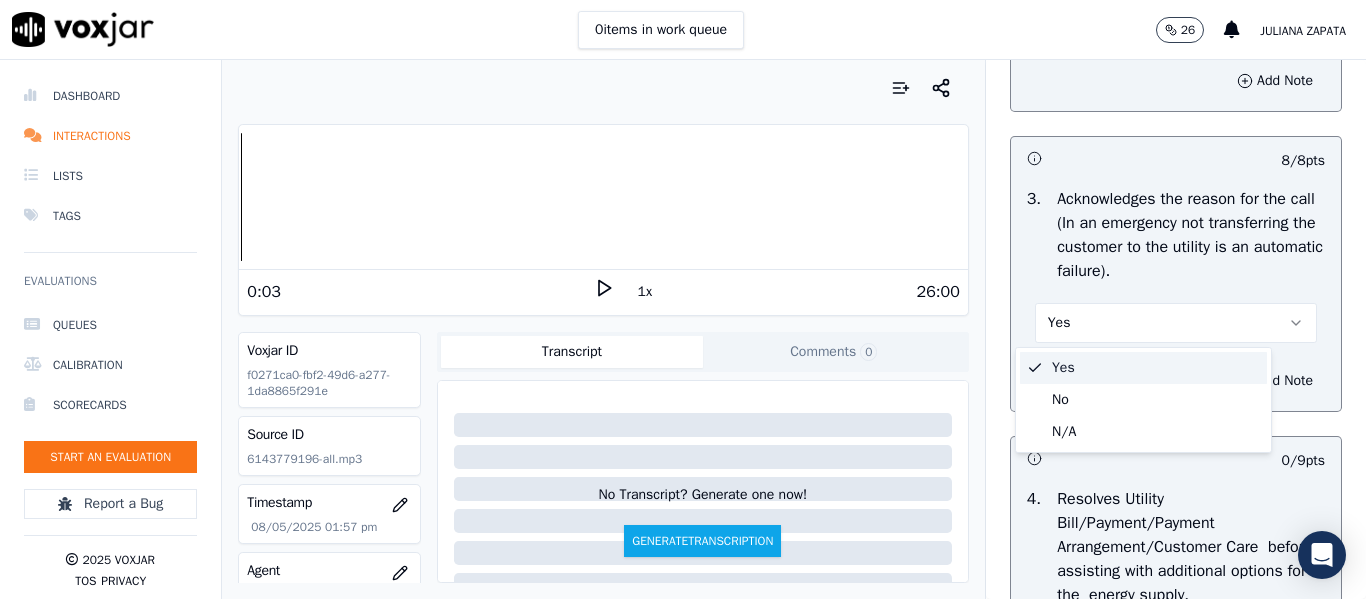 click on "No" 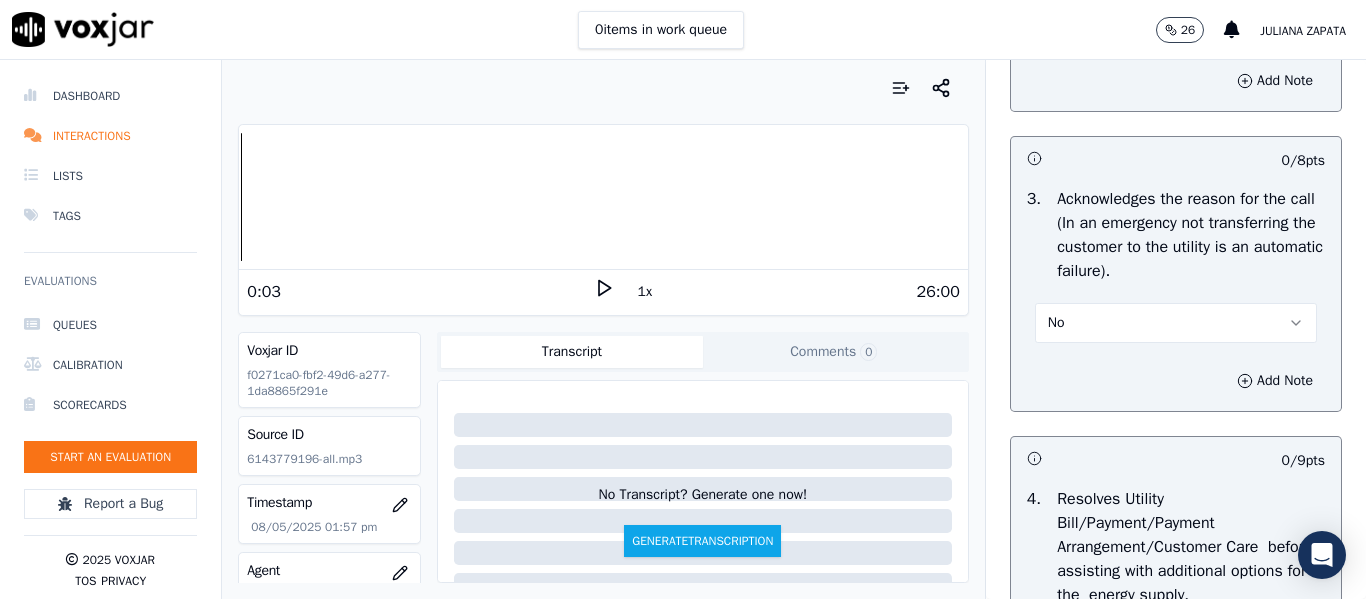 click on "No" at bounding box center [1176, 323] 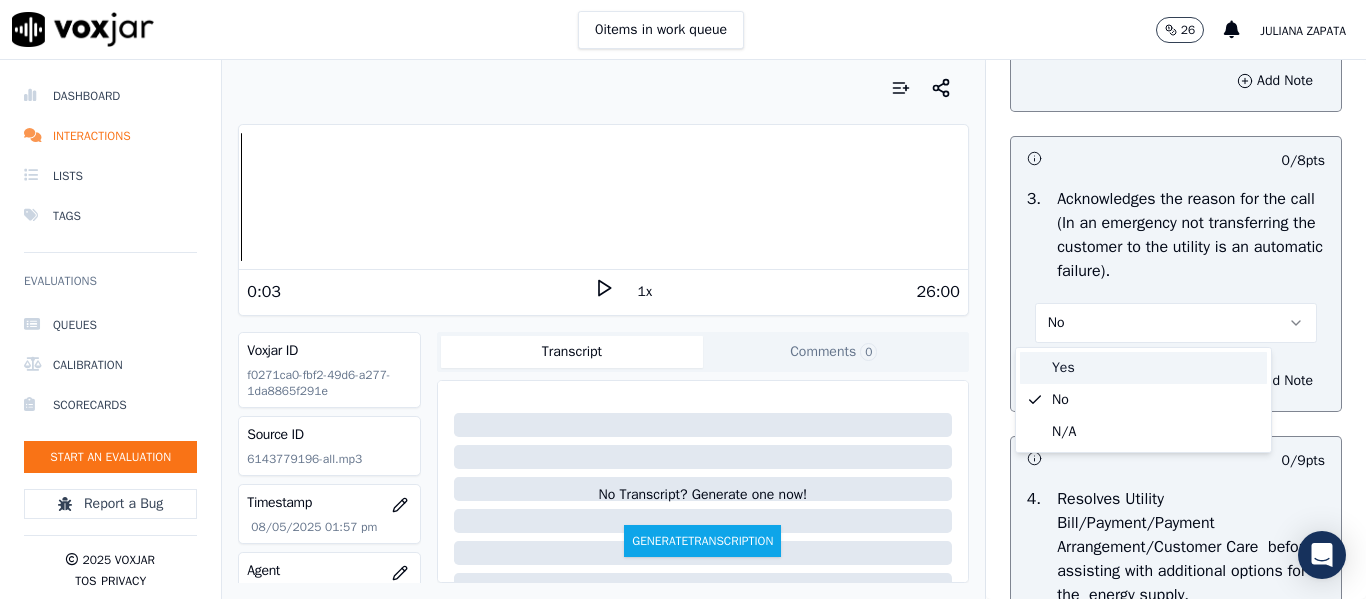 click on "Yes" at bounding box center (1143, 368) 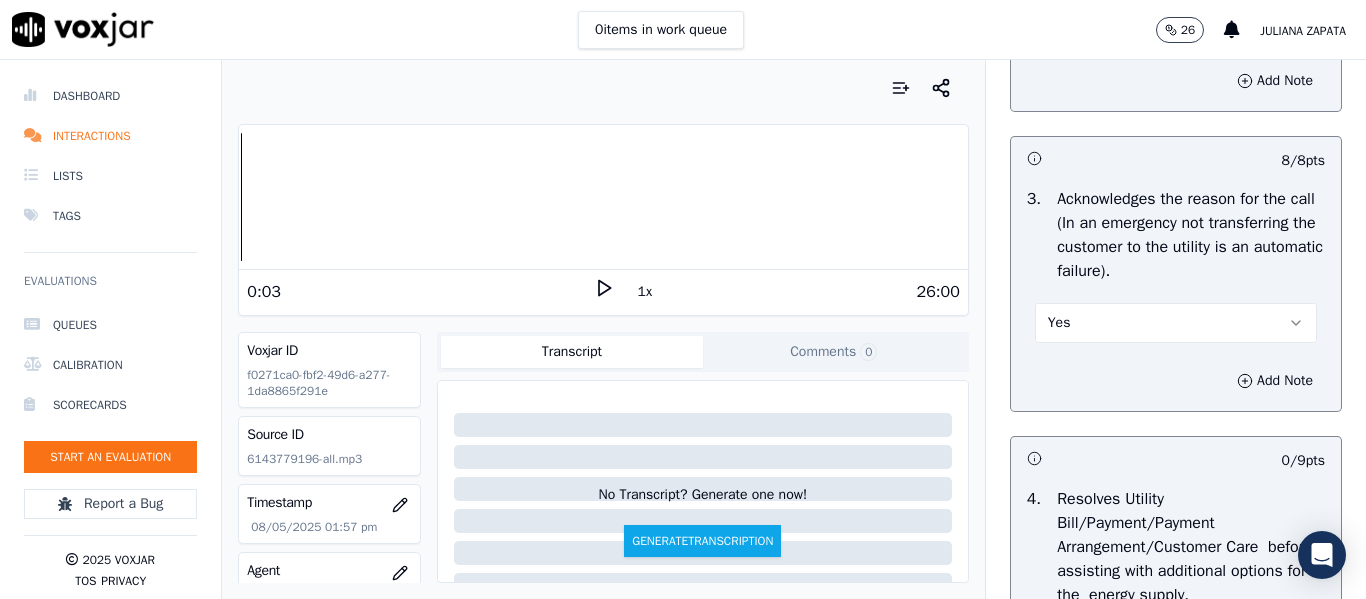 drag, startPoint x: 1243, startPoint y: 168, endPoint x: 1285, endPoint y: 169, distance: 42.0119 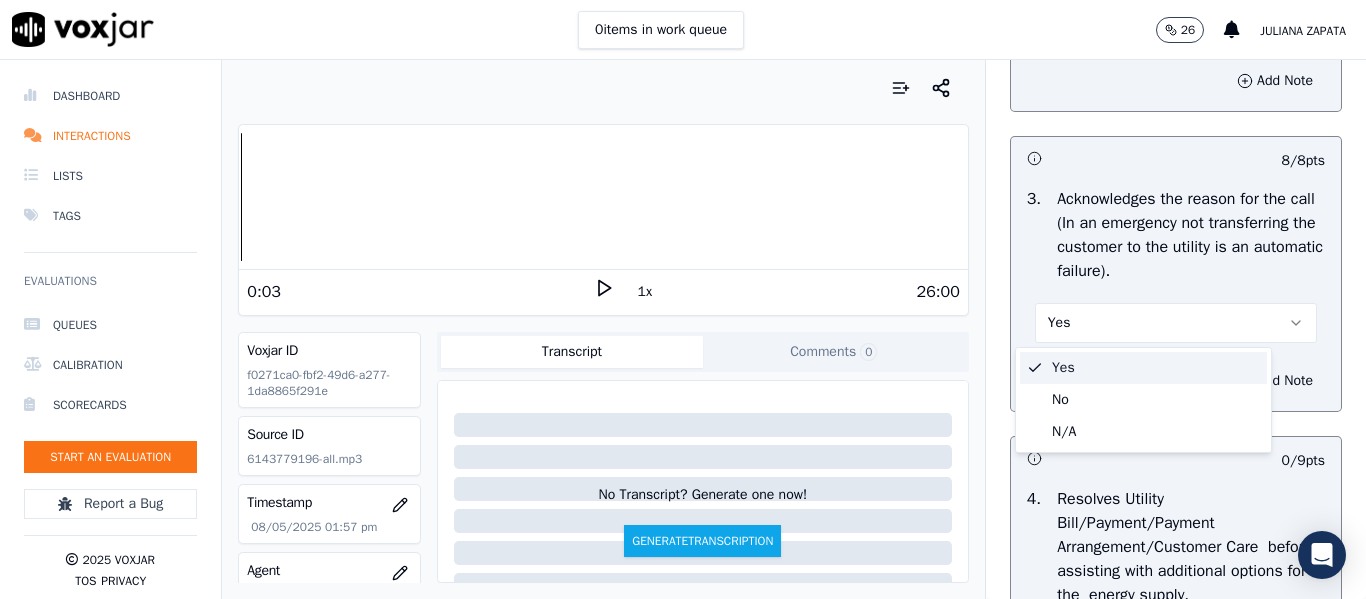 click on "Yes" at bounding box center (1143, 368) 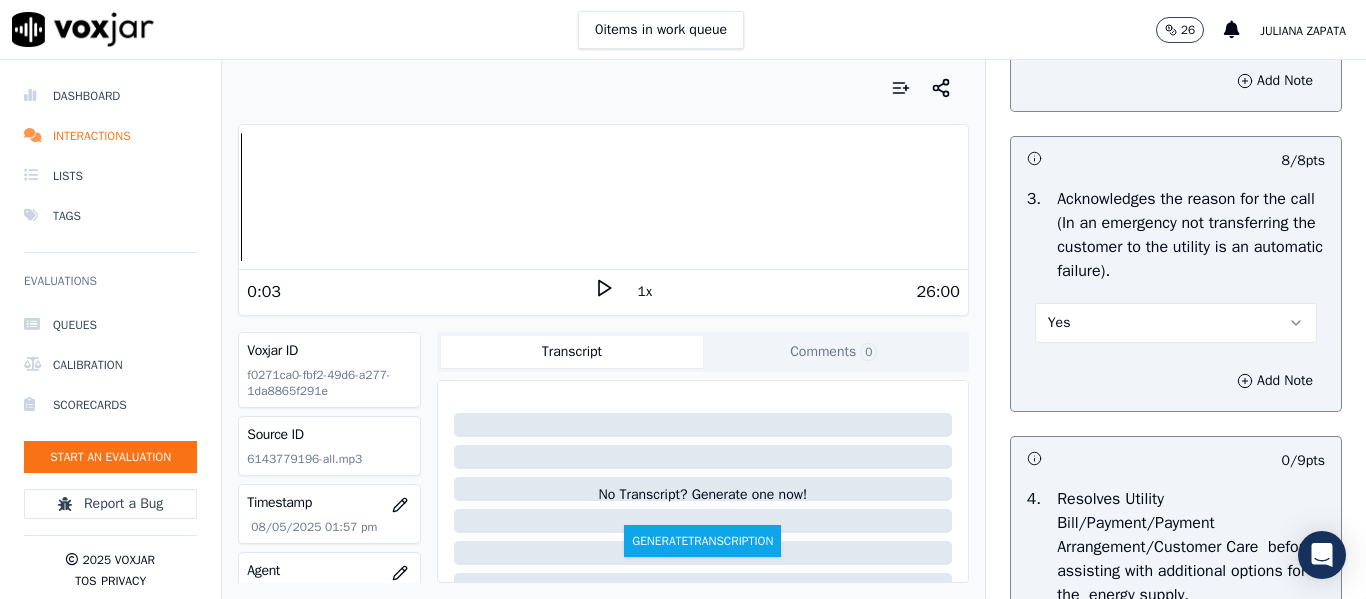 click on "Acknowledges the reason for the call (In an emergency not transferring the customer to the utility is an automatic failure)." at bounding box center (1191, 235) 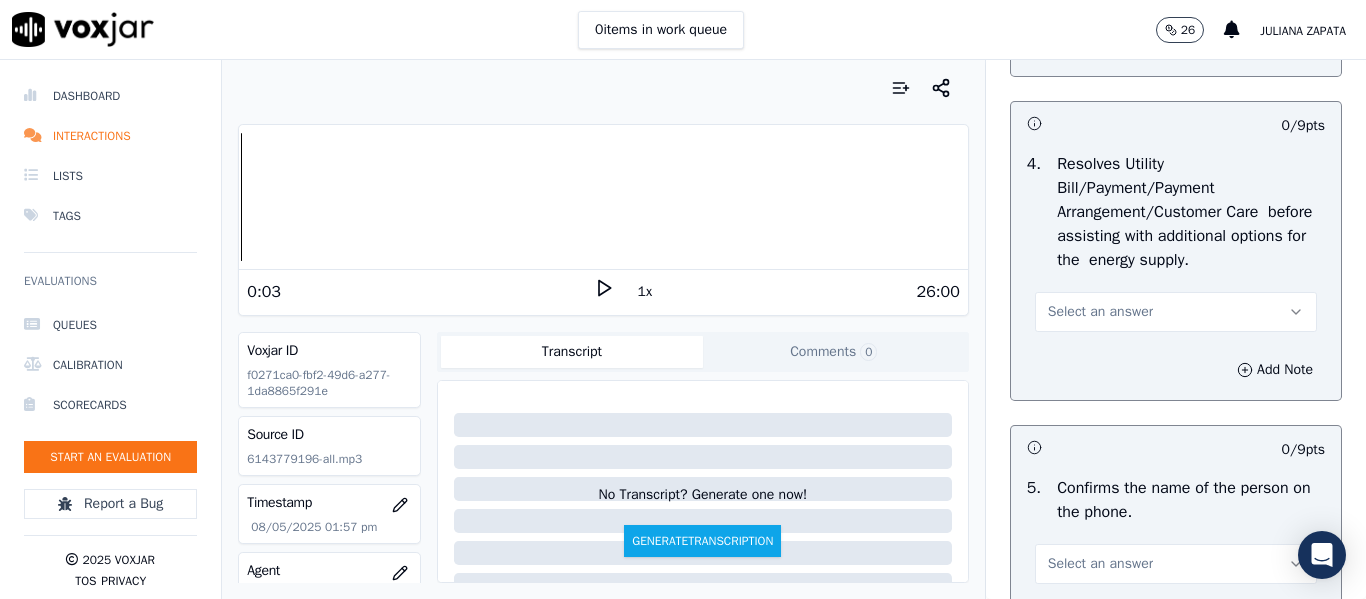 scroll, scrollTop: 900, scrollLeft: 0, axis: vertical 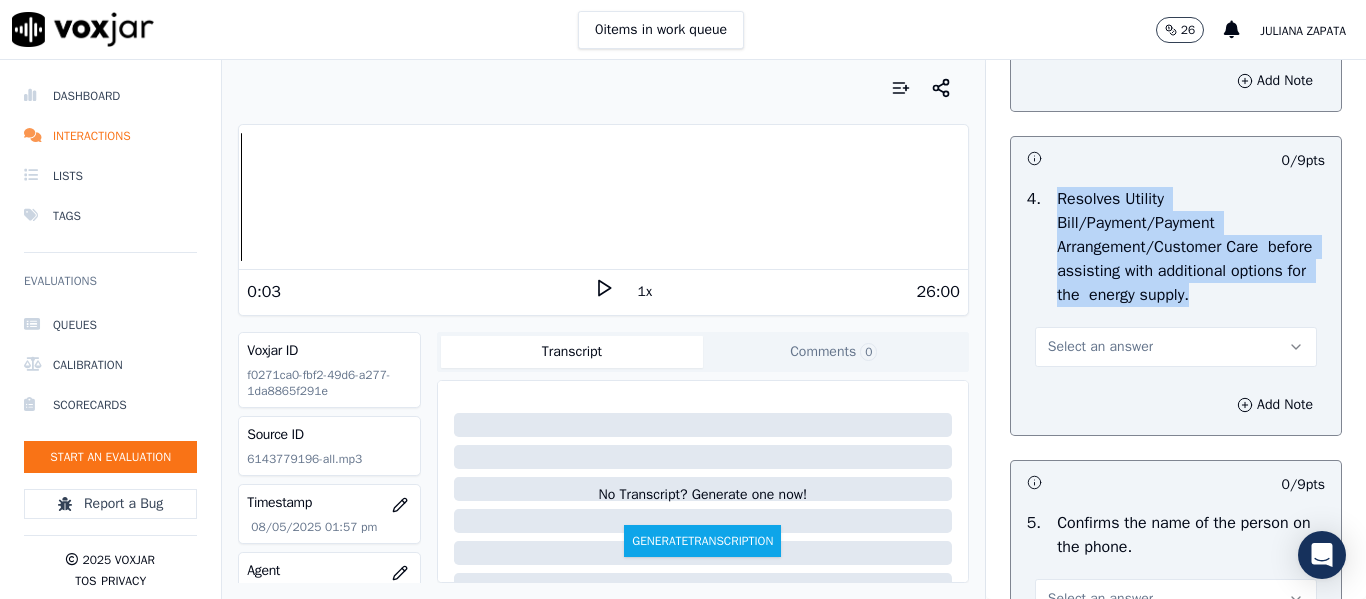 drag, startPoint x: 1245, startPoint y: 295, endPoint x: 1078, endPoint y: 204, distance: 190.18413 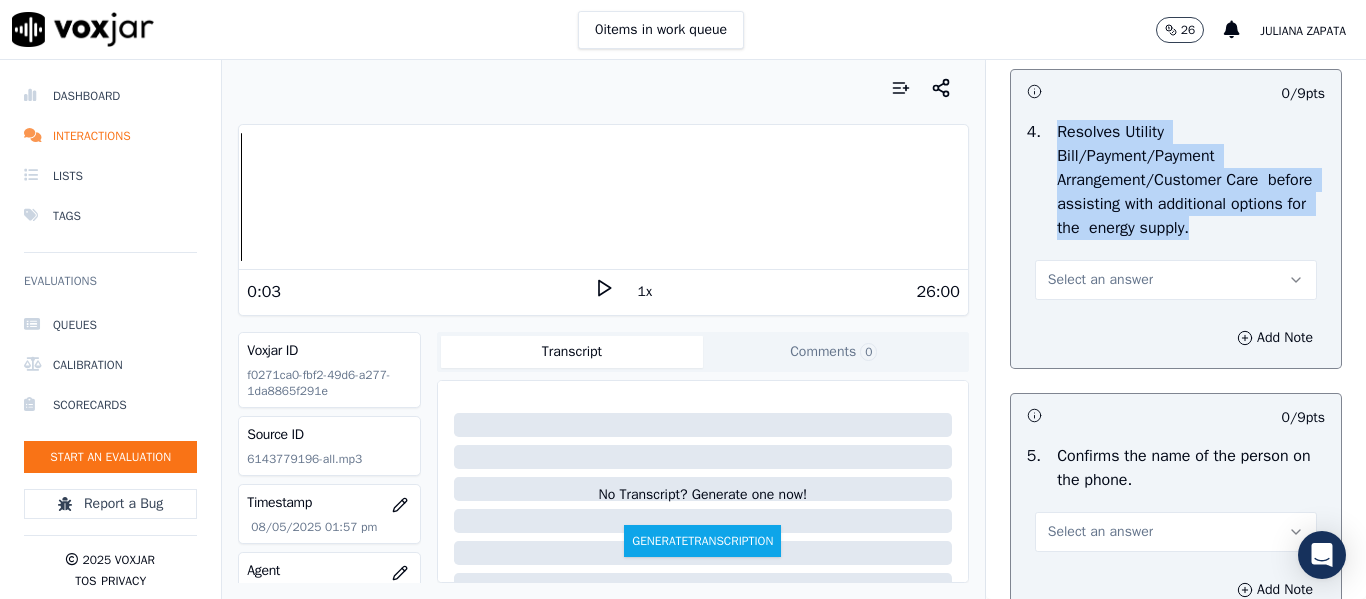 scroll, scrollTop: 1000, scrollLeft: 0, axis: vertical 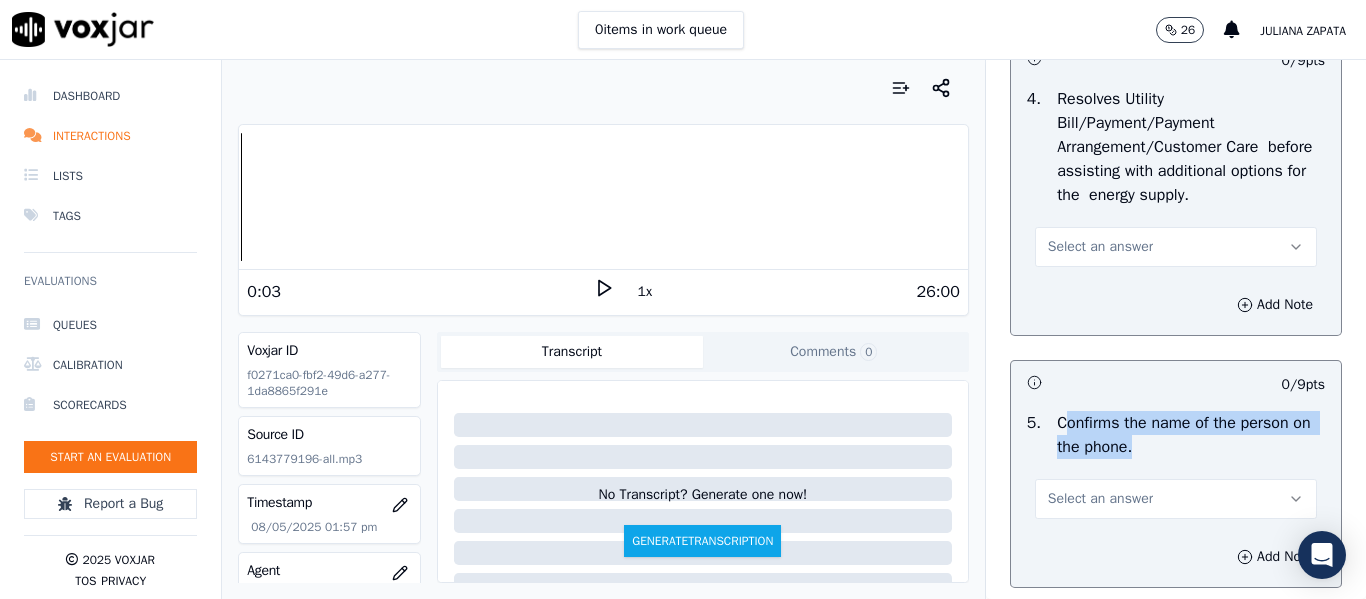drag, startPoint x: 1146, startPoint y: 445, endPoint x: 1055, endPoint y: 419, distance: 94.641426 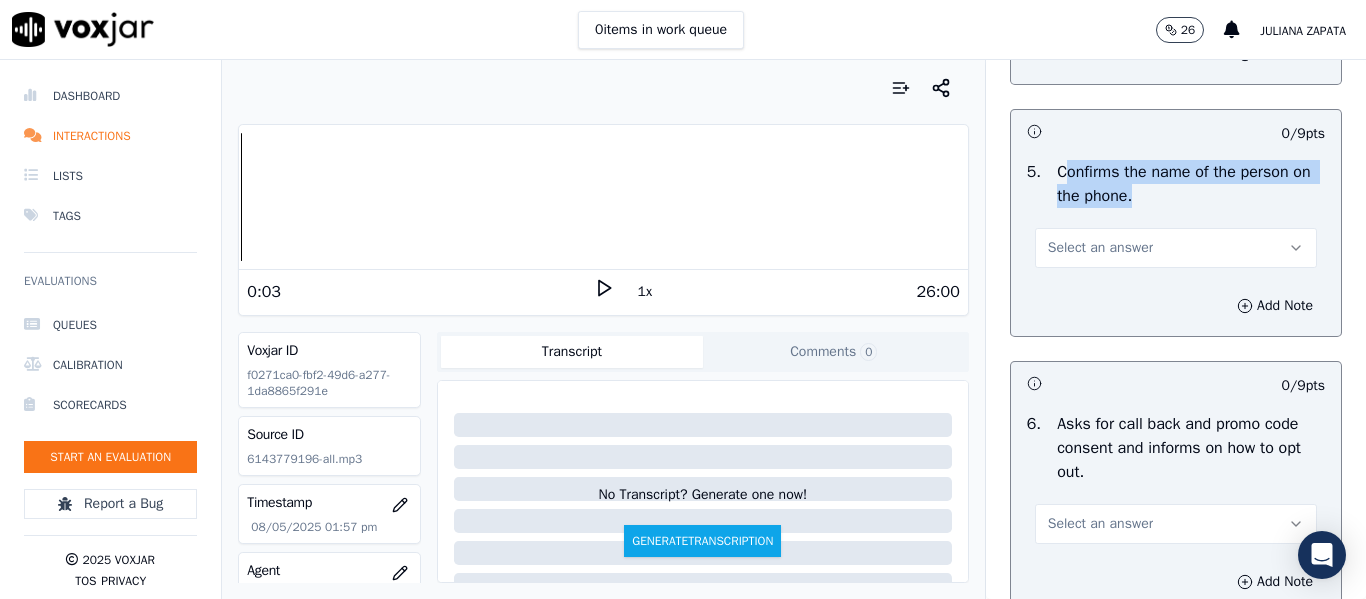 scroll, scrollTop: 1300, scrollLeft: 0, axis: vertical 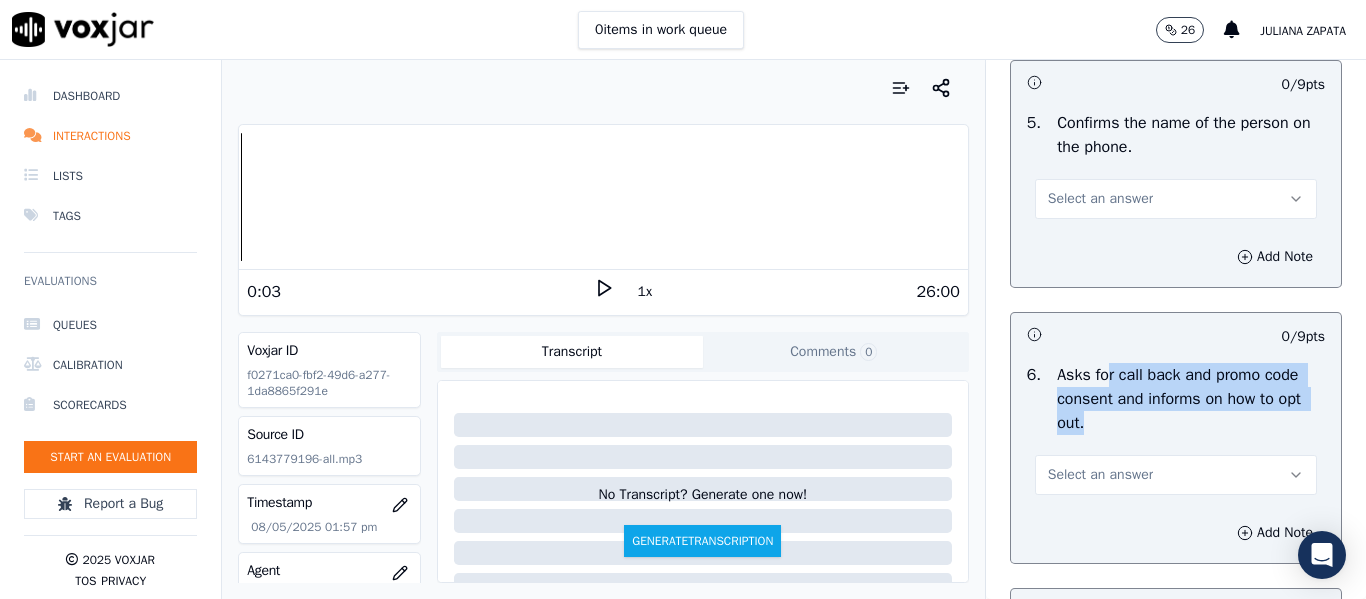 drag, startPoint x: 1085, startPoint y: 379, endPoint x: 1095, endPoint y: 416, distance: 38.327538 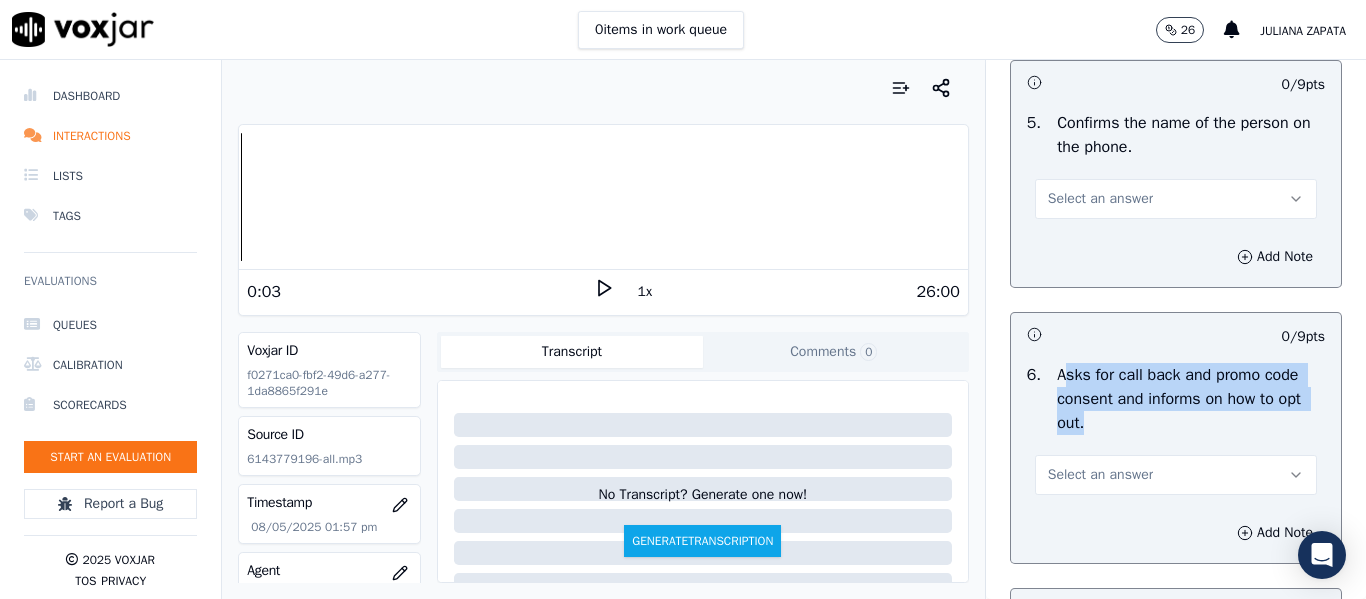 drag, startPoint x: 1048, startPoint y: 375, endPoint x: 1137, endPoint y: 421, distance: 100.18483 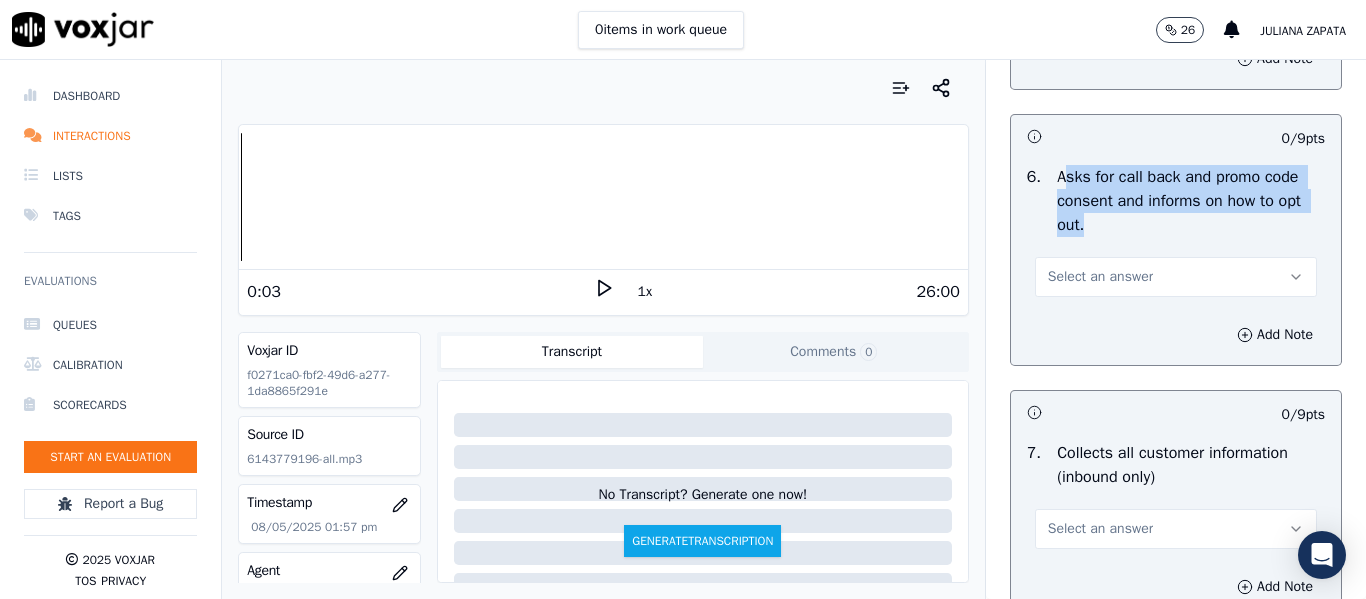 scroll, scrollTop: 1500, scrollLeft: 0, axis: vertical 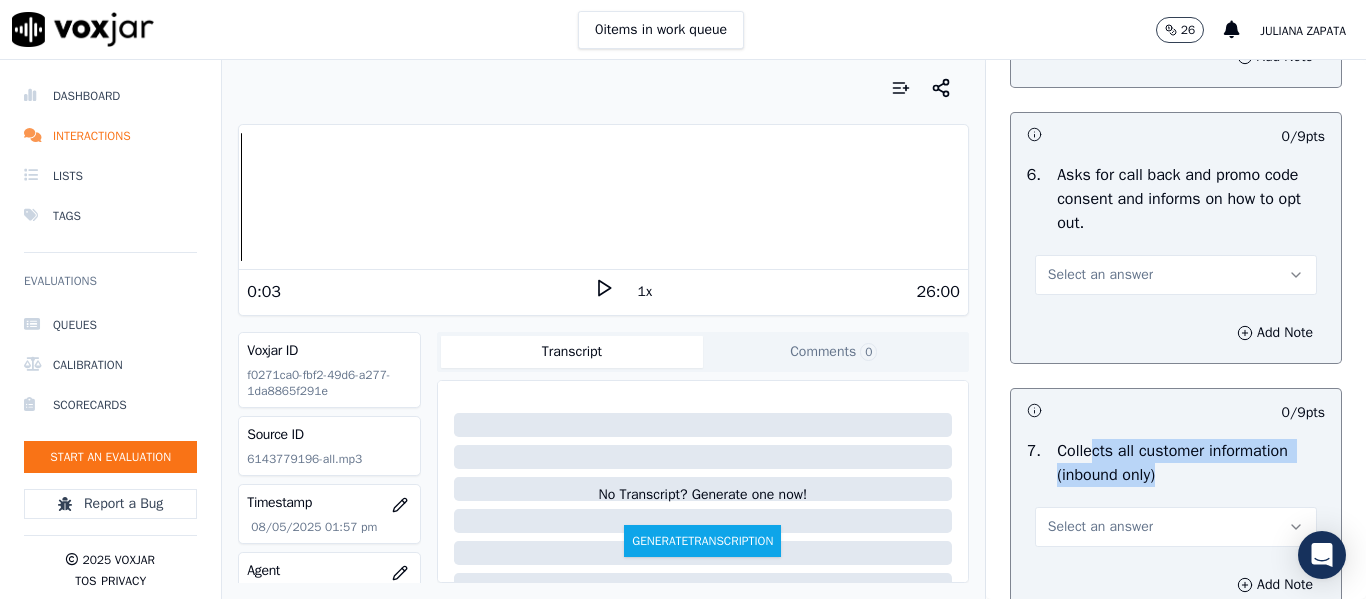 drag, startPoint x: 1069, startPoint y: 445, endPoint x: 1168, endPoint y: 472, distance: 102.61579 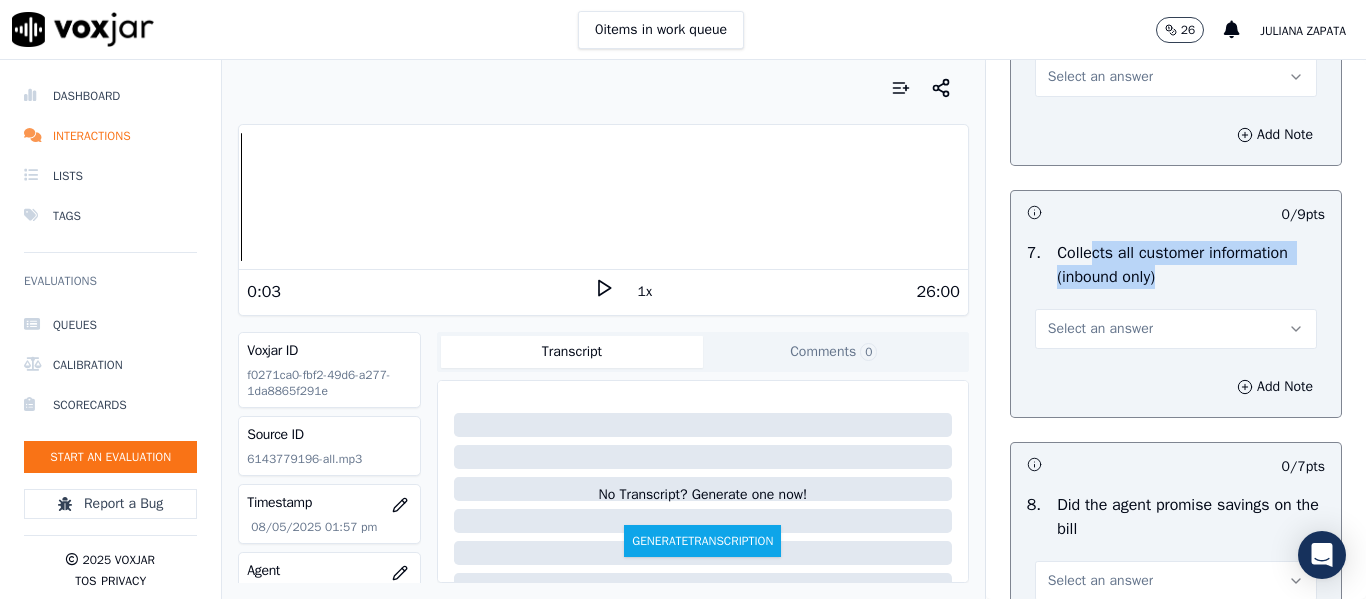 scroll, scrollTop: 1700, scrollLeft: 0, axis: vertical 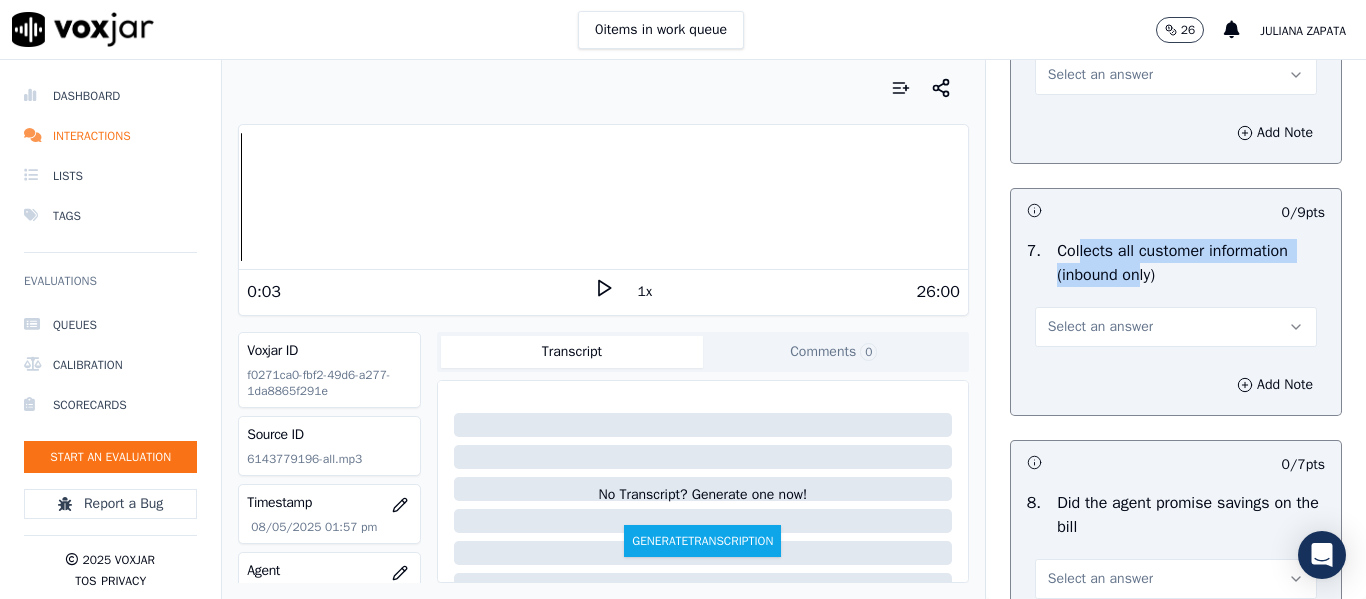 drag, startPoint x: 1058, startPoint y: 256, endPoint x: 1181, endPoint y: 321, distance: 139.11865 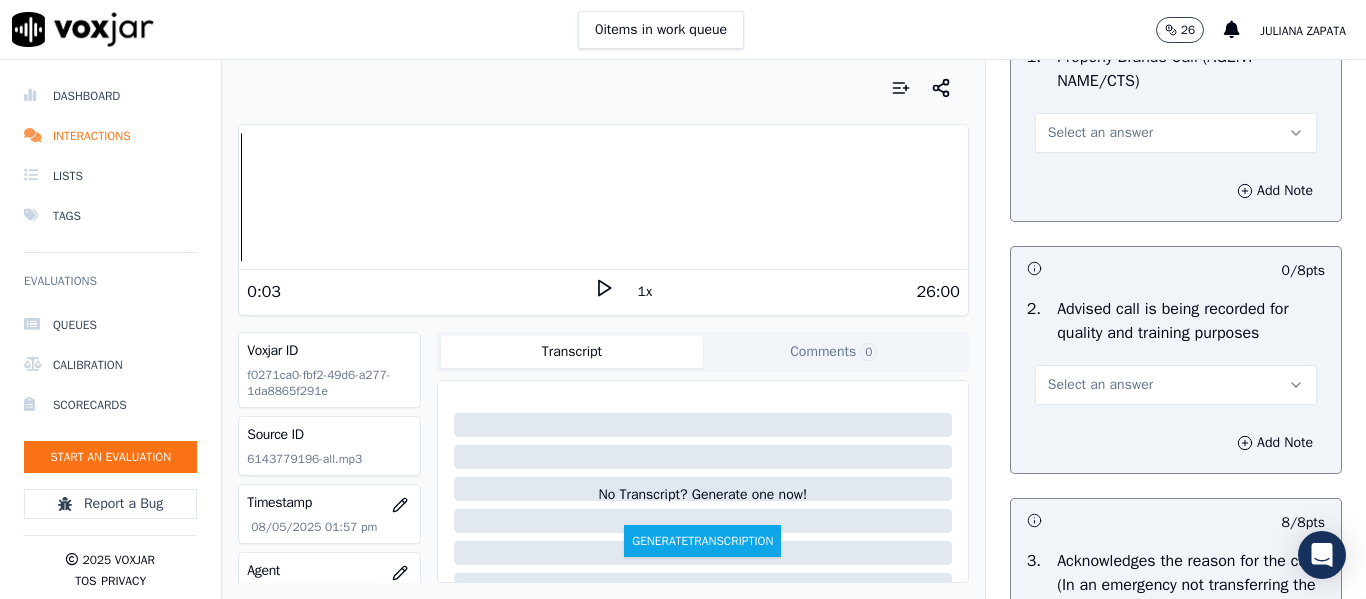 scroll, scrollTop: 0, scrollLeft: 0, axis: both 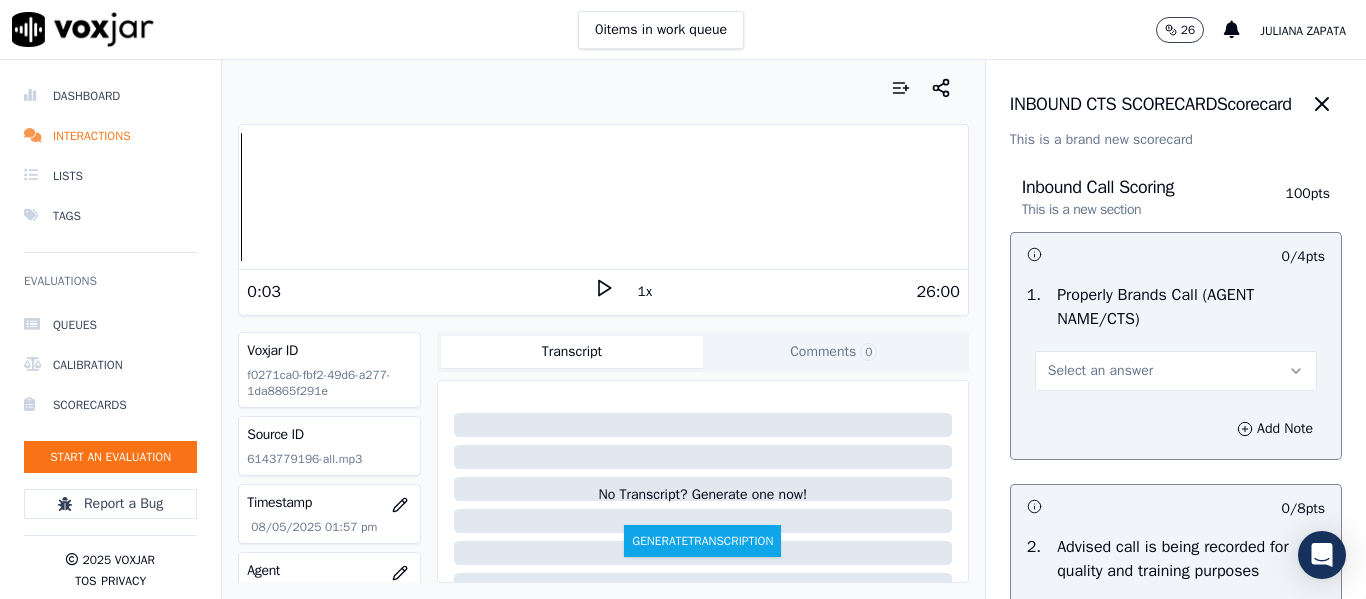click at bounding box center (1101, 254) 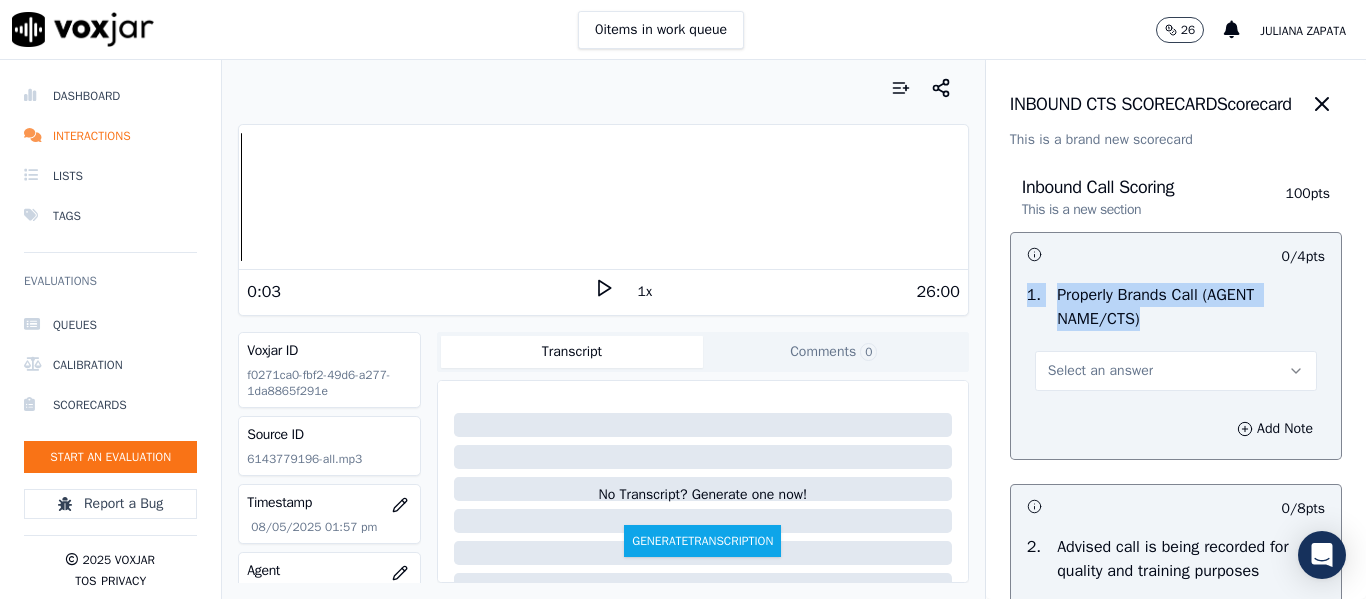 drag, startPoint x: 1127, startPoint y: 319, endPoint x: 983, endPoint y: 287, distance: 147.51271 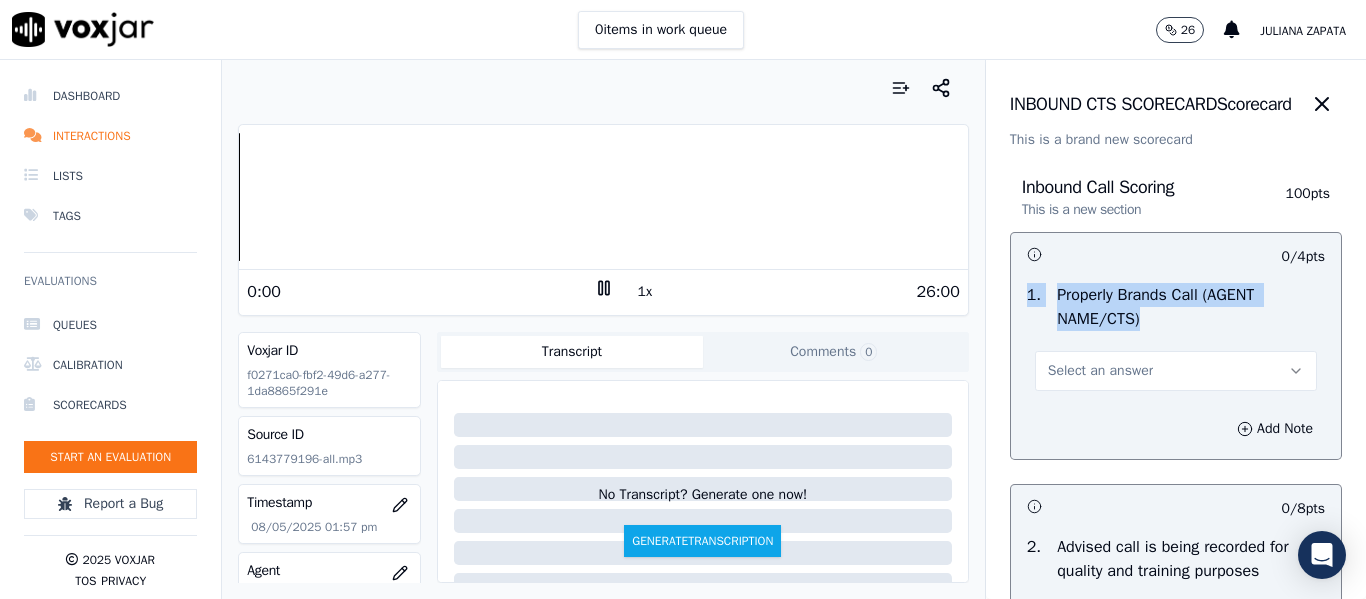click on "Dashboard   Interactions   Lists   Tags       Evaluations     Queues   Calibration   Scorecards   Start an Evaluation
Report a Bug       2025   Voxjar   TOS   Privacy             Your browser does not support the audio element.   0:00     1x   26:00   Voxjar ID   f0271ca0-fbf2-49d6-a277-1da8865f291e   Source ID   6143779196-all.mp3   Timestamp
08/05/2025 01:57 pm     Agent
TATIANA_IRIARTE_WANN1104_NGE     Customer Name     Yeimi Griselda Galvez Galiano     Customer Phone     6146258823     Tags
NGE     Source     manualUpload   Type     AUDIO       Transcript   Comments  0   No Transcript? Generate one now!   Generate  Transcription         Add Comment   Scores   Transcript   Metadata   Comments         Human Score   --   0  evaluation s   AI Score   --   0  evaluation s     AI Evaluations
Queue an AI Evaluation   No AI evaluations yet   Human Evaluations   Start a Manual Evaluation   No human evaluations yet       INBOUND CTS SCORECARD  Scorecard" at bounding box center [683, 329] 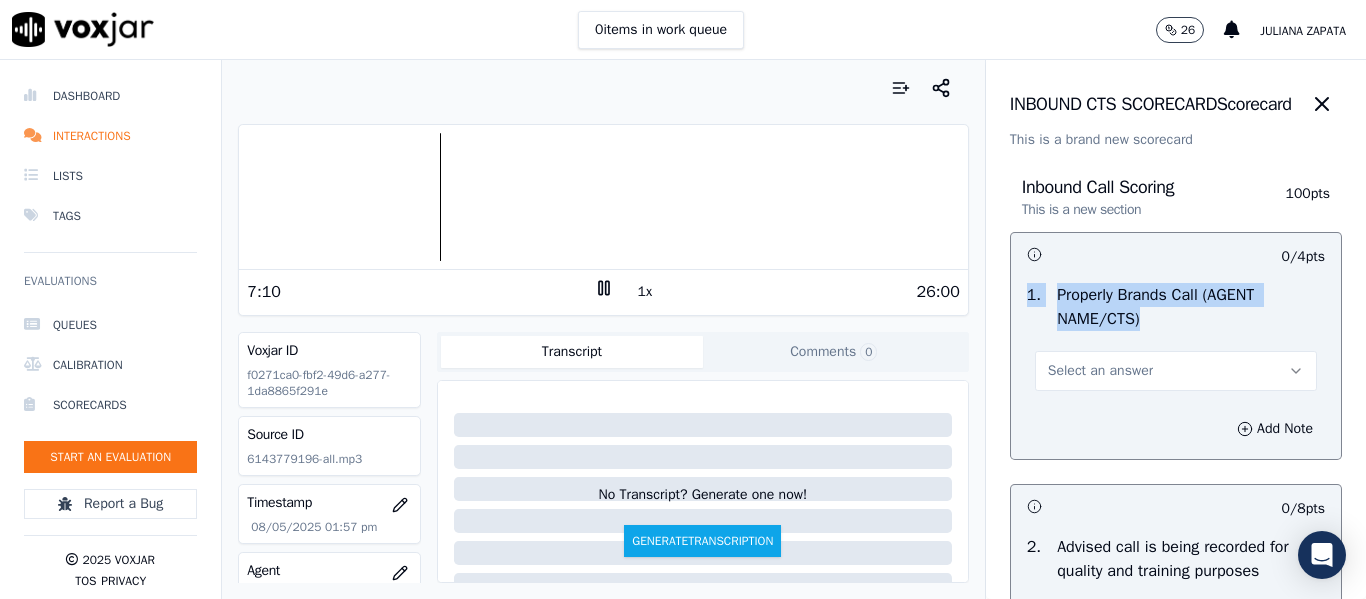 click at bounding box center (603, 197) 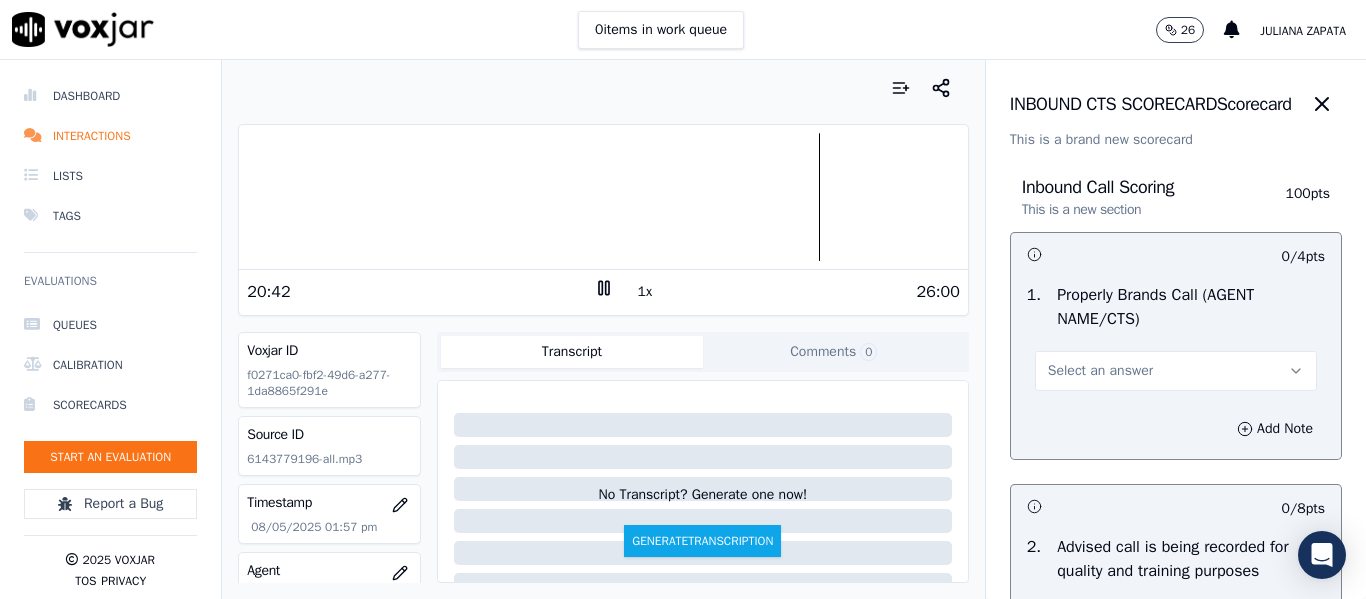 drag, startPoint x: 979, startPoint y: 207, endPoint x: 948, endPoint y: 210, distance: 31.144823 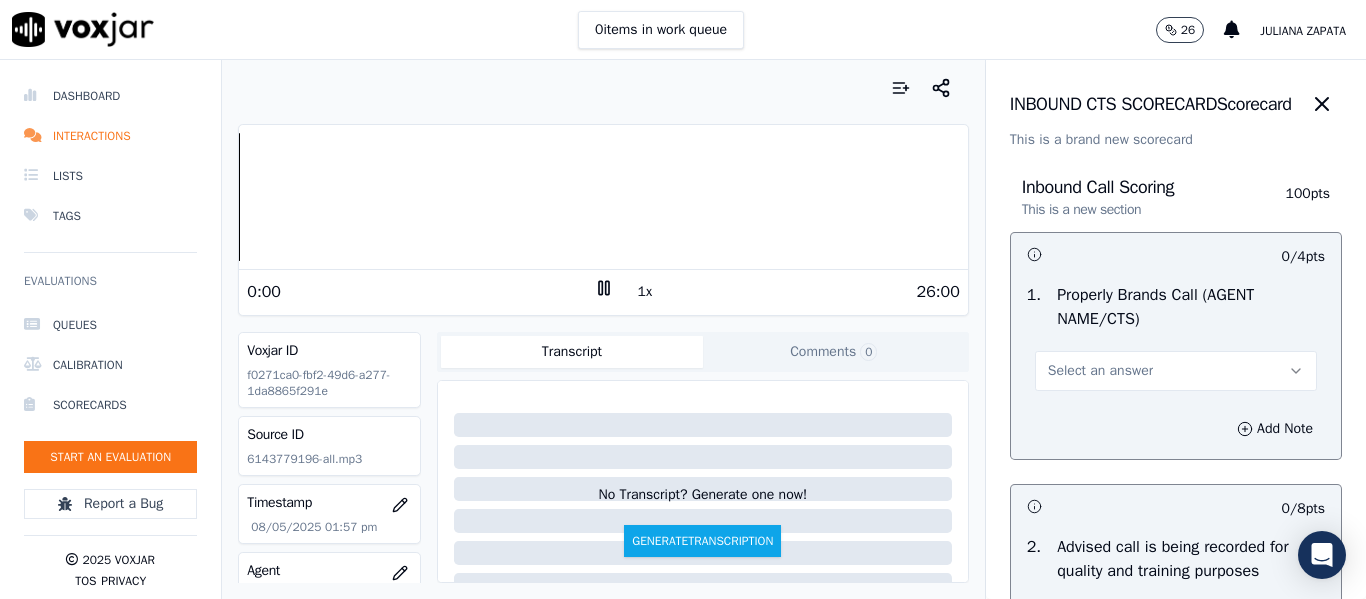 click on "Dashboard   Interactions   Lists   Tags       Evaluations     Queues   Calibration   Scorecards   Start an Evaluation
Report a Bug       2025   Voxjar   TOS   Privacy             Your browser does not support the audio element.   0:00     1x   26:00   Voxjar ID   f0271ca0-fbf2-49d6-a277-1da8865f291e   Source ID   6143779196-all.mp3   Timestamp
08/05/2025 01:57 pm     Agent
TATIANA_IRIARTE_WANN1104_NGE     Customer Name     Yeimi Griselda Galvez Galiano     Customer Phone     6146258823     Tags
NGE     Source     manualUpload   Type     AUDIO       Transcript   Comments  0   No Transcript? Generate one now!   Generate  Transcription         Add Comment   Scores   Transcript   Metadata   Comments         Human Score   --   0  evaluation s   AI Score   --   0  evaluation s     AI Evaluations
Queue an AI Evaluation   No AI evaluations yet   Human Evaluations   Start a Manual Evaluation   No human evaluations yet       INBOUND CTS SCORECARD  Scorecard" at bounding box center [683, 329] 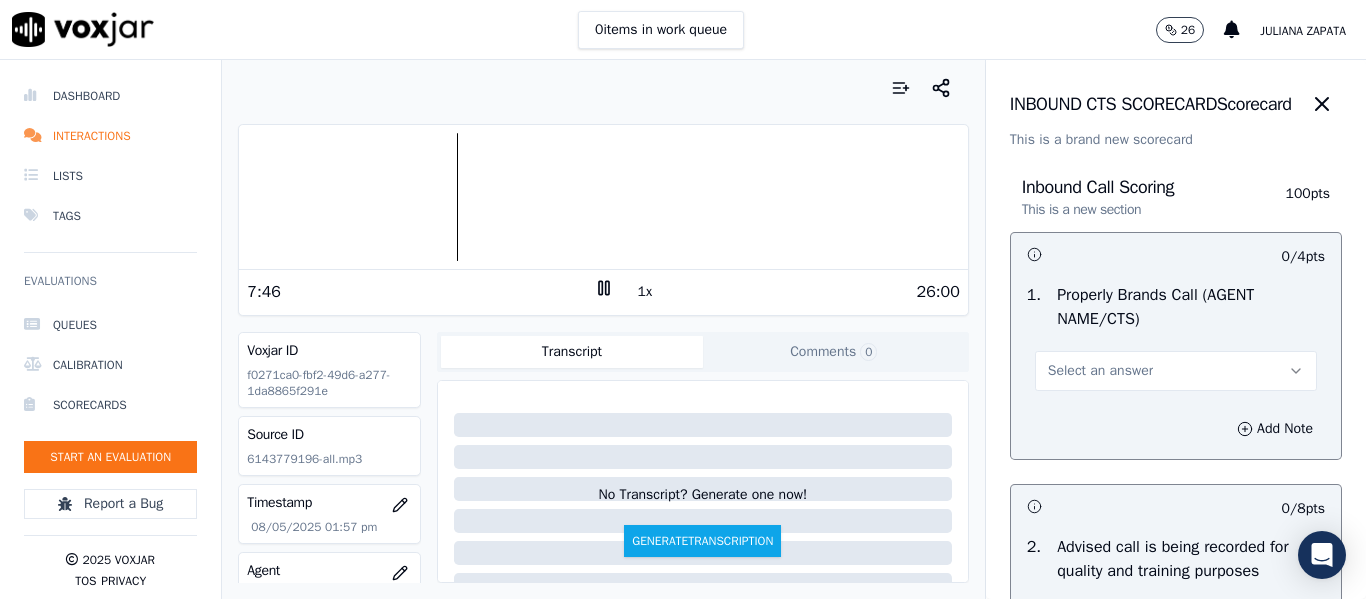 drag, startPoint x: 591, startPoint y: 300, endPoint x: 610, endPoint y: 321, distance: 28.319605 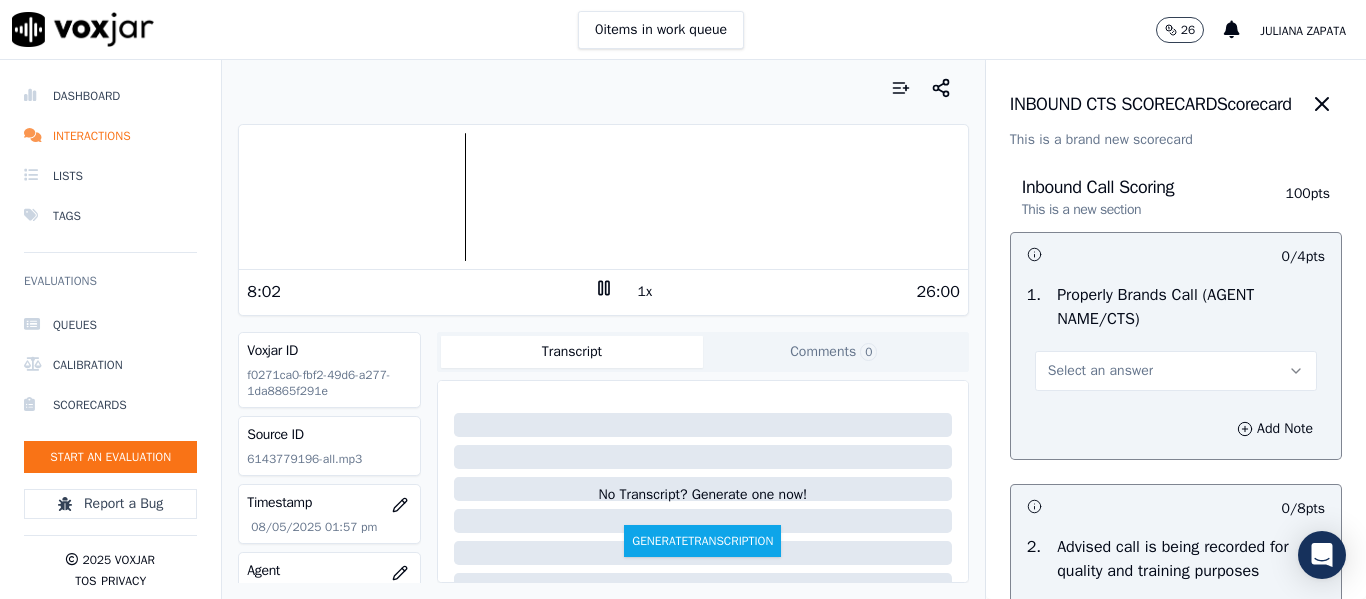 click 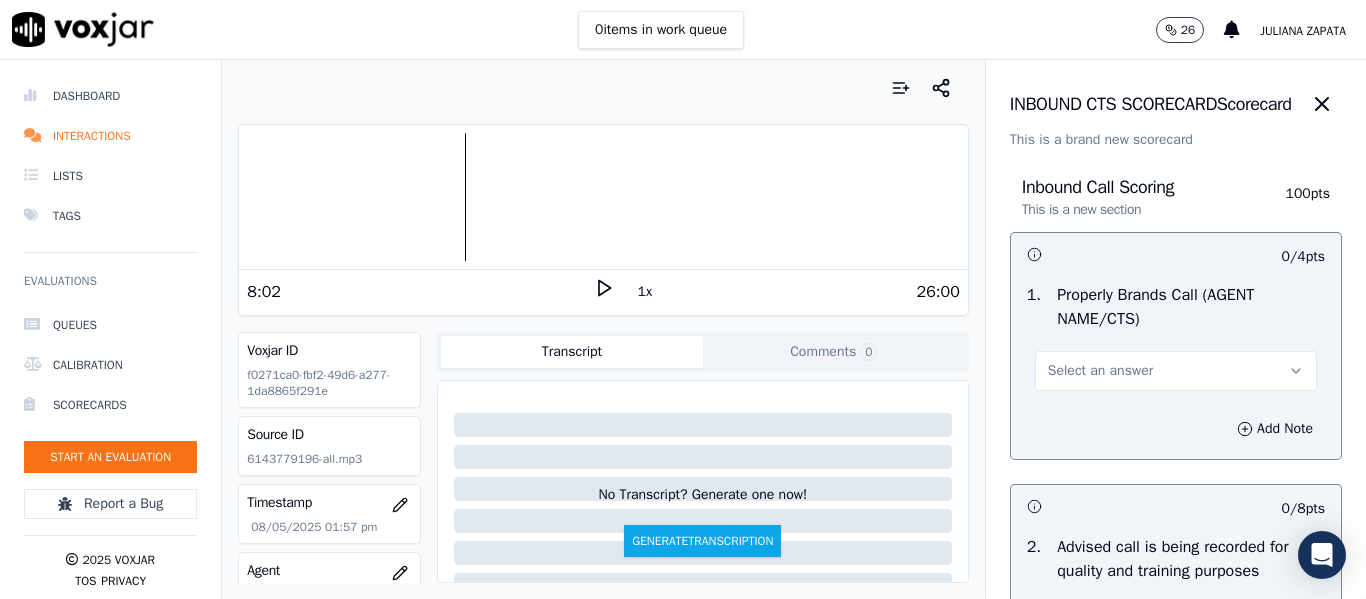 click 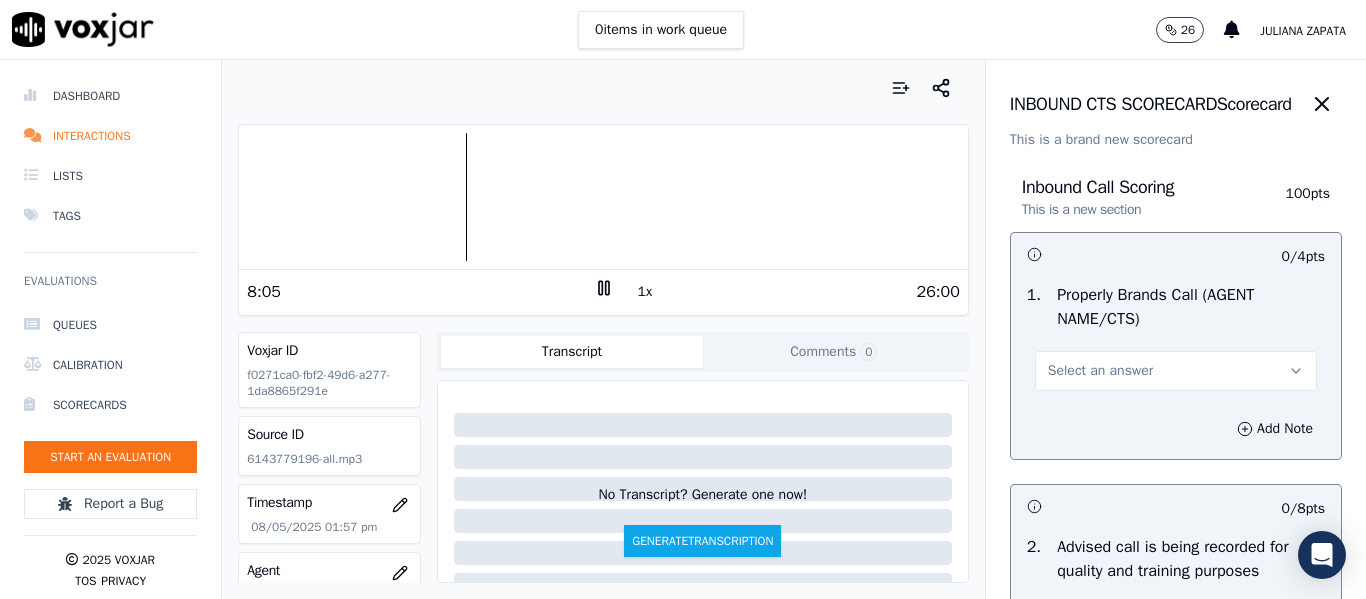 click 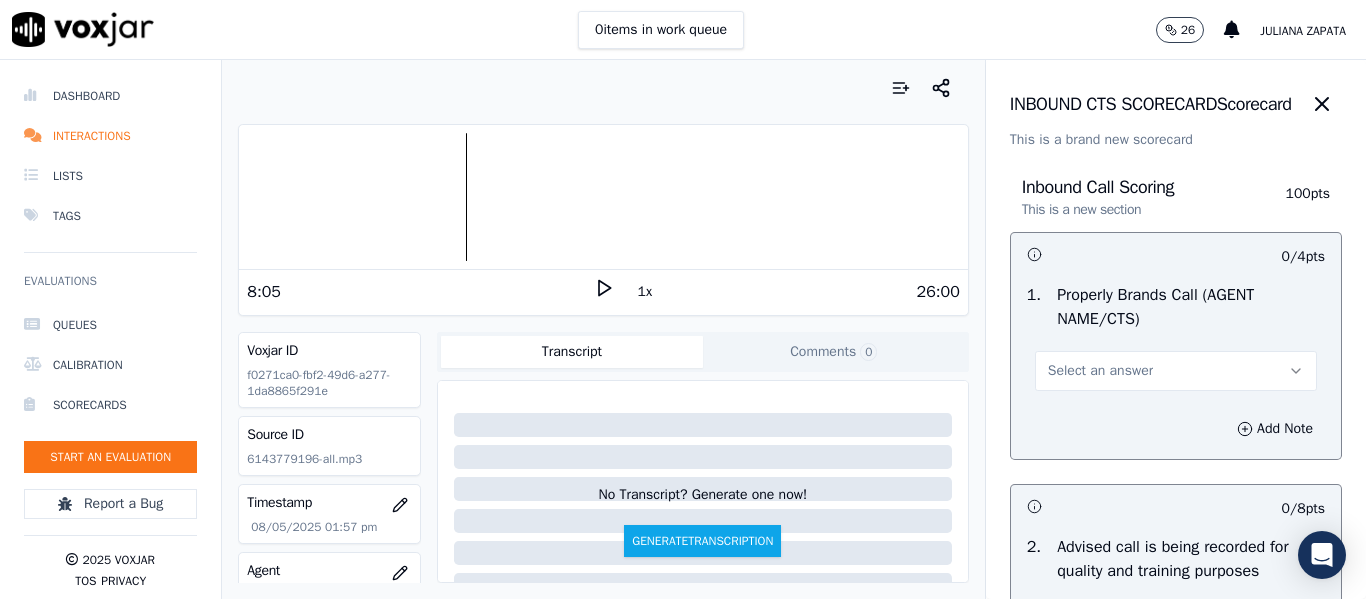 click 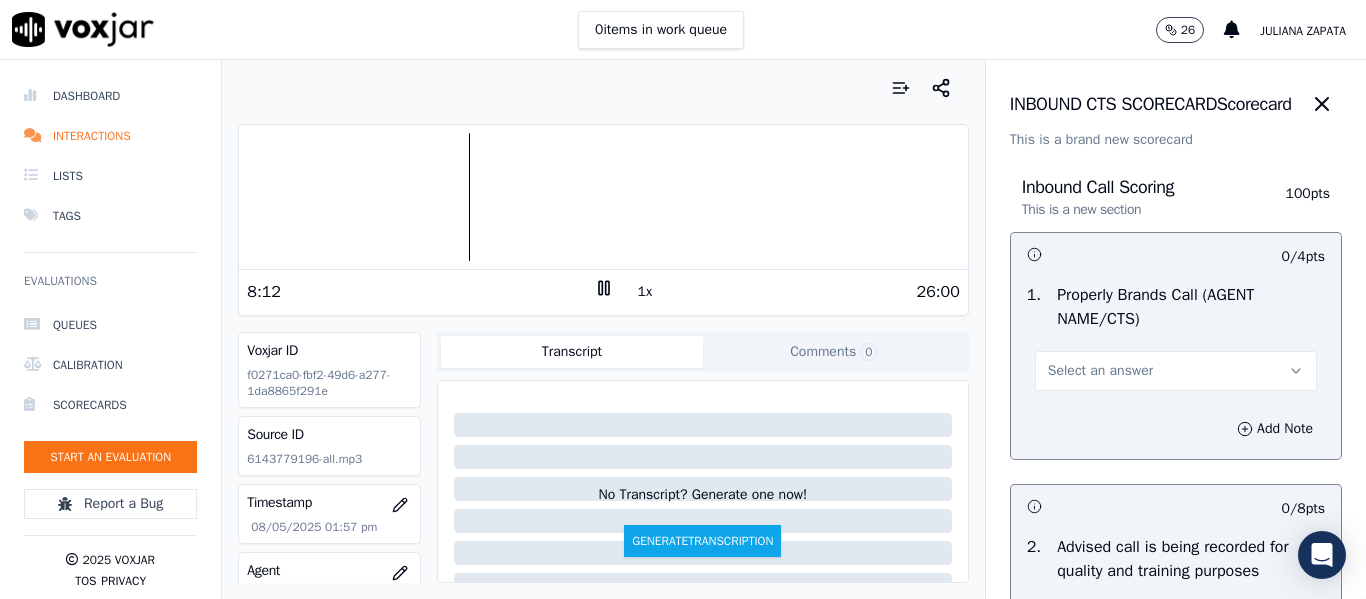 drag, startPoint x: 595, startPoint y: 288, endPoint x: 594, endPoint y: 306, distance: 18.027756 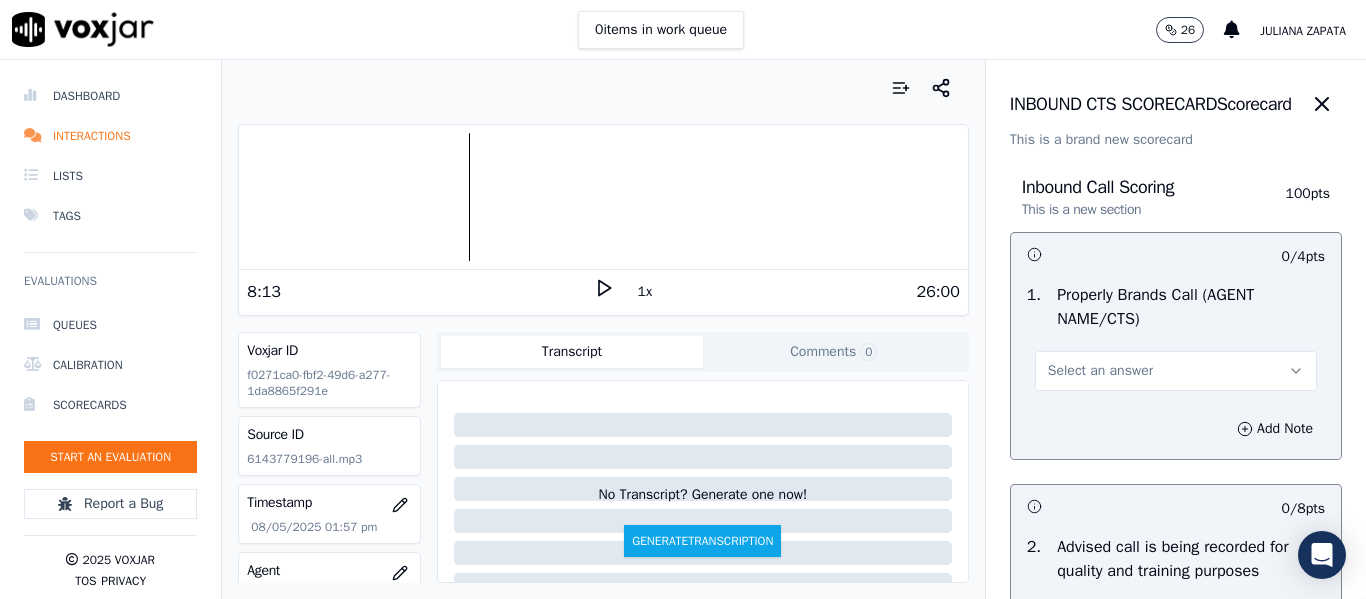 click 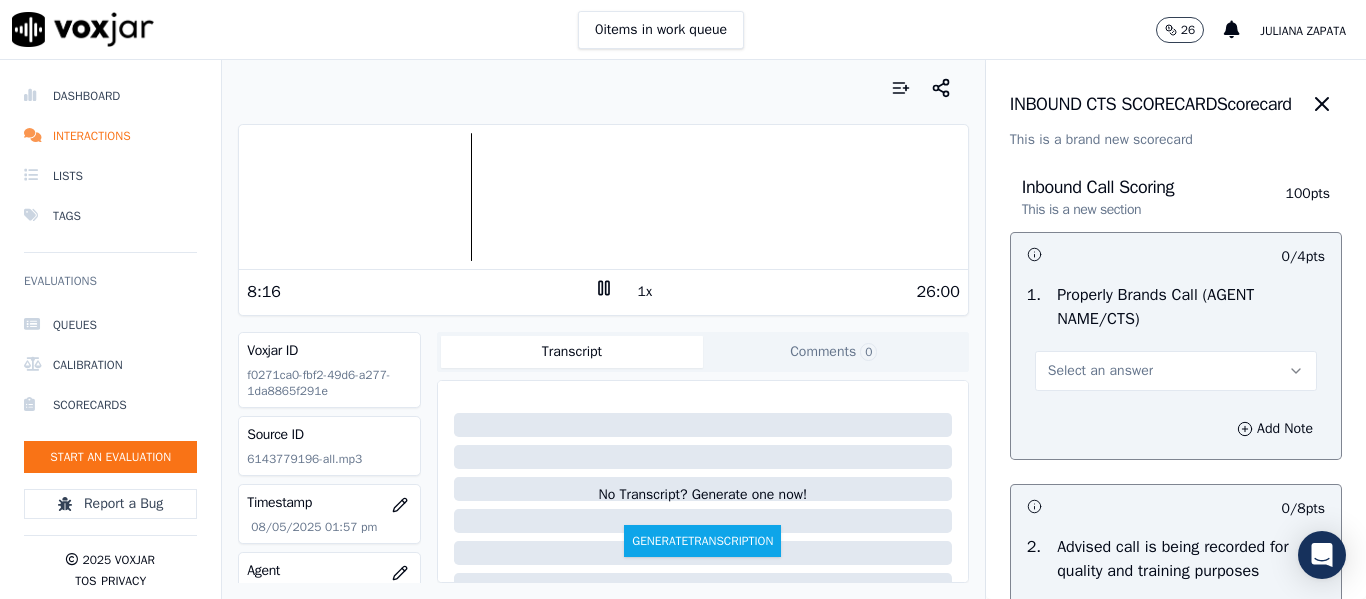 click on "8:16     1x   26:00" at bounding box center (603, 291) 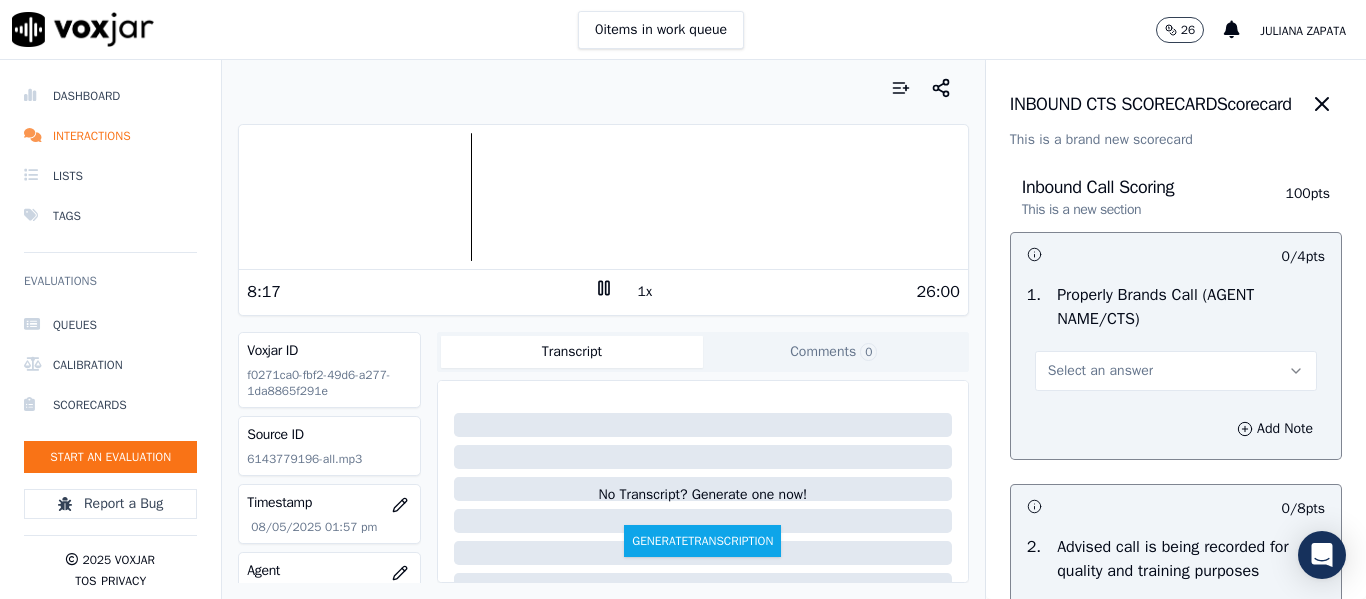 click on "26:00" at bounding box center (787, 292) 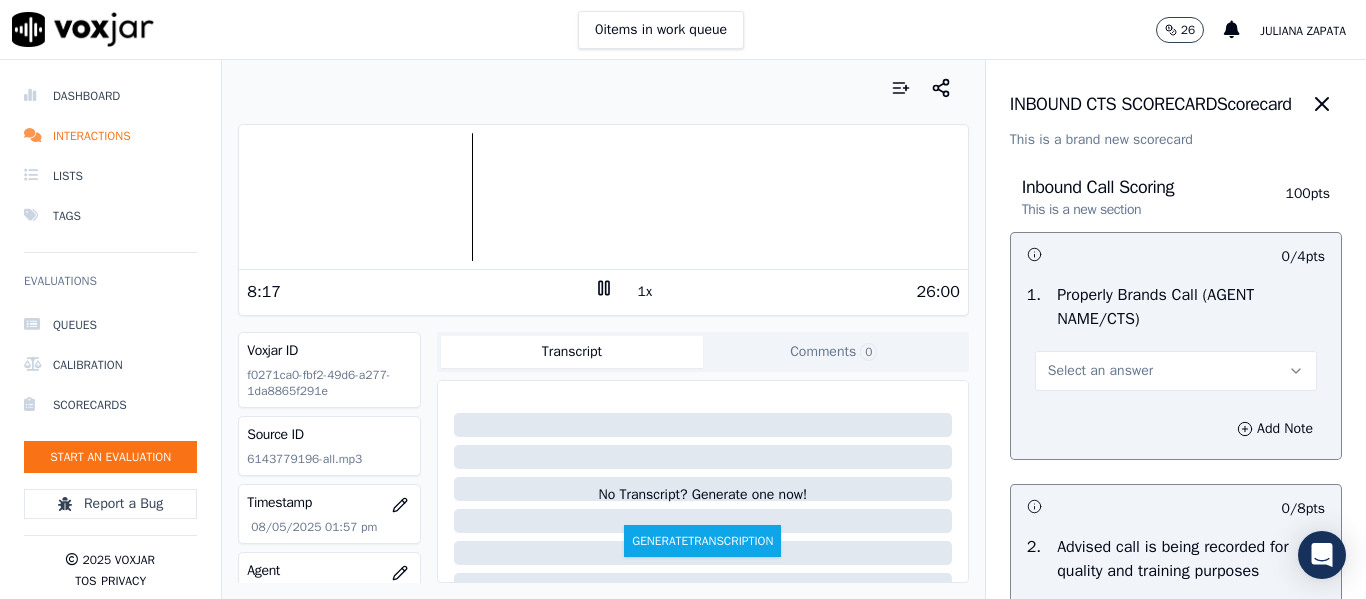click 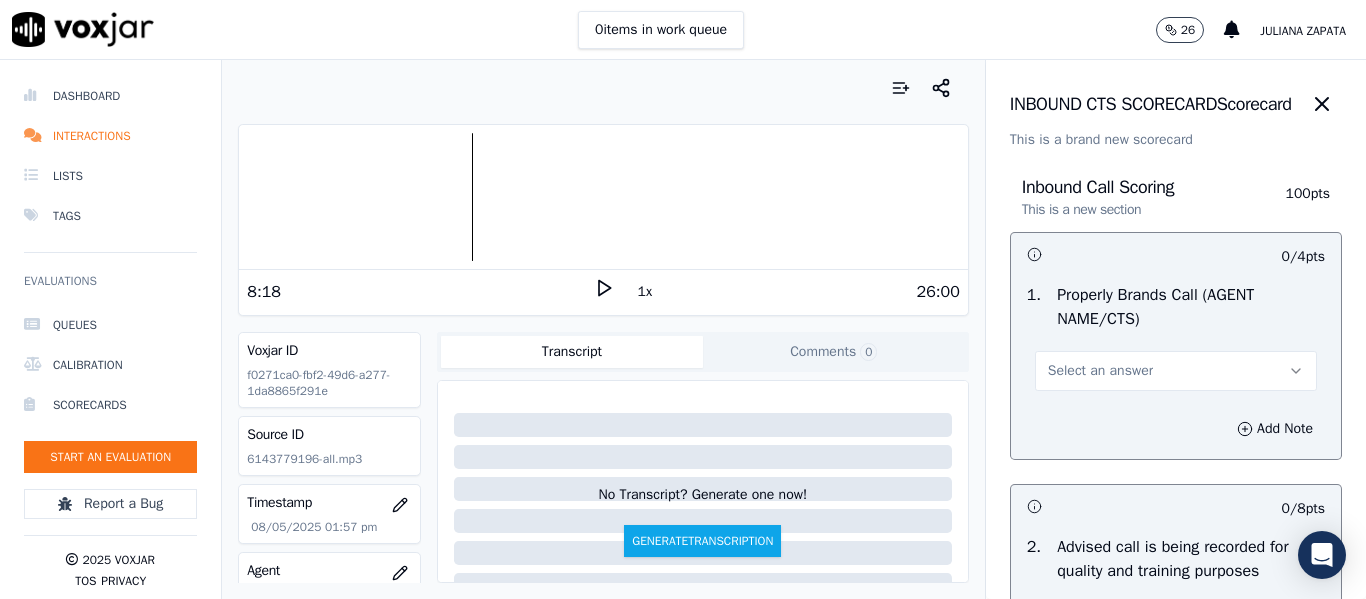 click 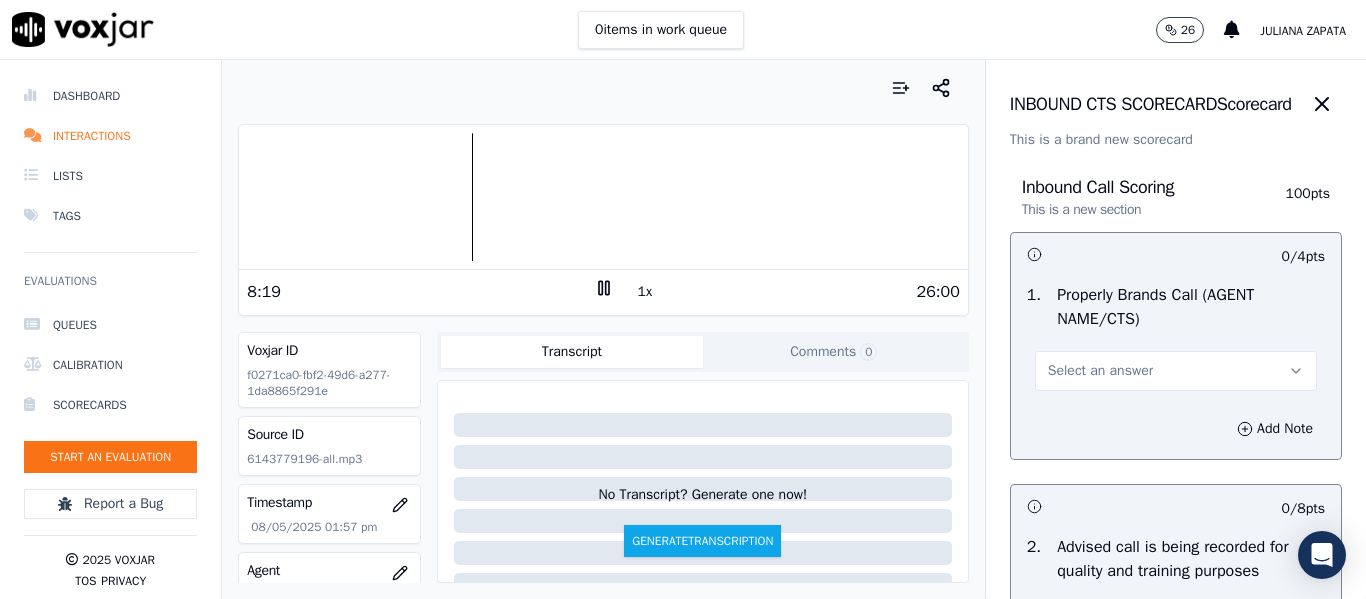 click 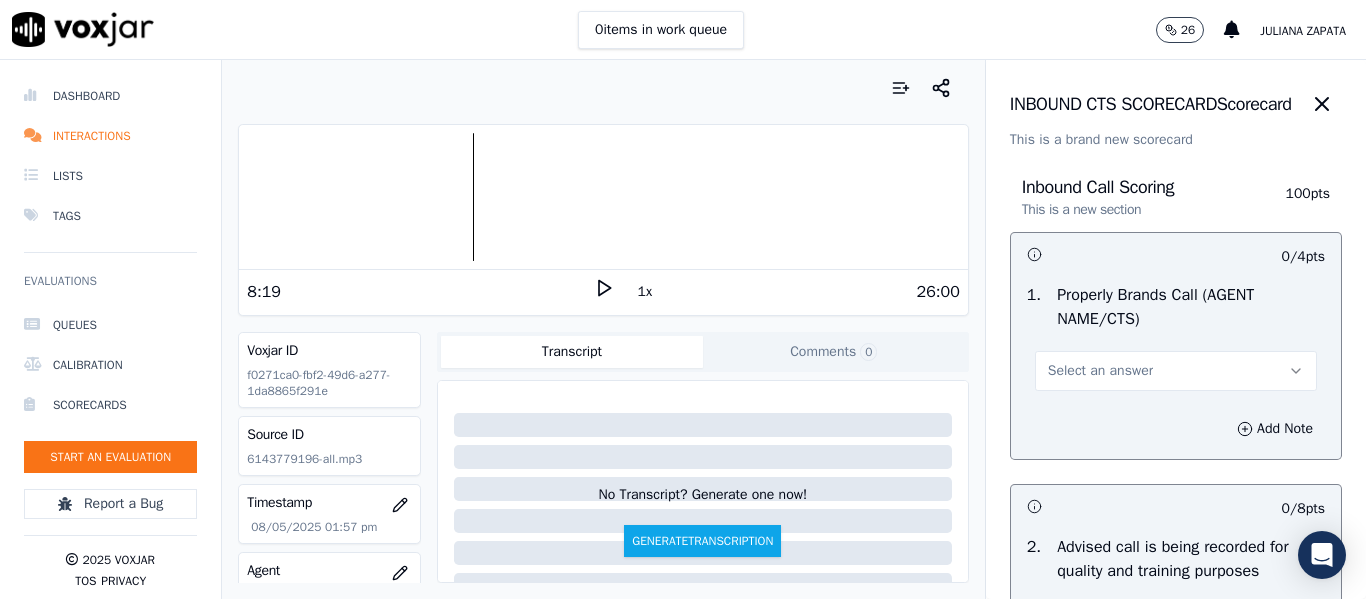 click 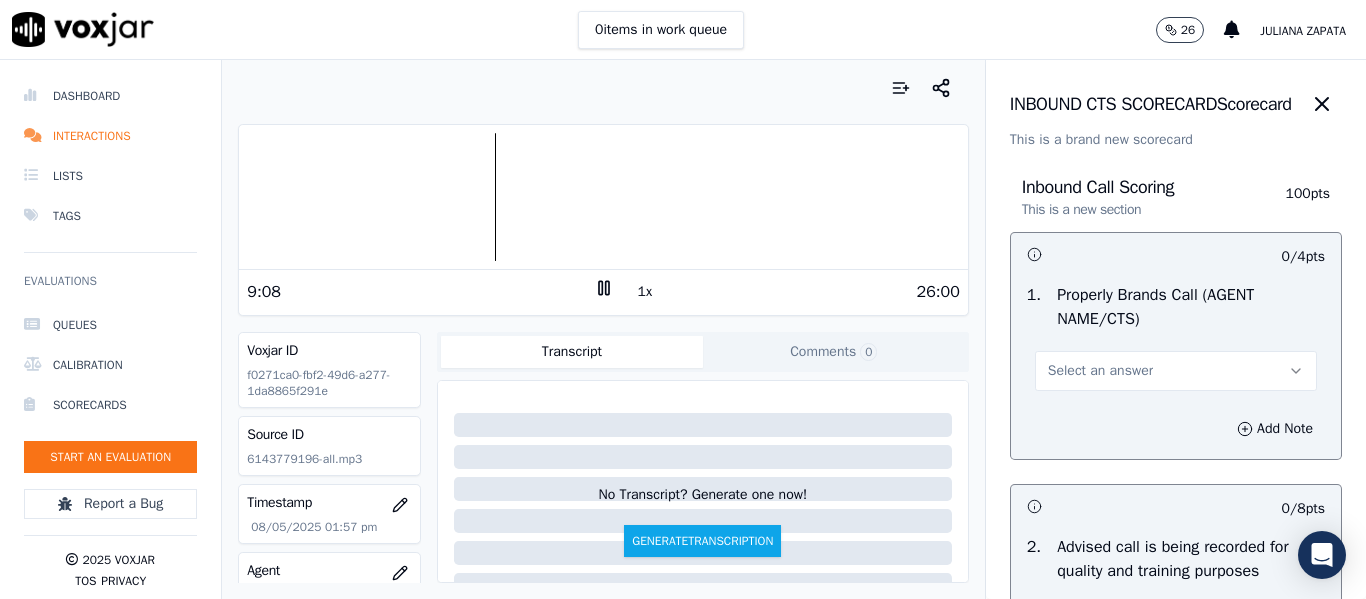 click at bounding box center [603, 197] 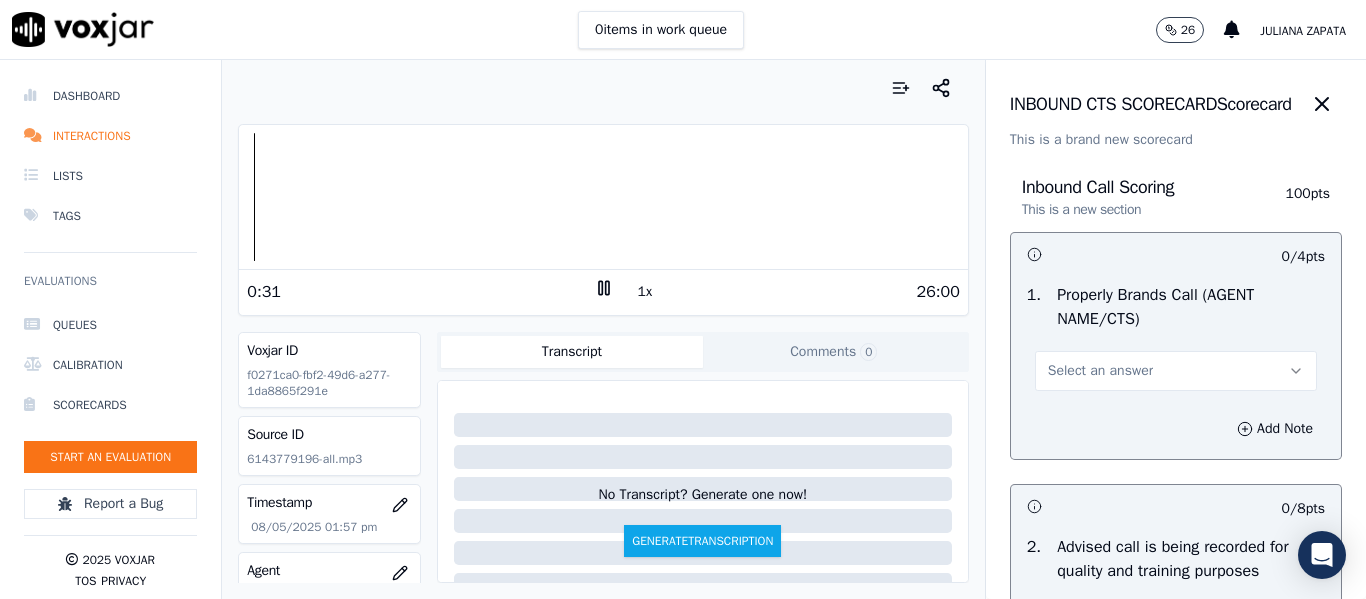 click 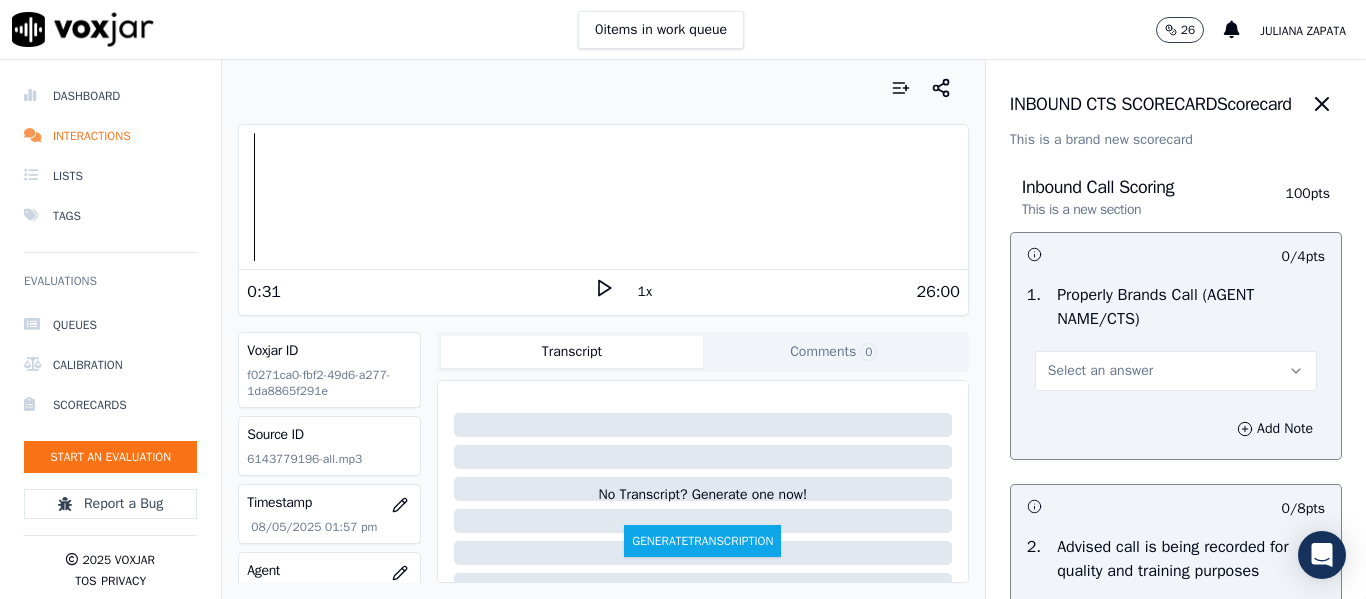 click at bounding box center (603, 197) 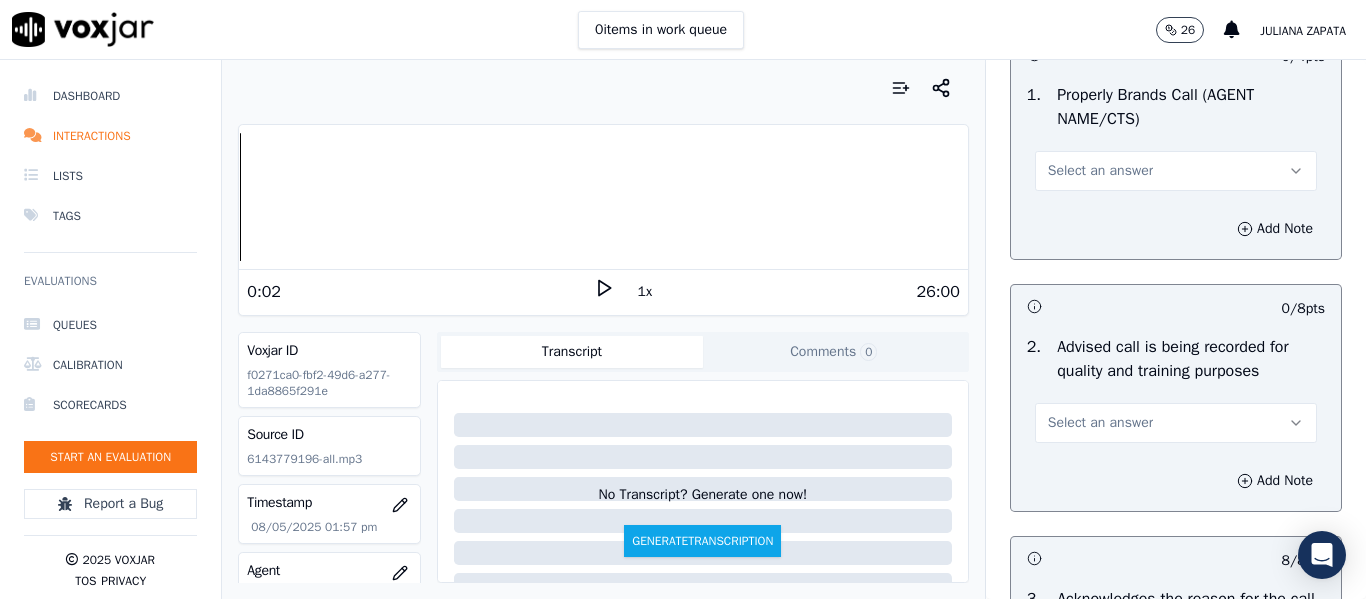 scroll, scrollTop: 300, scrollLeft: 0, axis: vertical 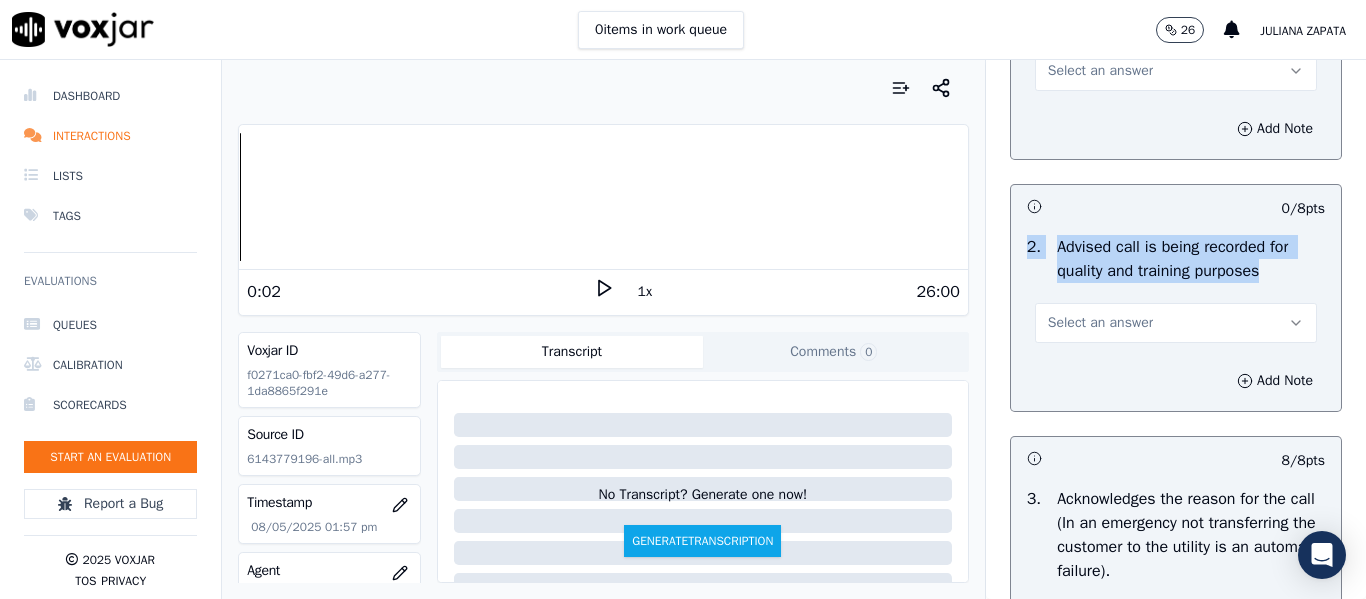 drag, startPoint x: 1244, startPoint y: 272, endPoint x: 1003, endPoint y: 243, distance: 242.73854 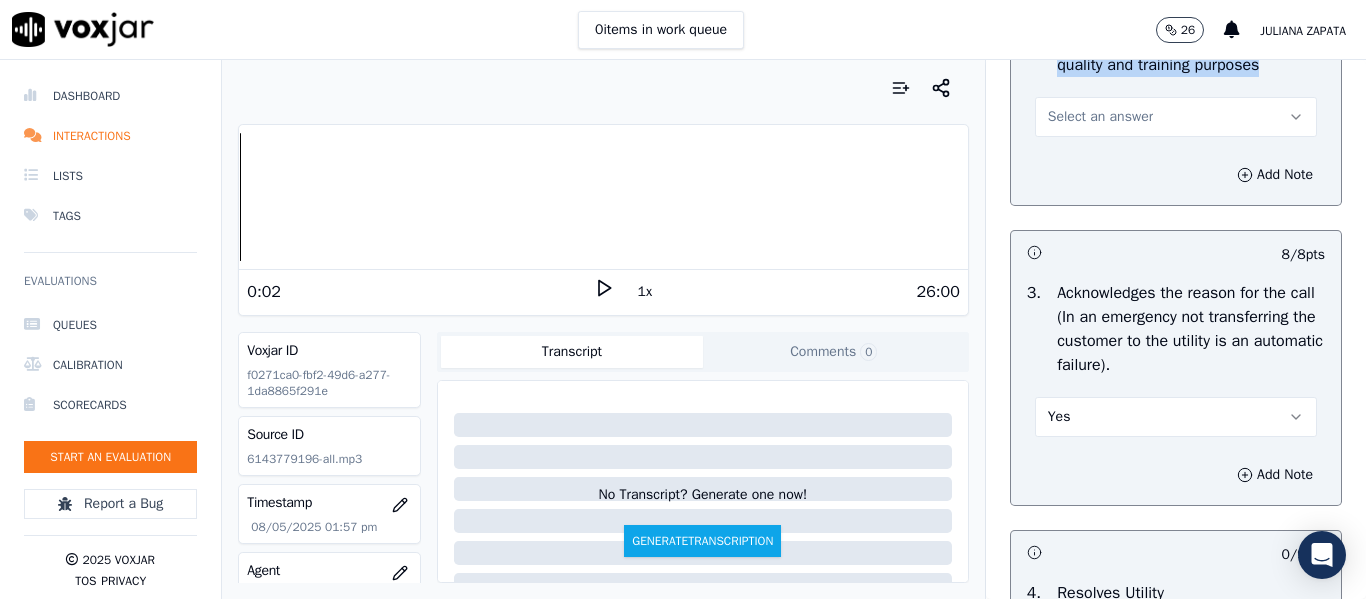 scroll, scrollTop: 600, scrollLeft: 0, axis: vertical 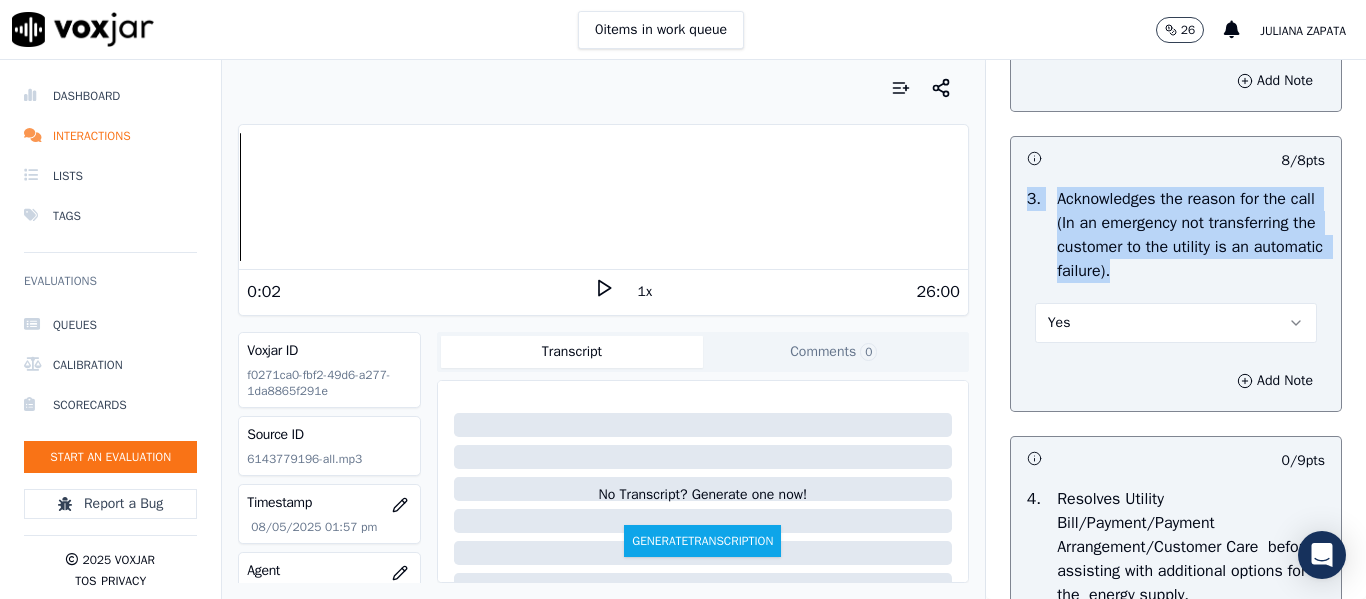 drag, startPoint x: 1251, startPoint y: 272, endPoint x: 1008, endPoint y: 198, distance: 254.01772 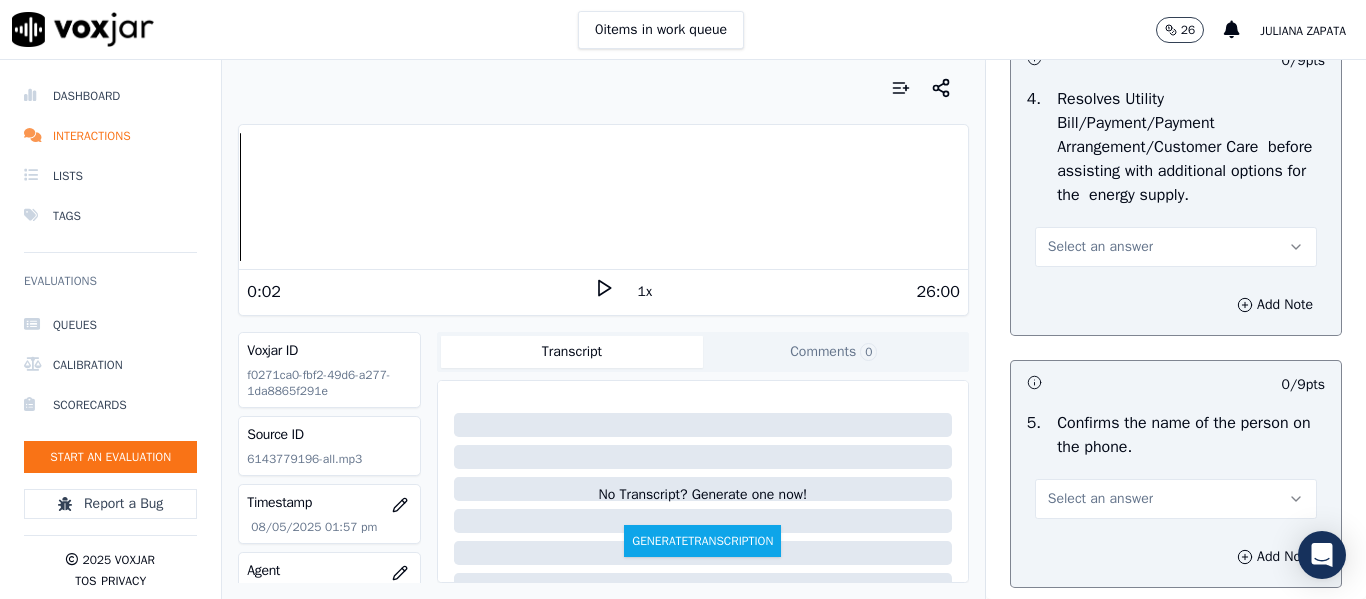 scroll, scrollTop: 900, scrollLeft: 0, axis: vertical 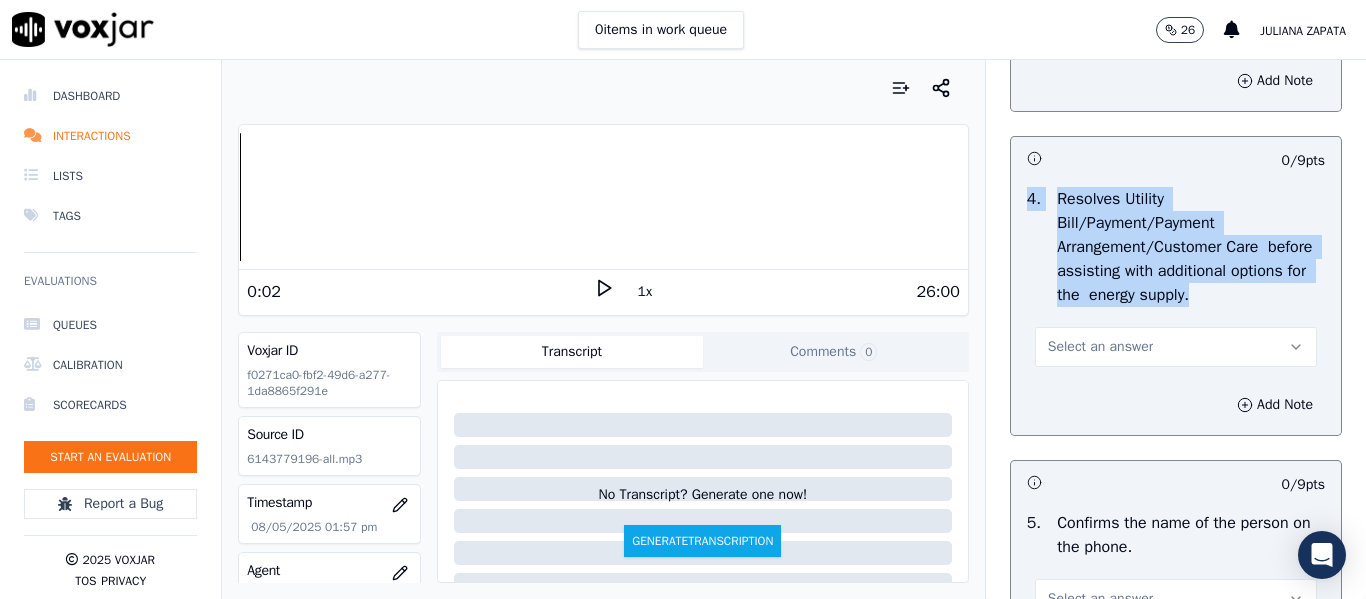 drag, startPoint x: 1004, startPoint y: 194, endPoint x: 1270, endPoint y: 302, distance: 287.08884 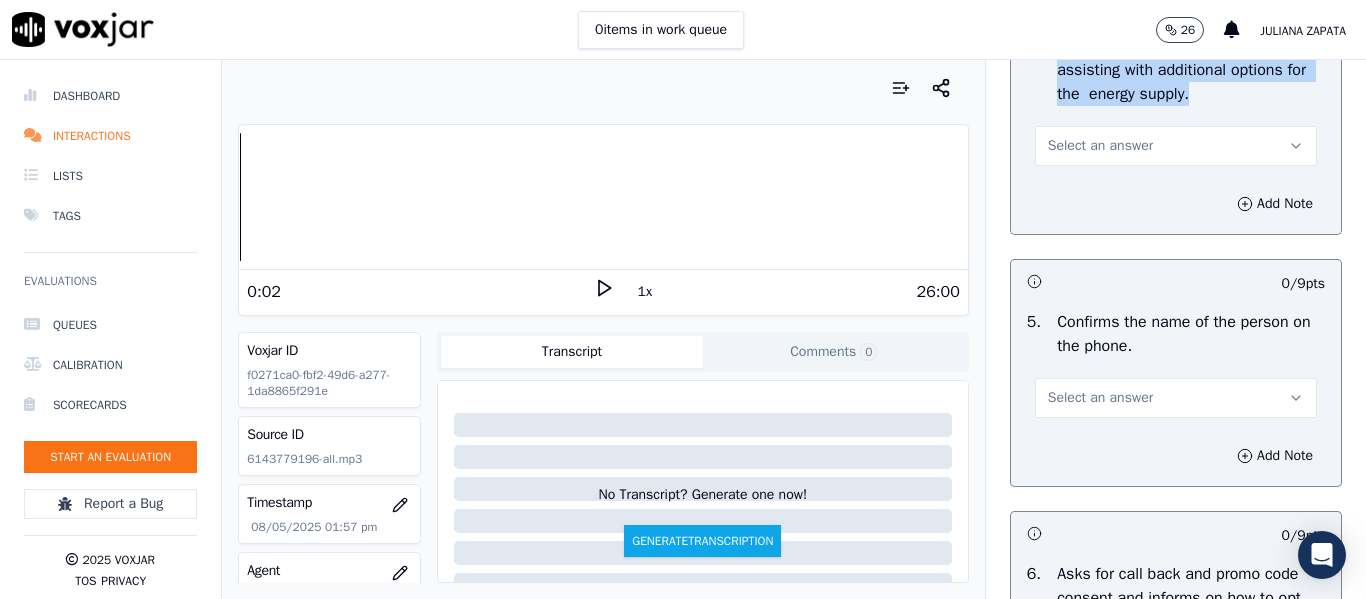scroll, scrollTop: 1200, scrollLeft: 0, axis: vertical 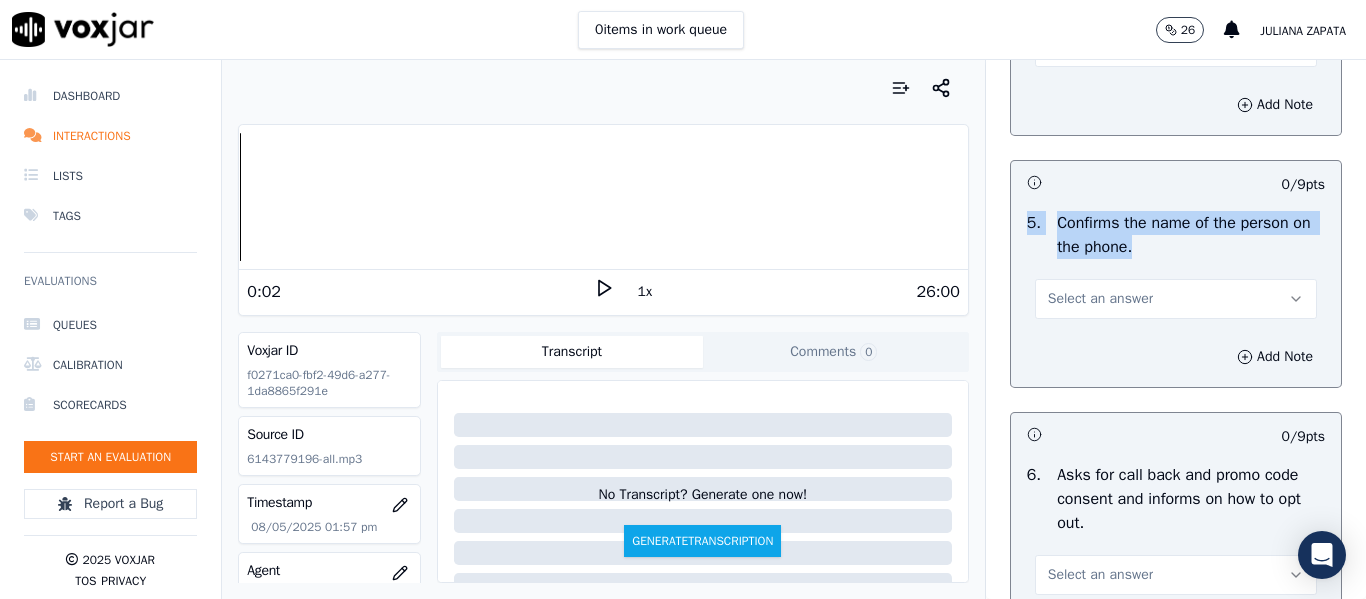 drag, startPoint x: 1139, startPoint y: 246, endPoint x: 997, endPoint y: 234, distance: 142.50613 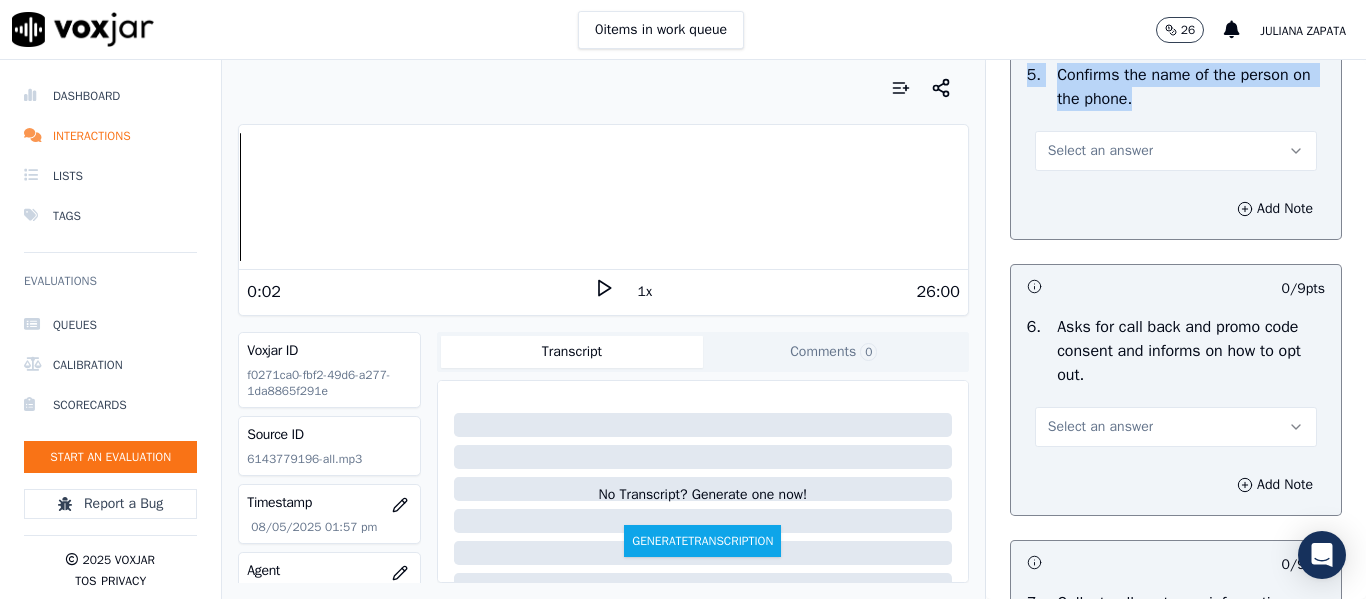 scroll, scrollTop: 1400, scrollLeft: 0, axis: vertical 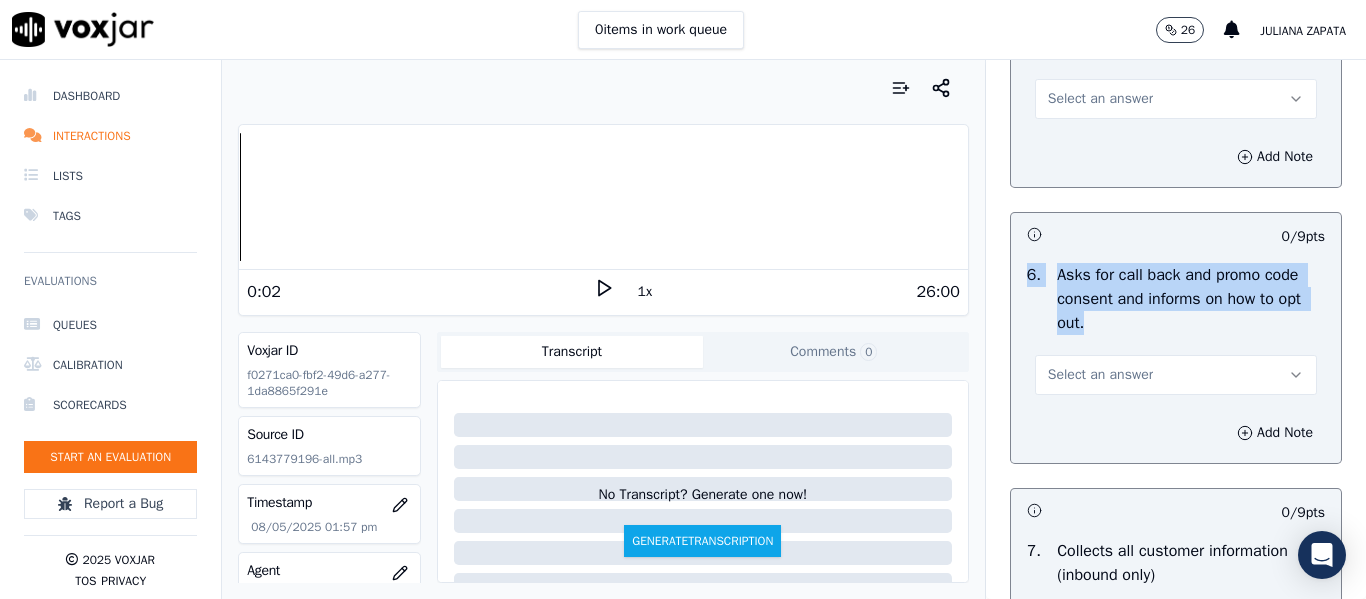 drag, startPoint x: 1098, startPoint y: 323, endPoint x: 996, endPoint y: 276, distance: 112.30761 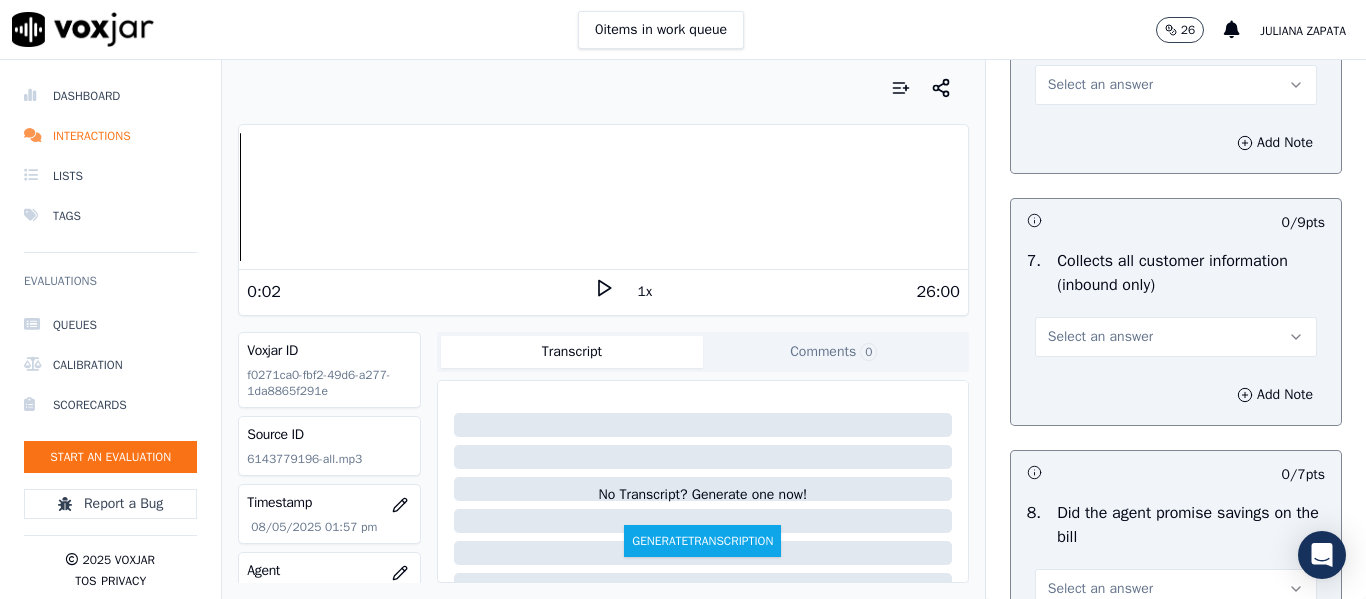 scroll, scrollTop: 1700, scrollLeft: 0, axis: vertical 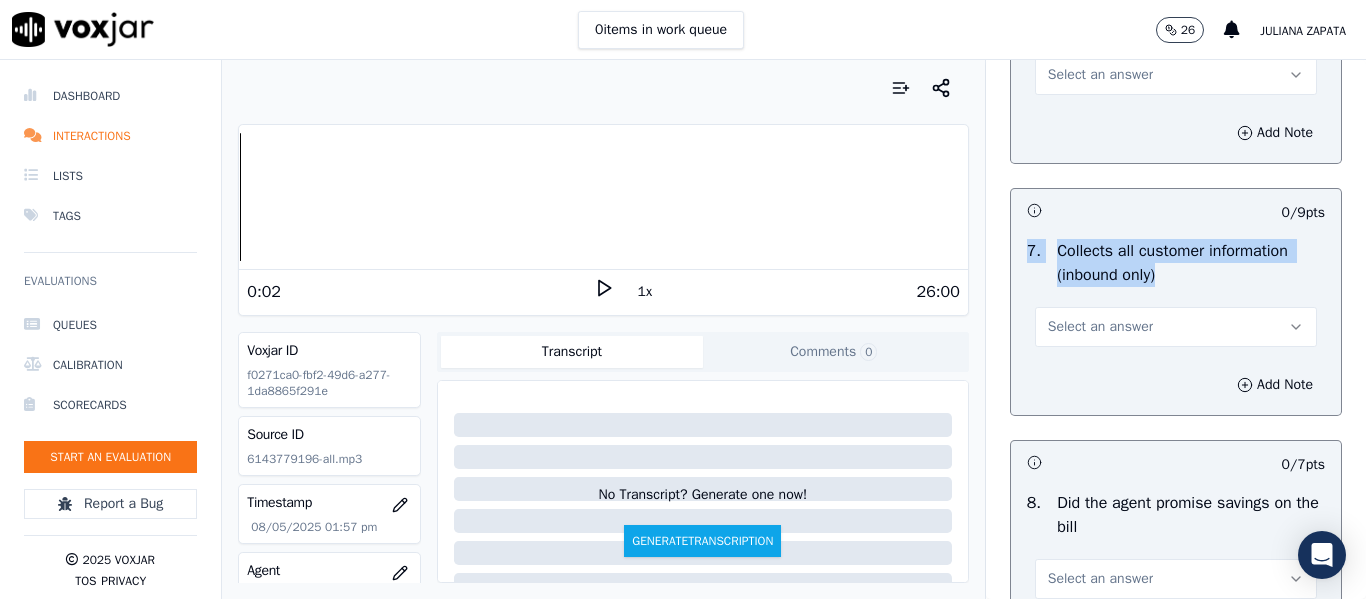 drag, startPoint x: 1145, startPoint y: 276, endPoint x: 995, endPoint y: 252, distance: 151.90787 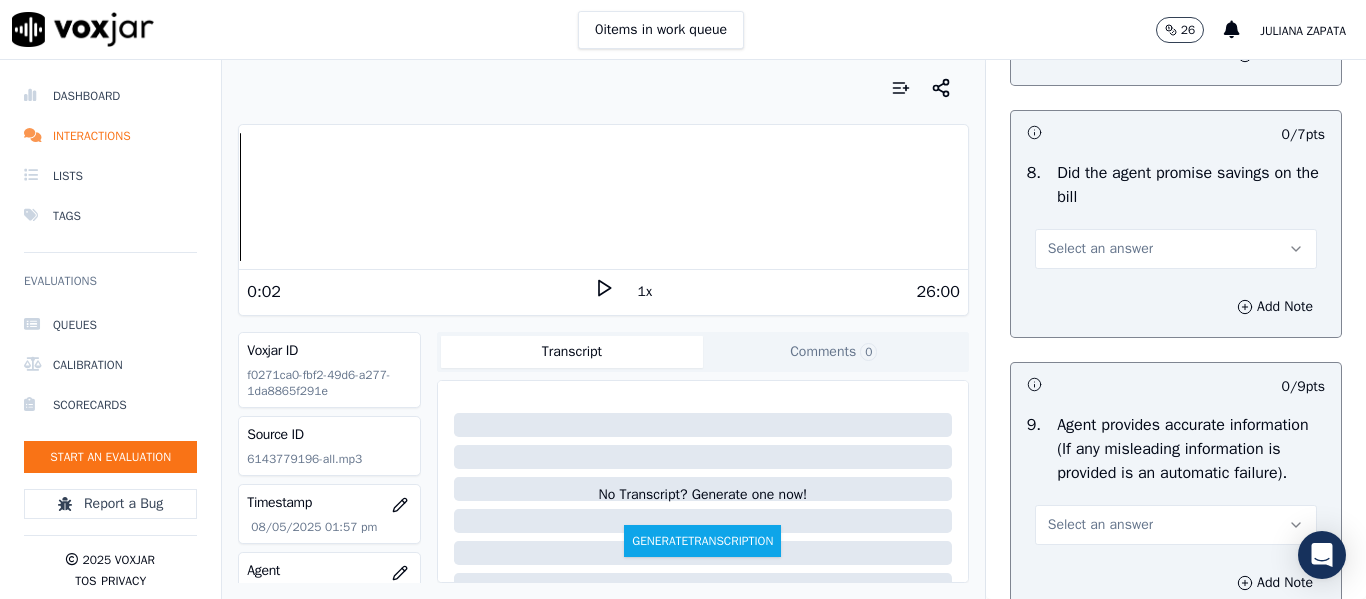 scroll, scrollTop: 2000, scrollLeft: 0, axis: vertical 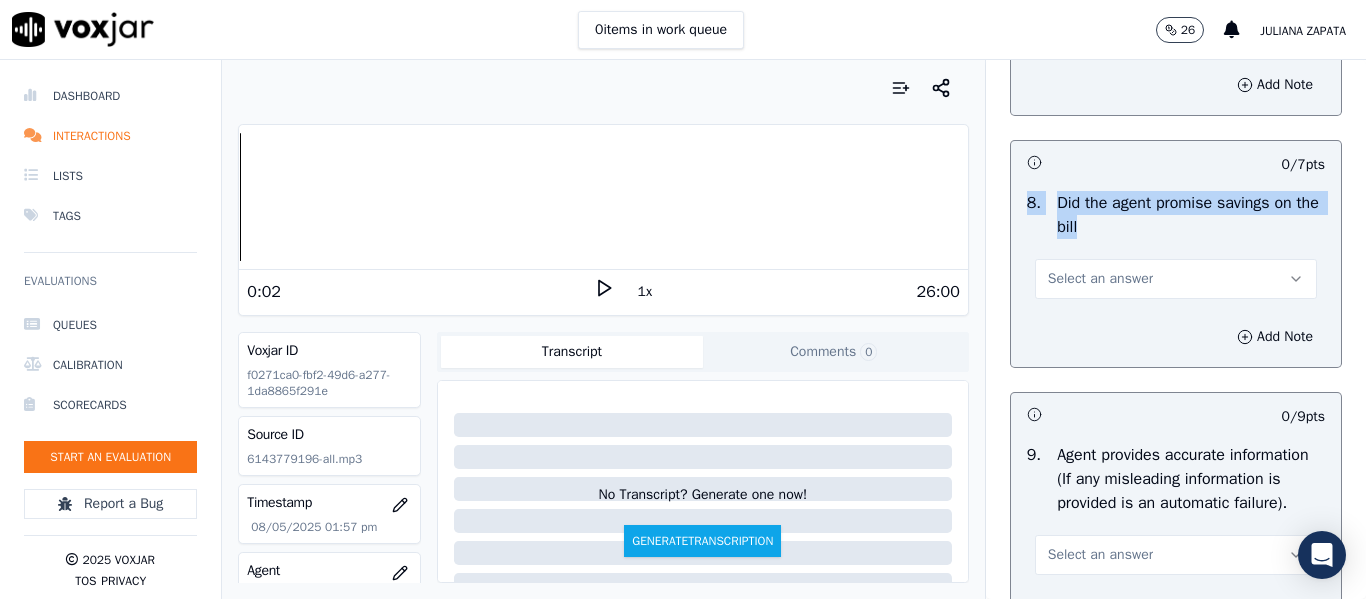 drag, startPoint x: 1091, startPoint y: 229, endPoint x: 989, endPoint y: 202, distance: 105.51303 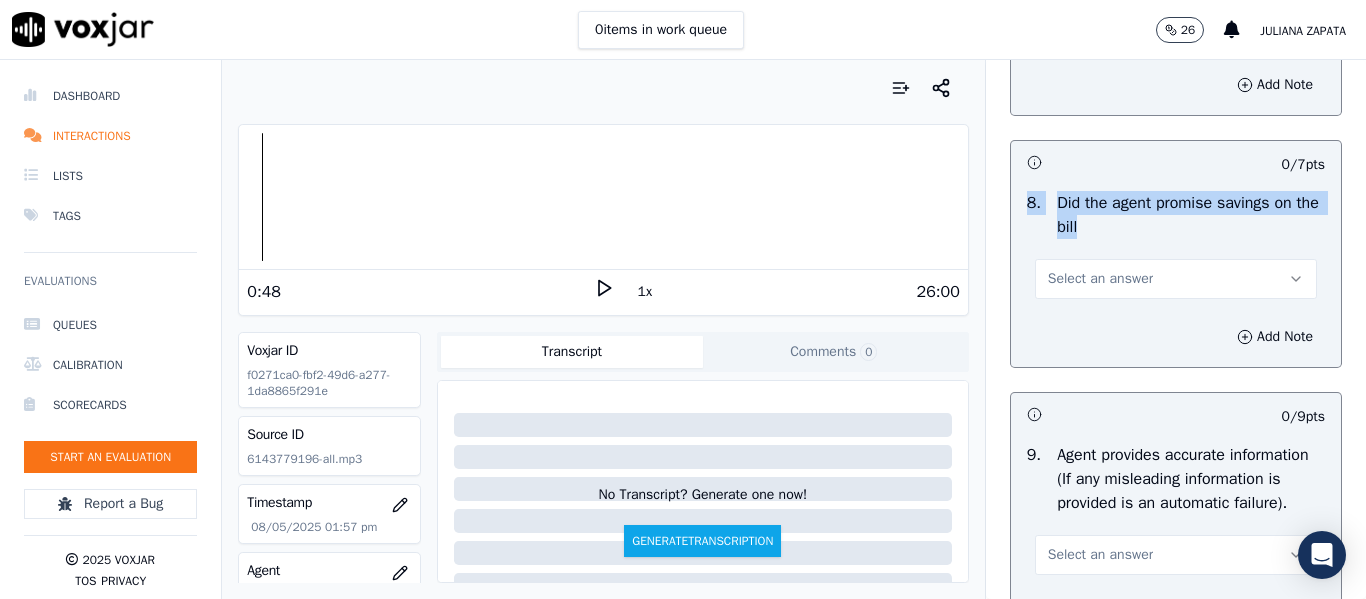 click 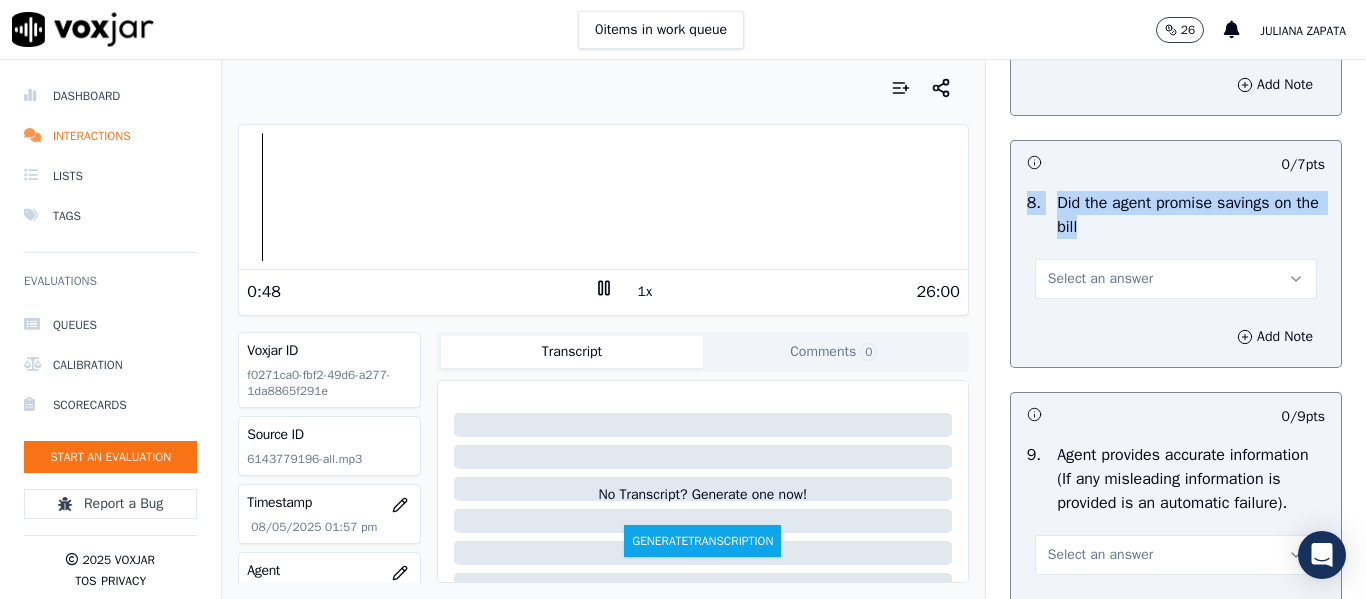 click at bounding box center (603, 197) 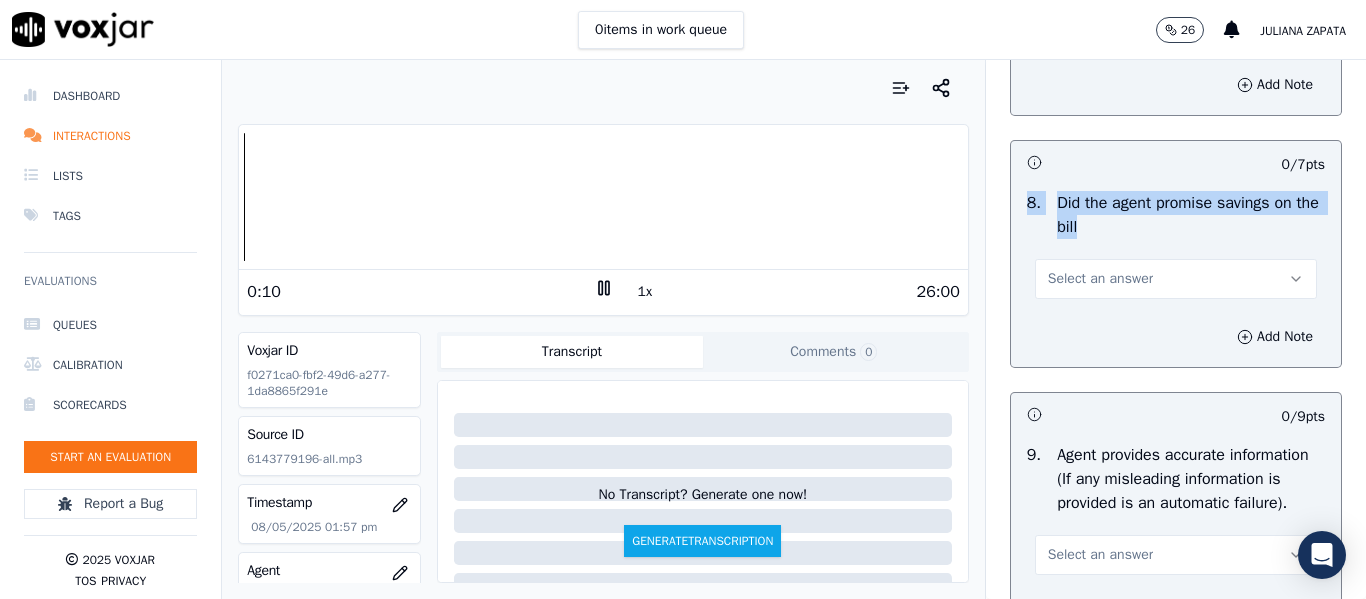 click at bounding box center [603, 197] 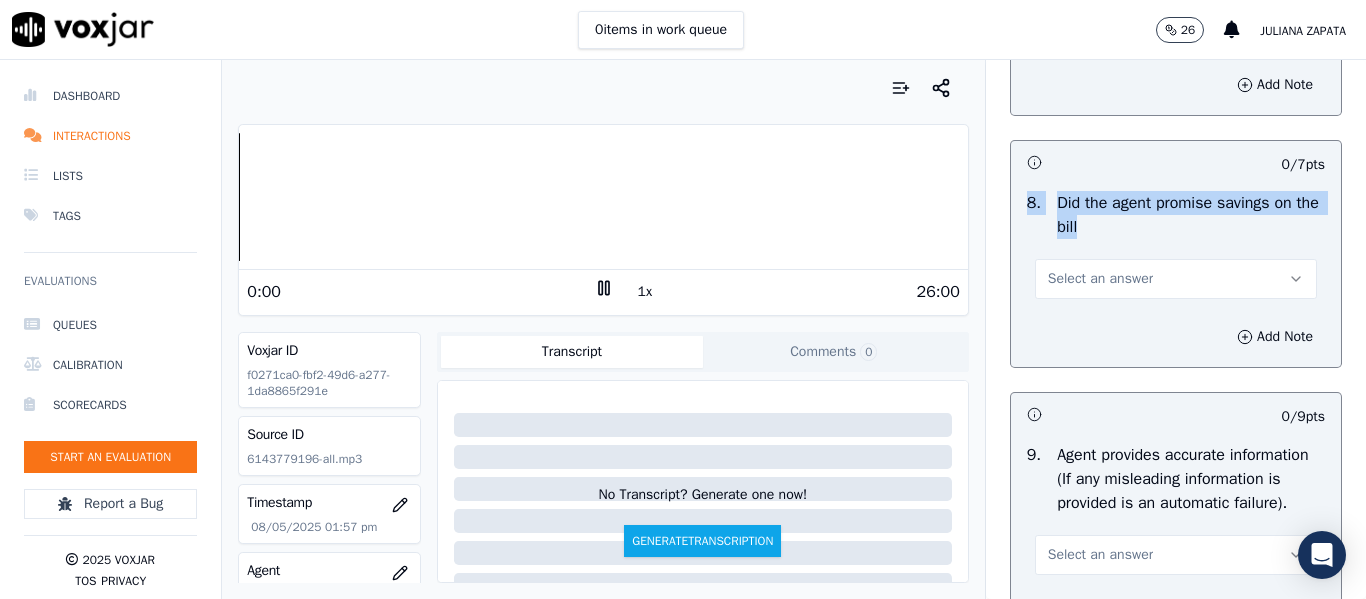 click on "Dashboard   Interactions   Lists   Tags       Evaluations     Queues   Calibration   Scorecards   Start an Evaluation
Report a Bug       2025   Voxjar   TOS   Privacy             Your browser does not support the audio element.   0:00     1x   26:00   Voxjar ID   f0271ca0-fbf2-49d6-a277-1da8865f291e   Source ID   6143779196-all.mp3   Timestamp
08/05/2025 01:57 pm     Agent
TATIANA_IRIARTE_WANN1104_NGE     Customer Name     Yeimi Griselda Galvez Galiano     Customer Phone     6146258823     Tags
NGE     Source     manualUpload   Type     AUDIO       Transcript   Comments  0   No Transcript? Generate one now!   Generate  Transcription         Add Comment   Scores   Transcript   Metadata   Comments         Human Score   --   0  evaluation s   AI Score   --   0  evaluation s     AI Evaluations
Queue an AI Evaluation   No AI evaluations yet   Human Evaluations   Start a Manual Evaluation   No human evaluations yet       INBOUND CTS SCORECARD  Scorecard" at bounding box center (683, 329) 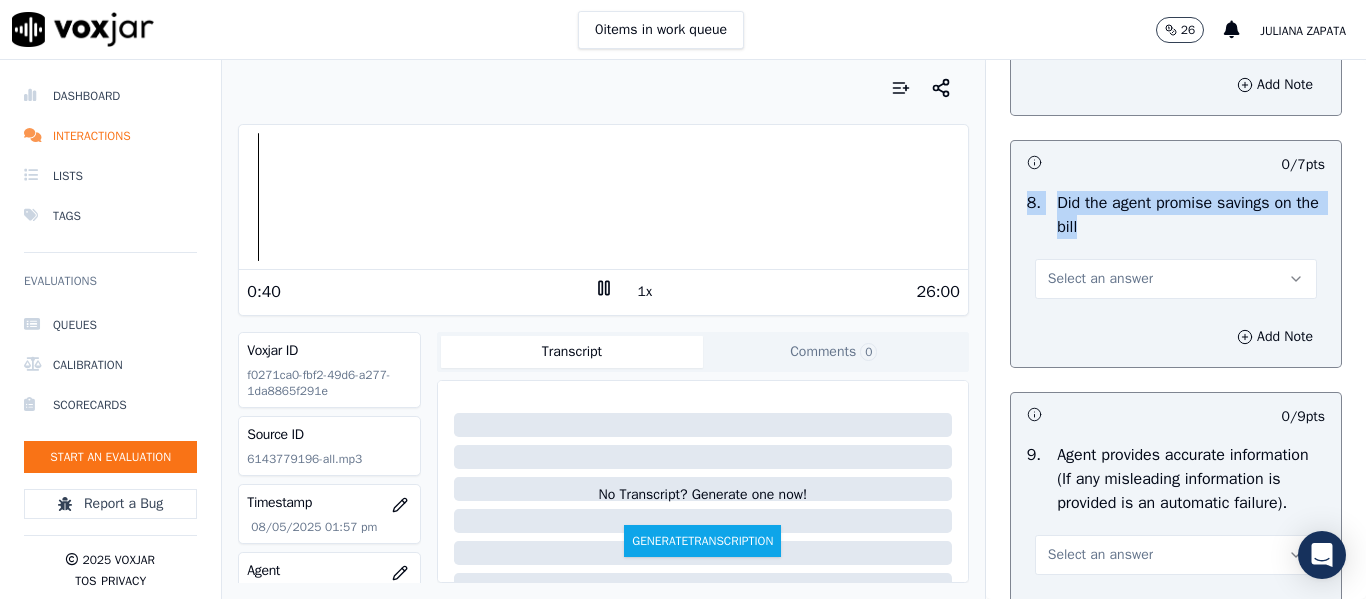 scroll, scrollTop: 2100, scrollLeft: 0, axis: vertical 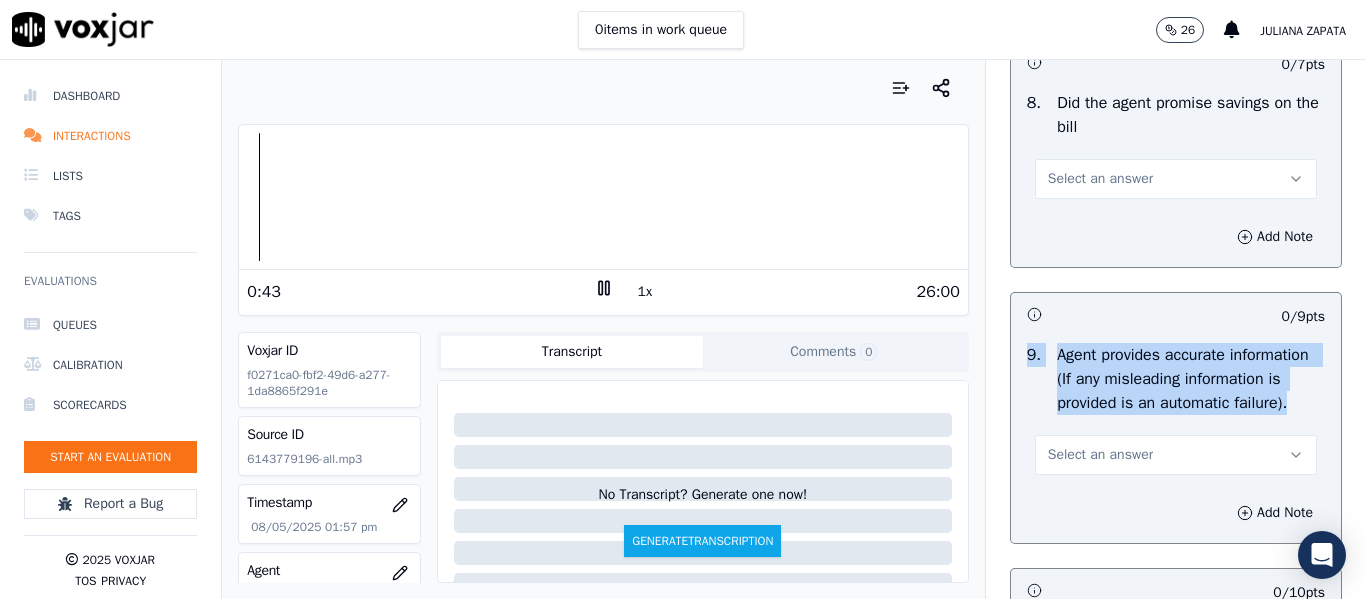 drag, startPoint x: 1164, startPoint y: 429, endPoint x: 1002, endPoint y: 349, distance: 180.67651 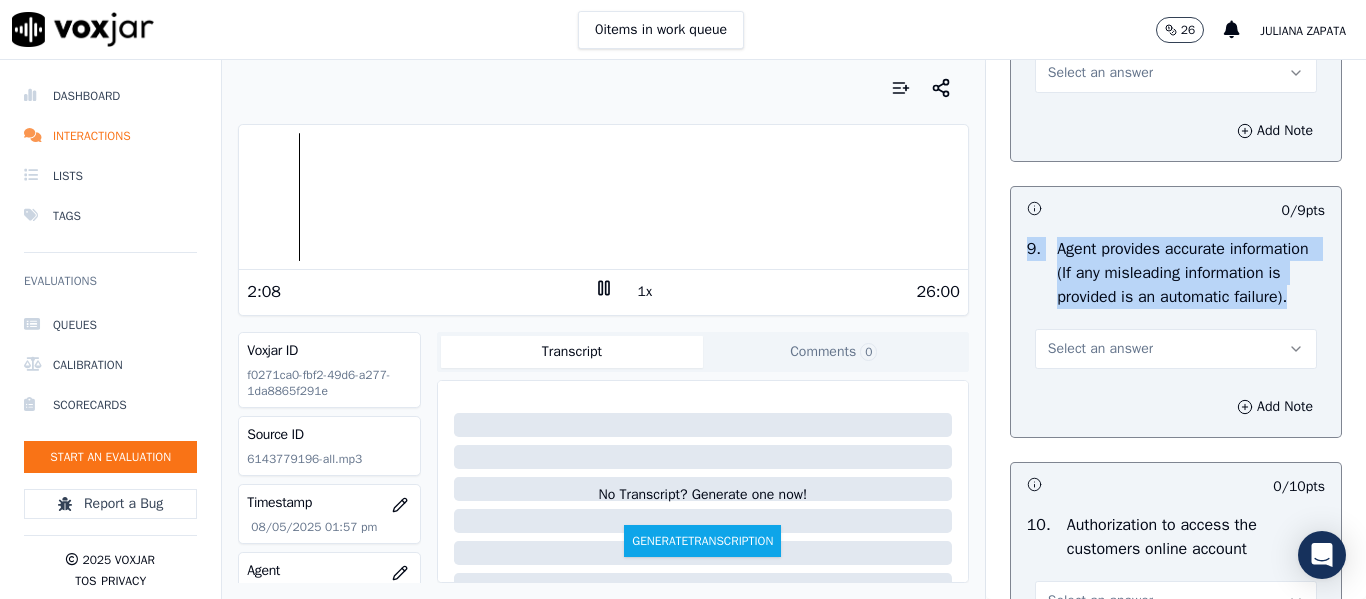 scroll, scrollTop: 2200, scrollLeft: 0, axis: vertical 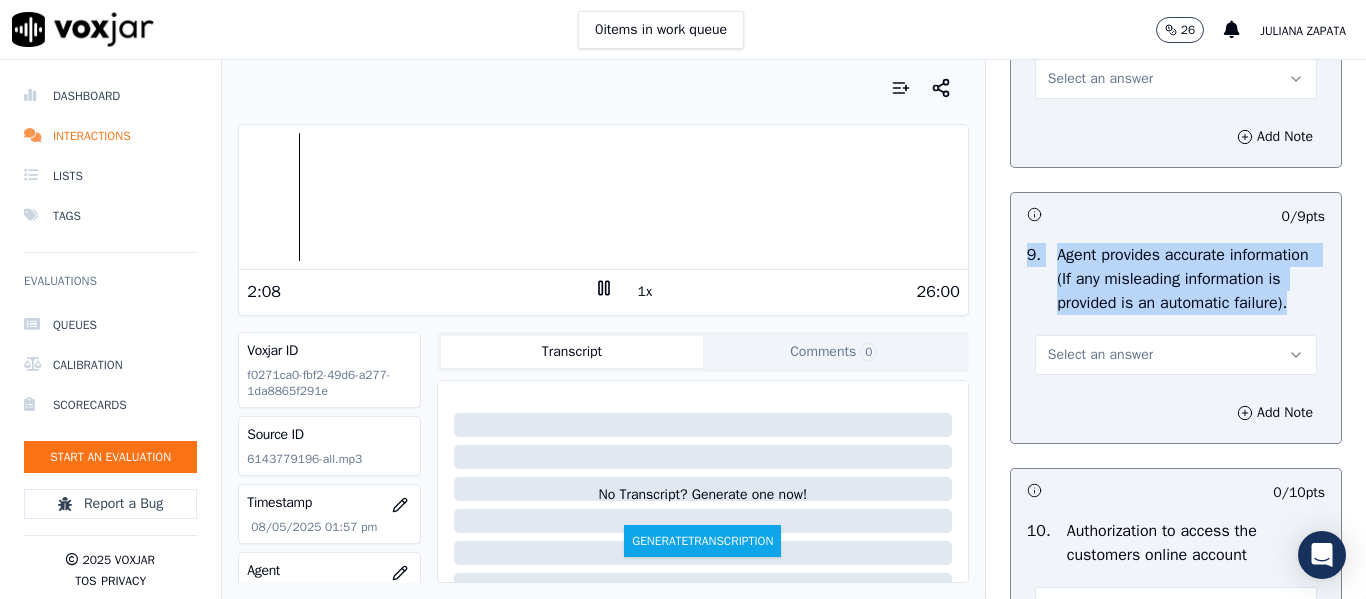 copy on "9 .   Agent provides accurate information  (If any misleading information is provided is an automatic failure)." 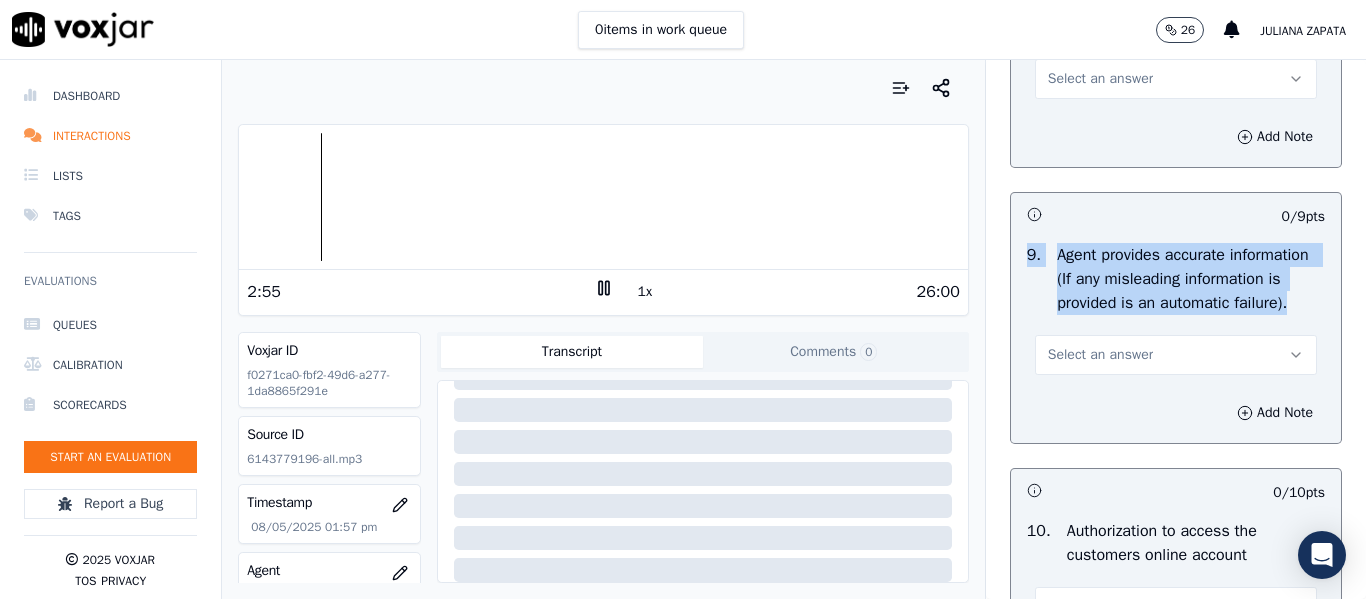 scroll, scrollTop: 444, scrollLeft: 0, axis: vertical 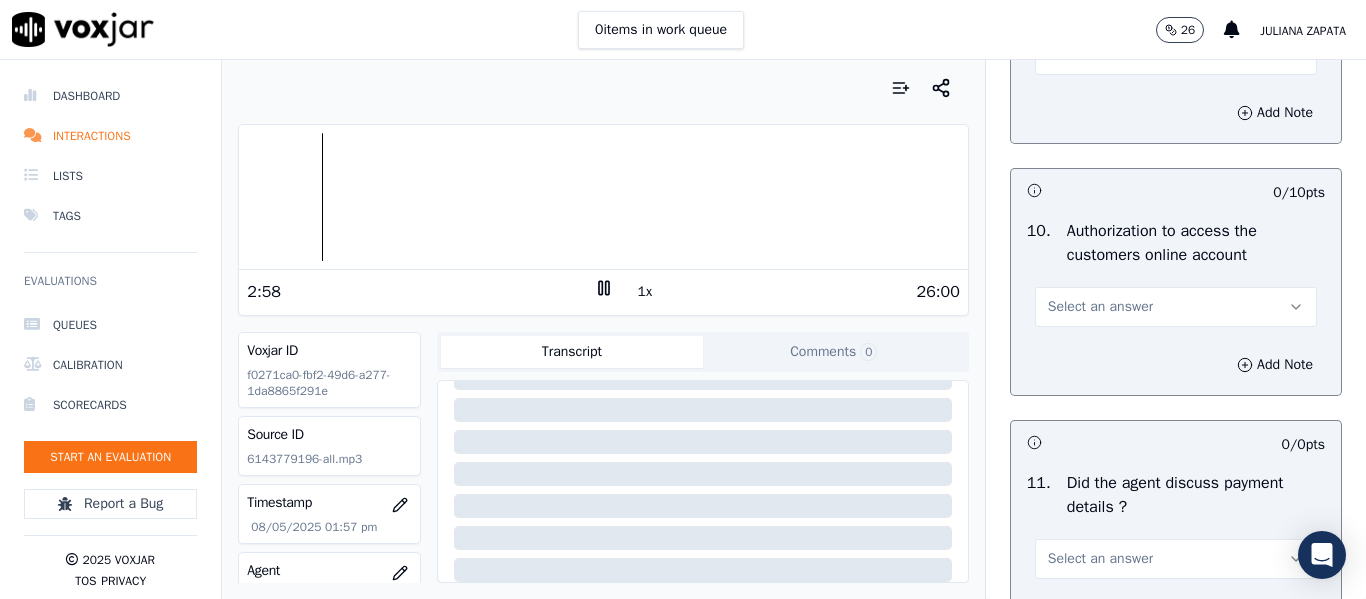 drag, startPoint x: 1231, startPoint y: 280, endPoint x: 1004, endPoint y: 268, distance: 227.31696 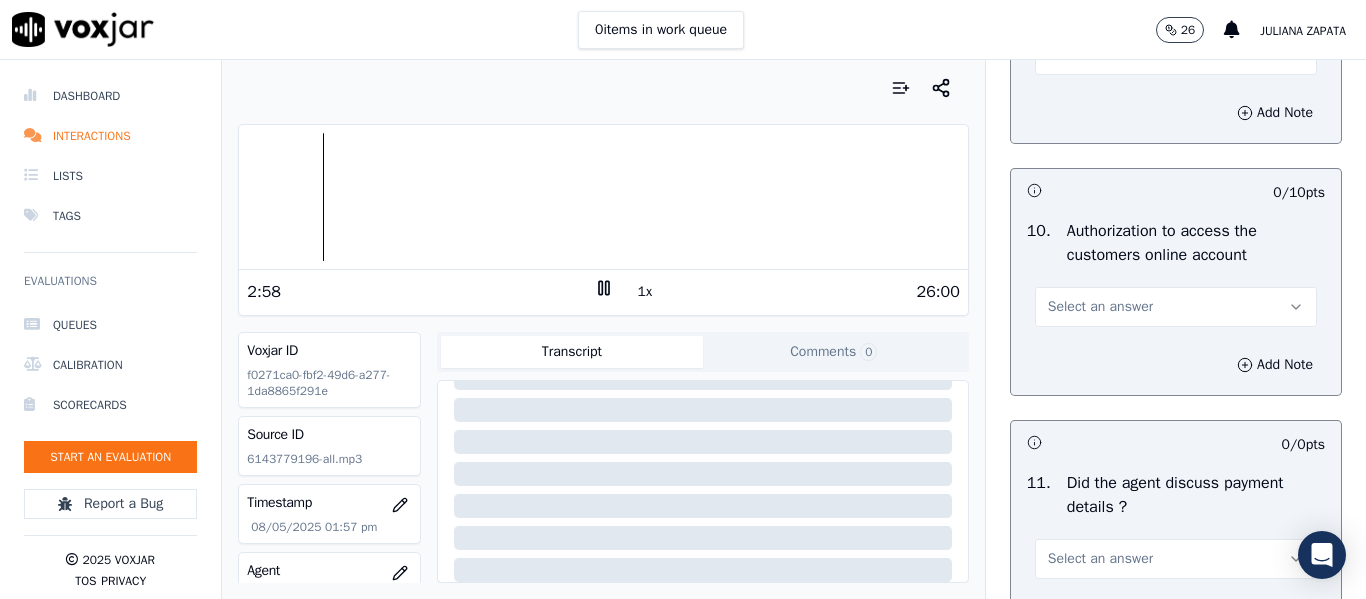 copy on "10 .   Authorization to access the customers online account" 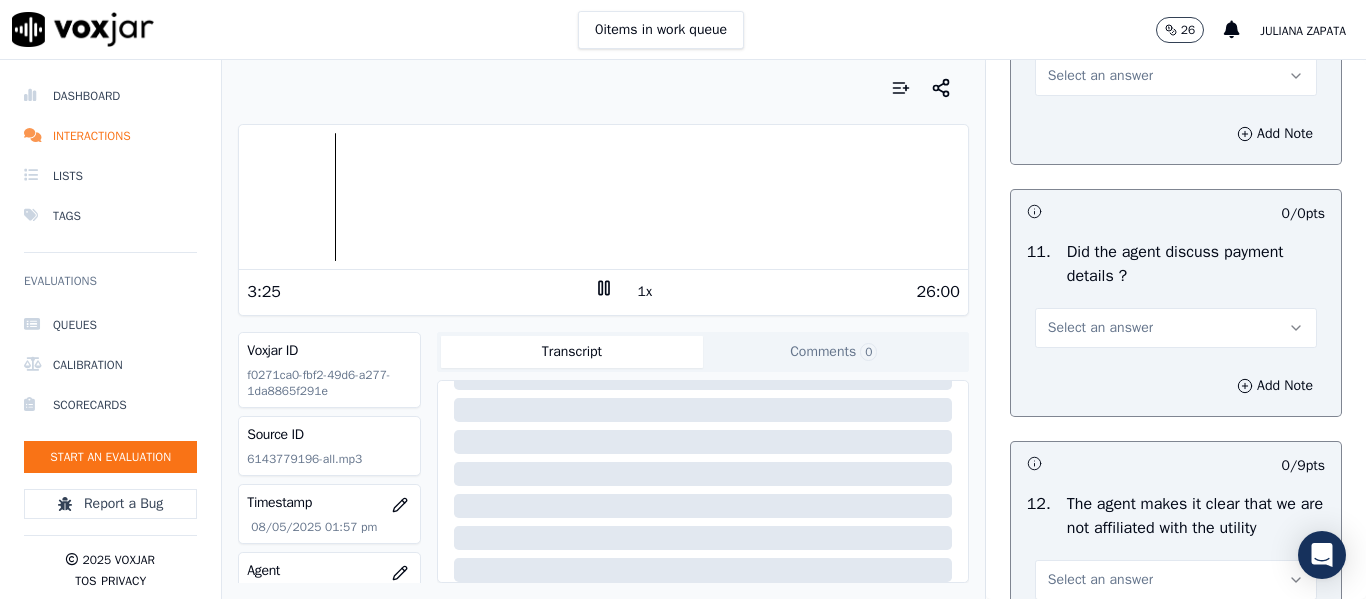 scroll, scrollTop: 2800, scrollLeft: 0, axis: vertical 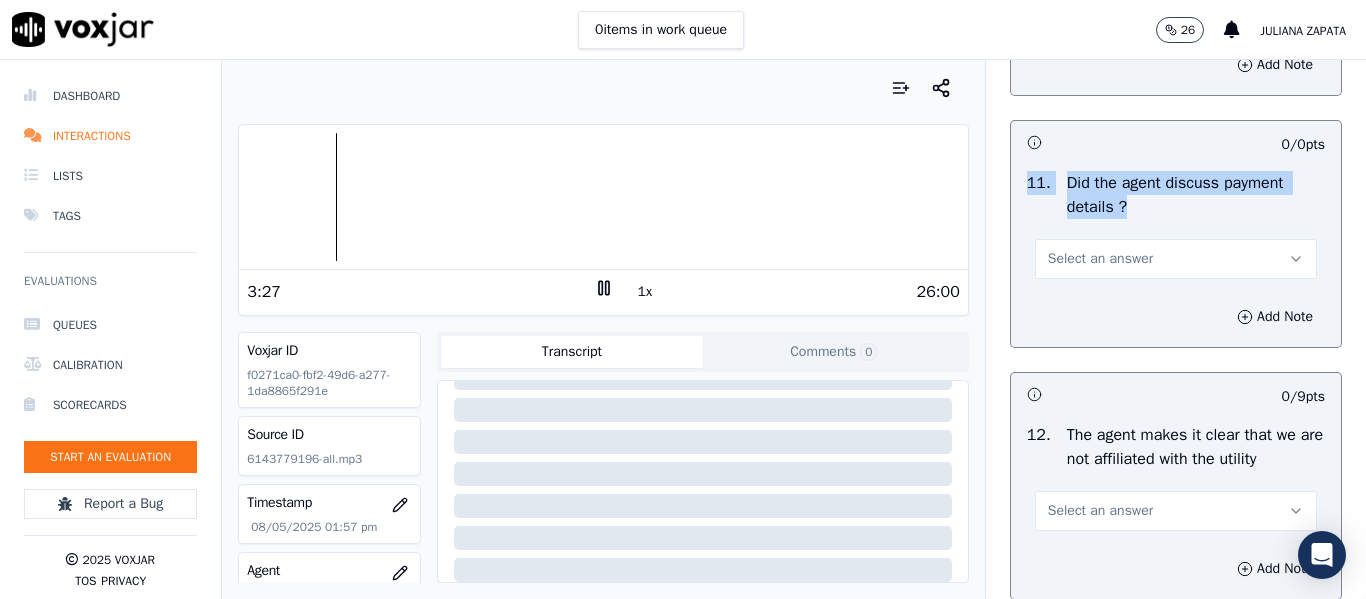 drag, startPoint x: 1107, startPoint y: 234, endPoint x: 998, endPoint y: 207, distance: 112.29426 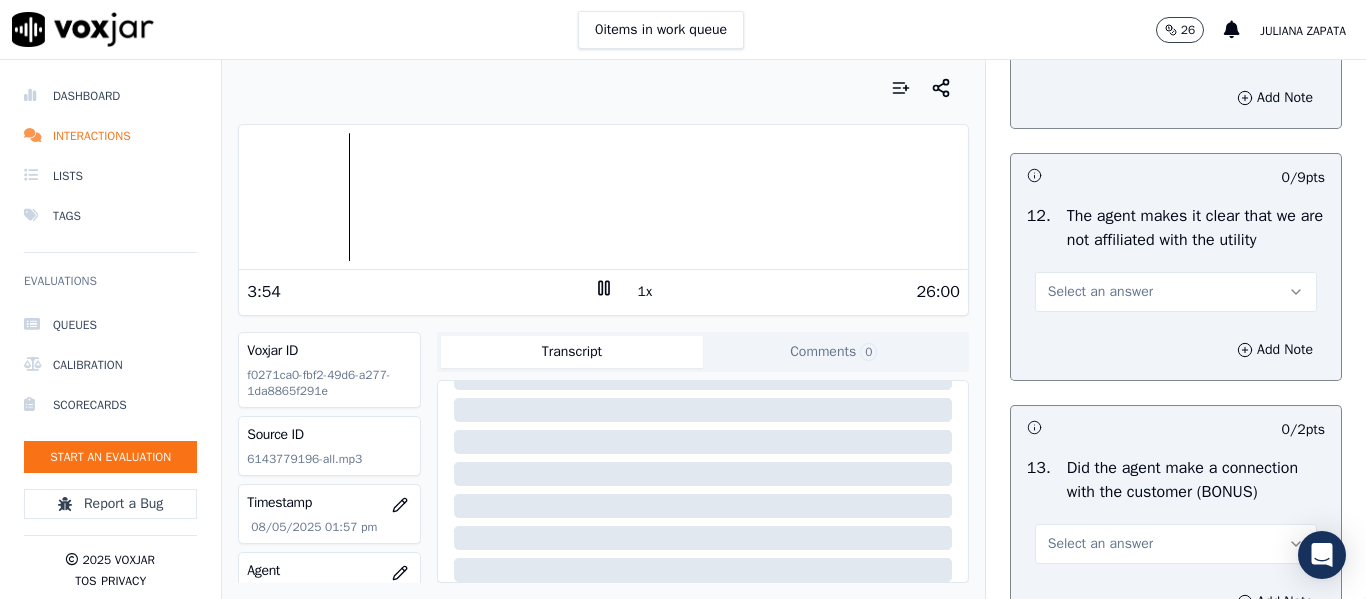 scroll, scrollTop: 3100, scrollLeft: 0, axis: vertical 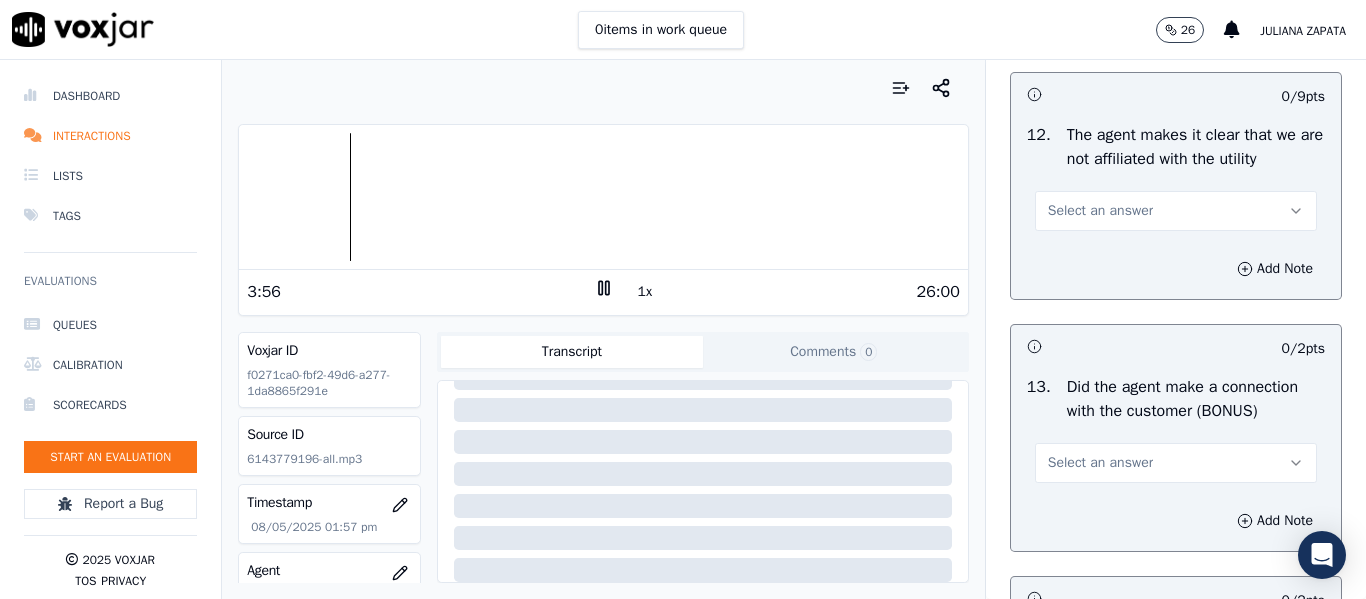drag, startPoint x: 1267, startPoint y: 185, endPoint x: 1006, endPoint y: 166, distance: 261.69064 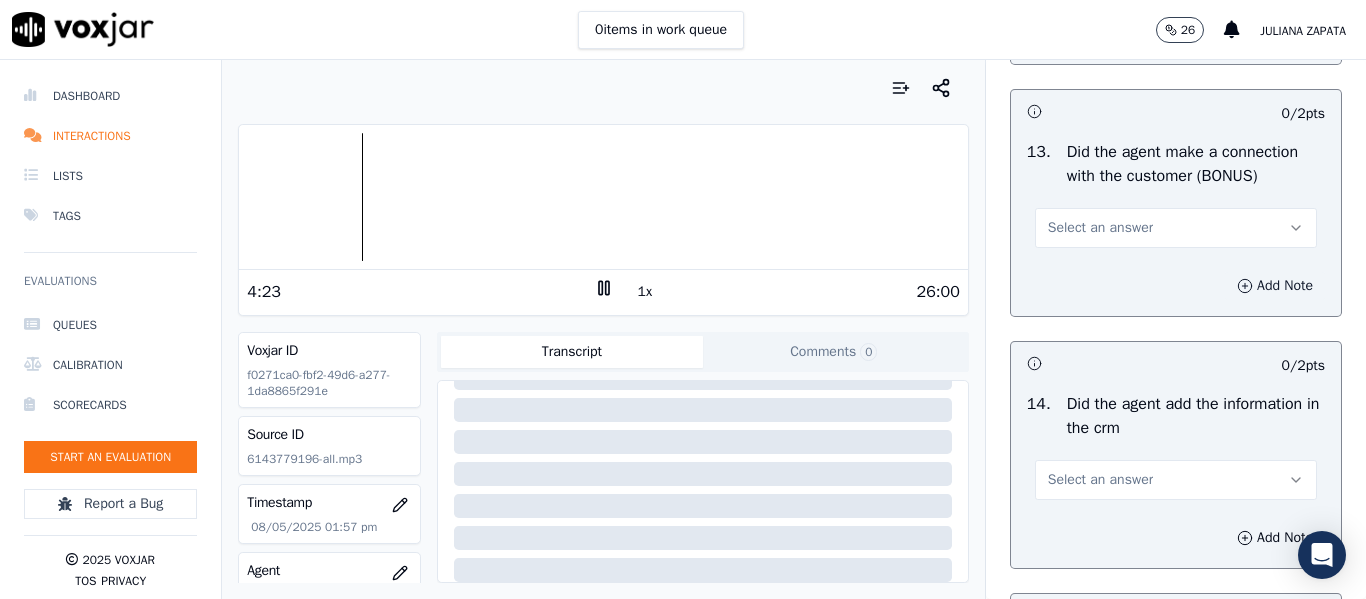 scroll, scrollTop: 3300, scrollLeft: 0, axis: vertical 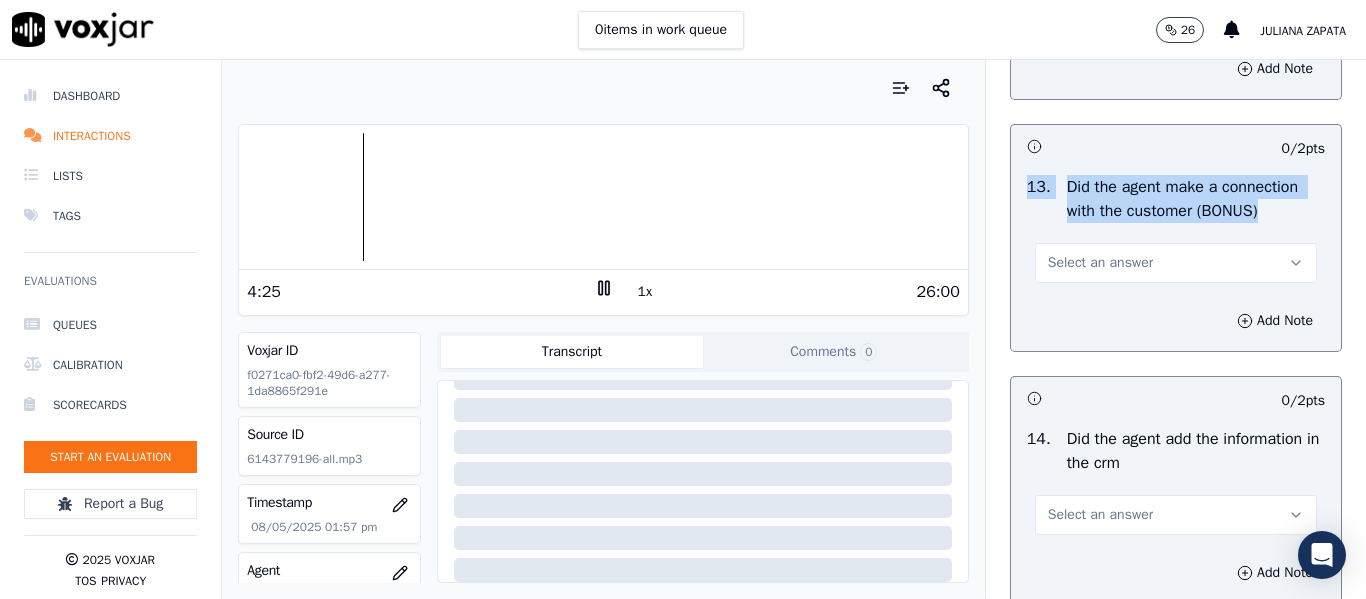 drag, startPoint x: 1241, startPoint y: 234, endPoint x: 999, endPoint y: 204, distance: 243.85242 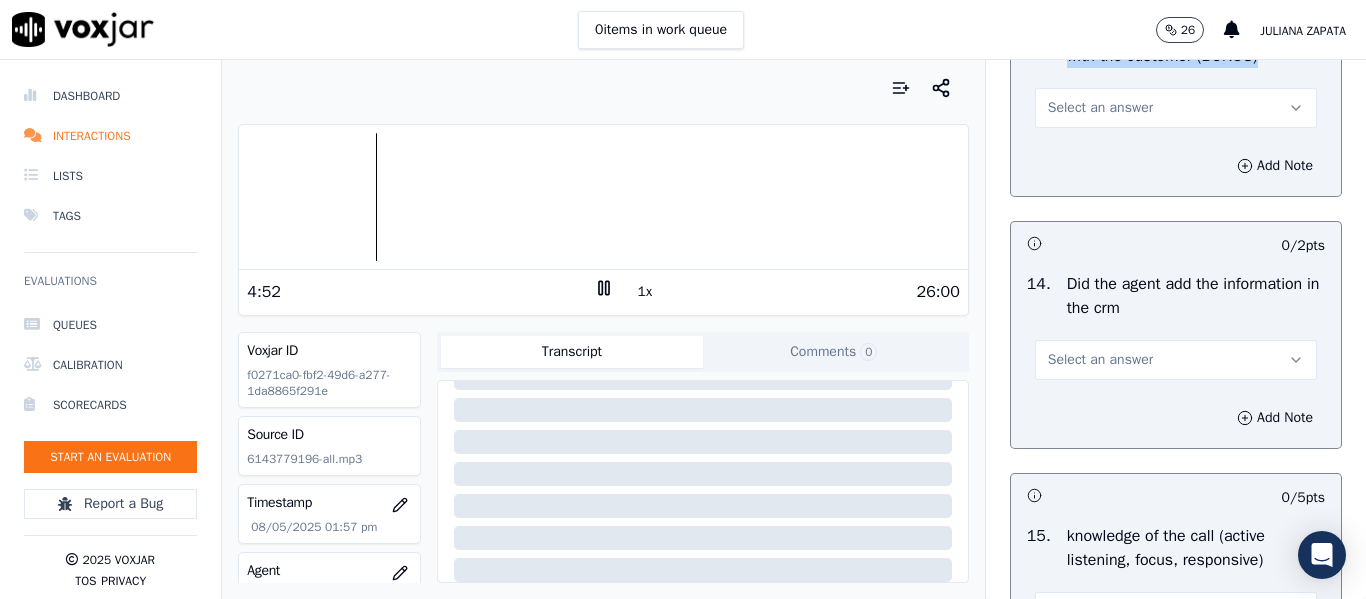 scroll, scrollTop: 3446, scrollLeft: 0, axis: vertical 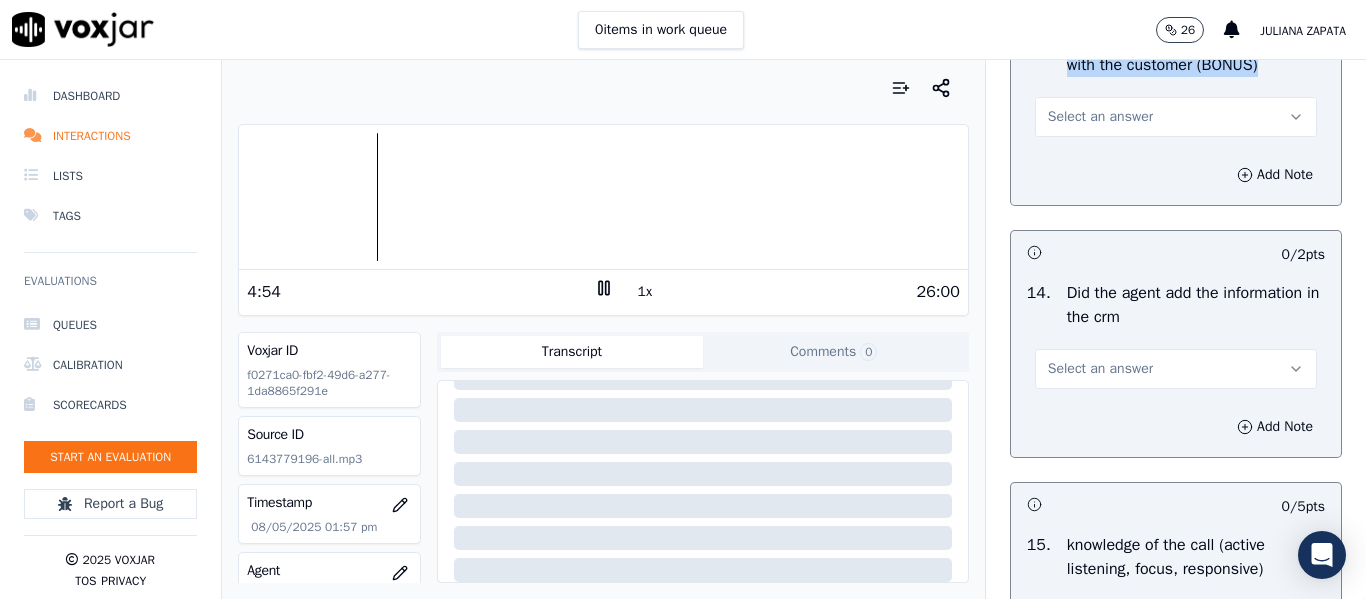 drag, startPoint x: 1136, startPoint y: 347, endPoint x: 962, endPoint y: 322, distance: 175.7868 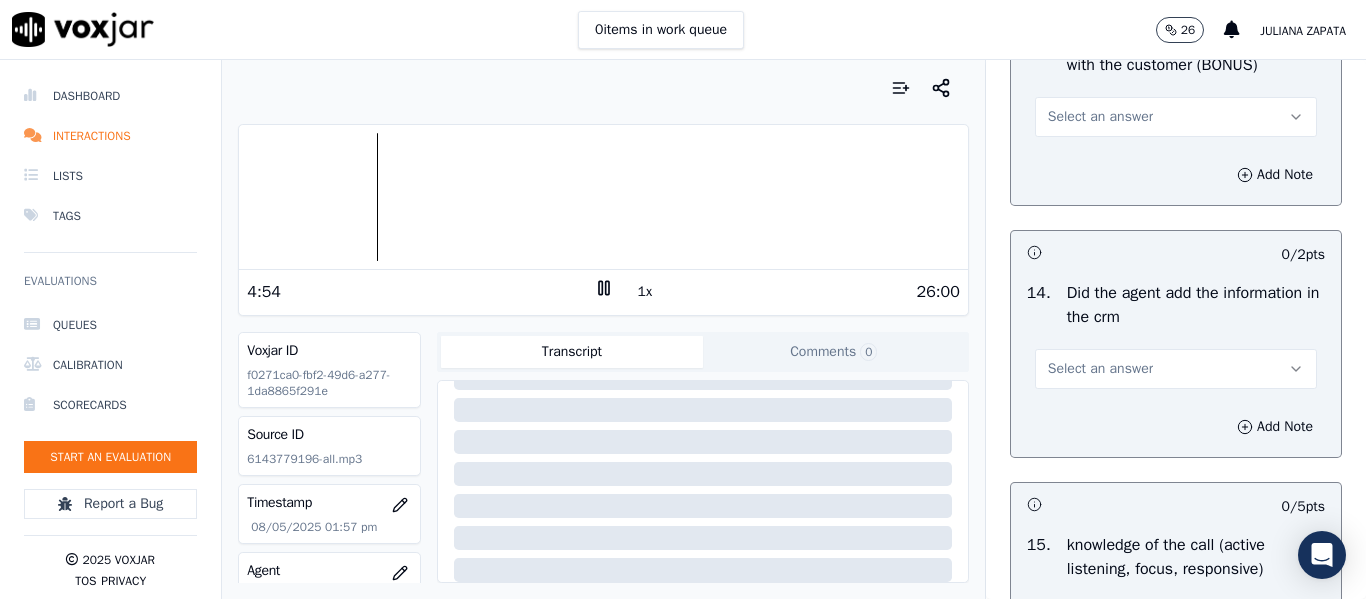 click on "Your browser does not support the audio element.   4:54     1x   26:00   Voxjar ID   f0271ca0-fbf2-49d6-a277-1da8865f291e   Source ID   6143779196-all.mp3   Timestamp
08/05/2025 01:57 pm     Agent
TATIANA_IRIARTE_WANN1104_NGE     Customer Name     Yeimi Griselda Galvez Galiano     Customer Phone     6146258823     Tags
NGE     Source     manualUpload   Type     AUDIO       Transcript   Comments  0   No Transcript? Generate one now!   Generate  Transcription         Add Comment" at bounding box center [603, 329] 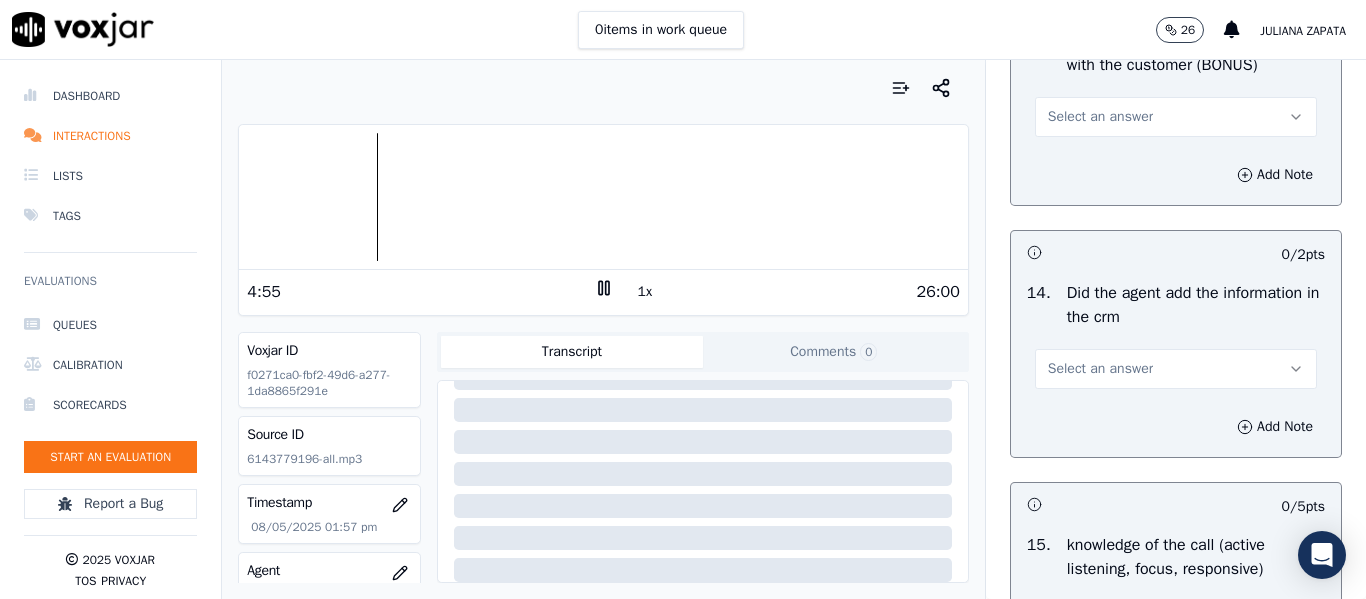 click on "Did the agent add the information in the crm" at bounding box center (1196, 305) 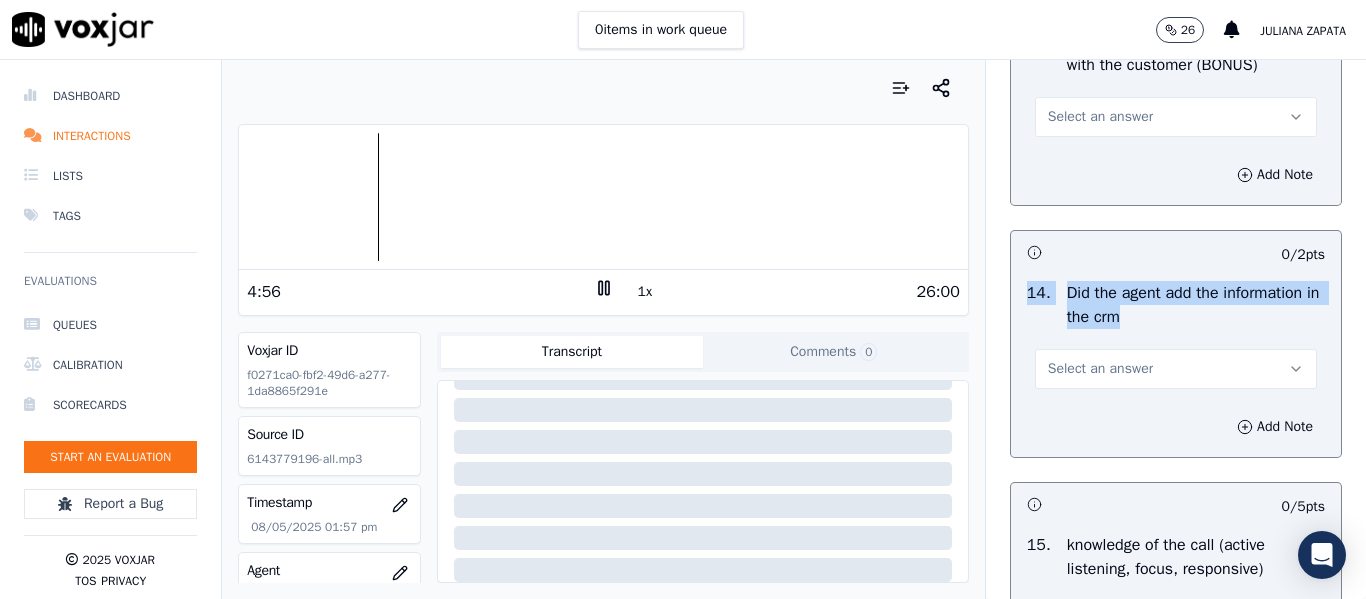 drag, startPoint x: 1198, startPoint y: 338, endPoint x: 992, endPoint y: 321, distance: 206.70027 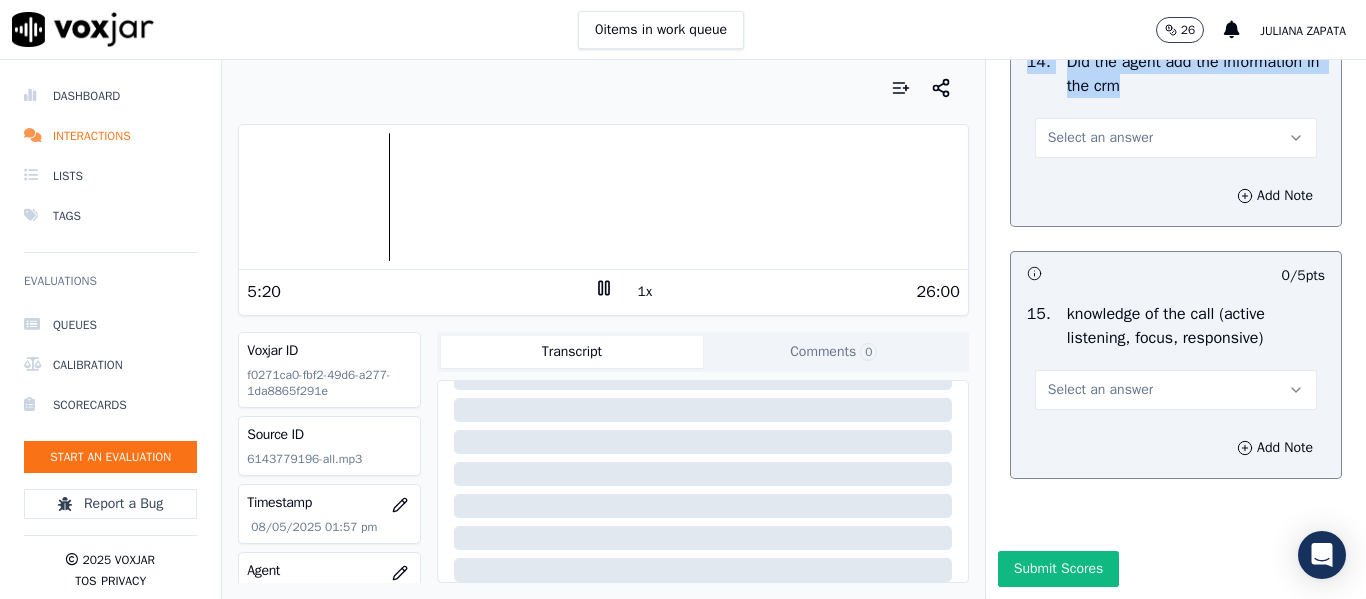 scroll, scrollTop: 3746, scrollLeft: 0, axis: vertical 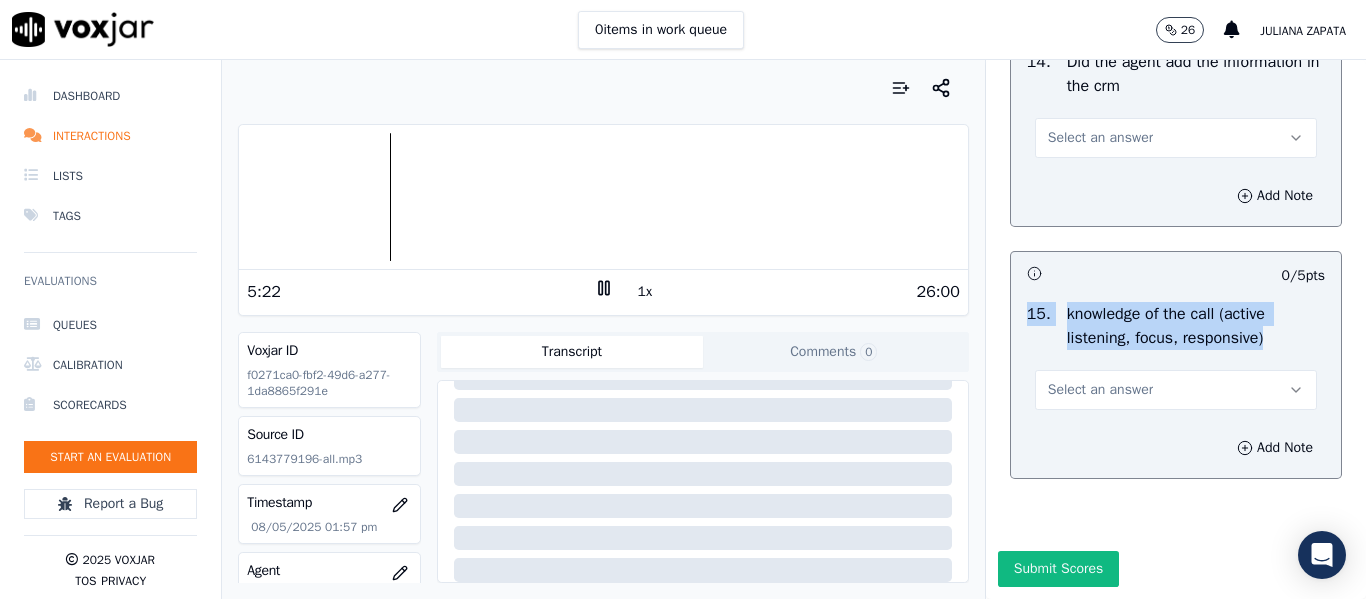 drag, startPoint x: 1256, startPoint y: 303, endPoint x: 1004, endPoint y: 263, distance: 255.15486 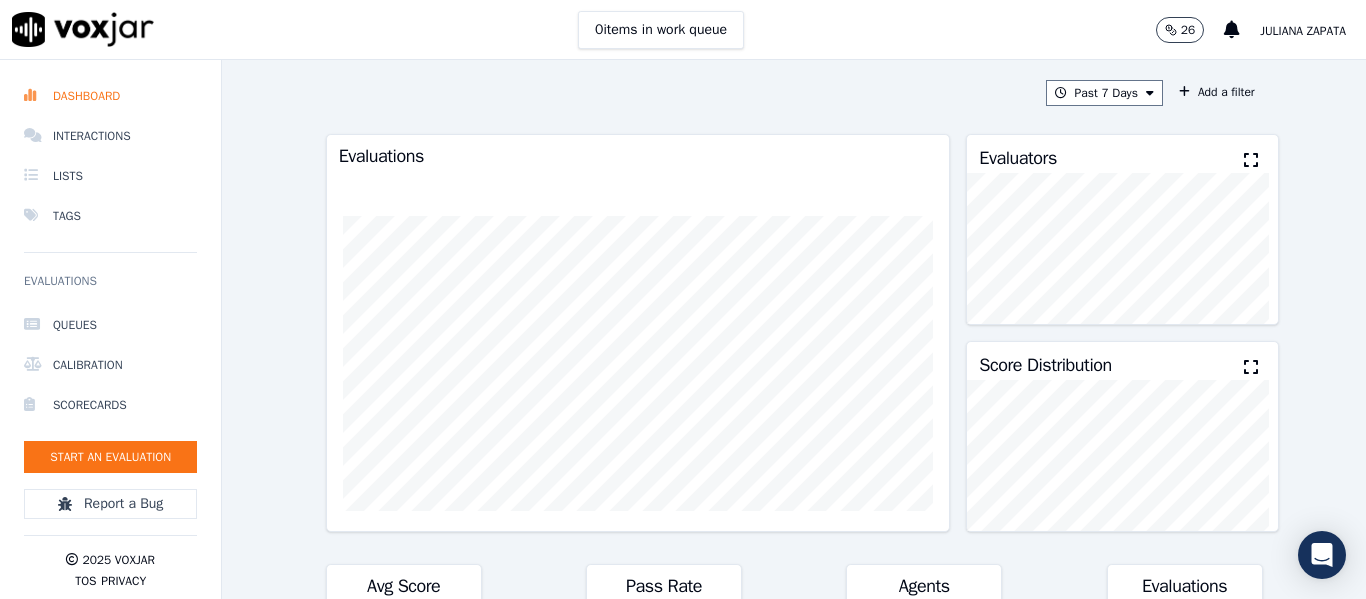 scroll, scrollTop: 0, scrollLeft: 0, axis: both 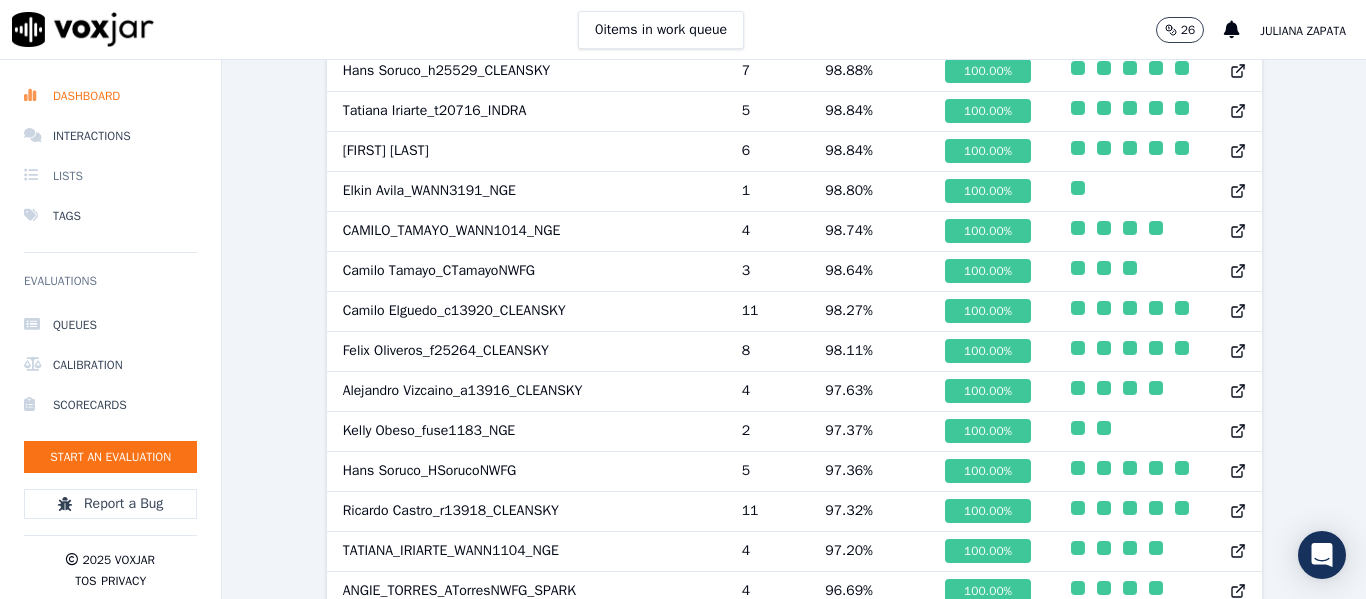 click on "Lists" at bounding box center [110, 176] 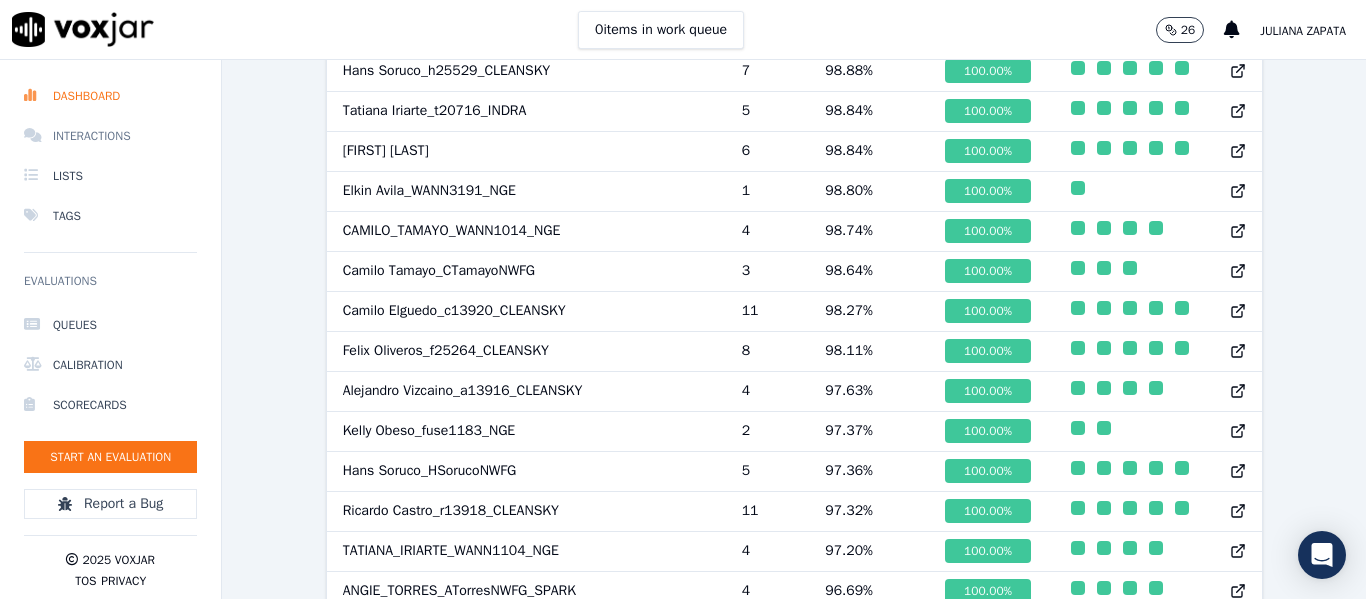 scroll, scrollTop: 0, scrollLeft: 0, axis: both 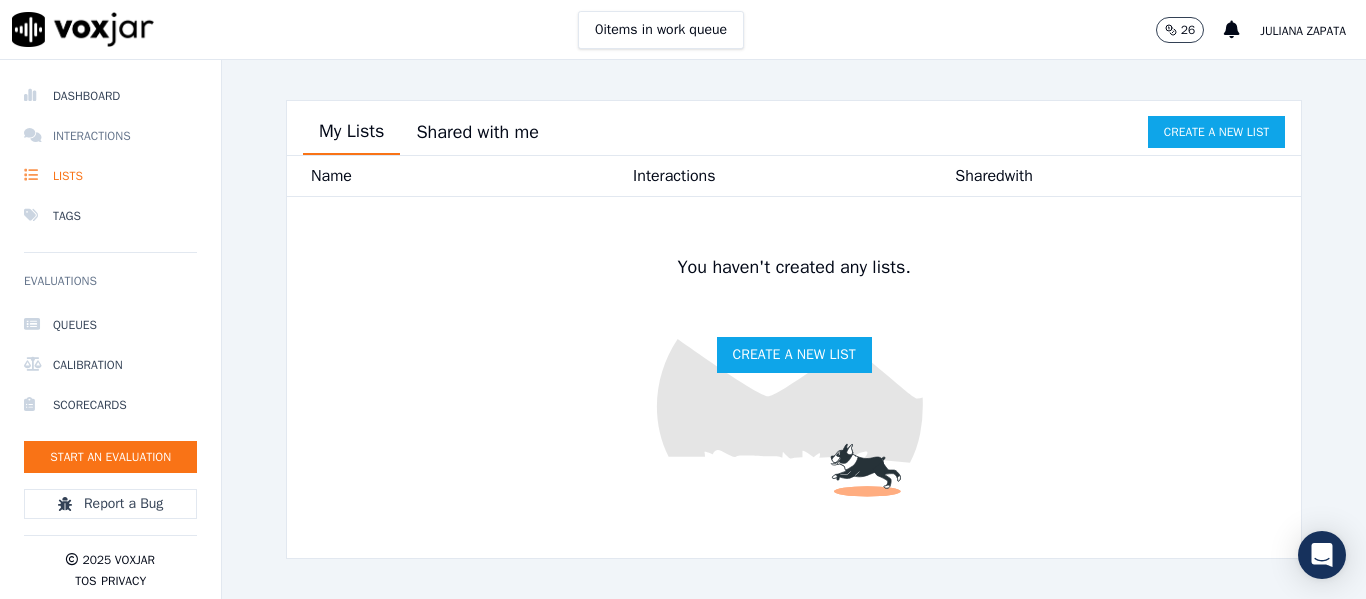 click on "Interactions" at bounding box center (110, 136) 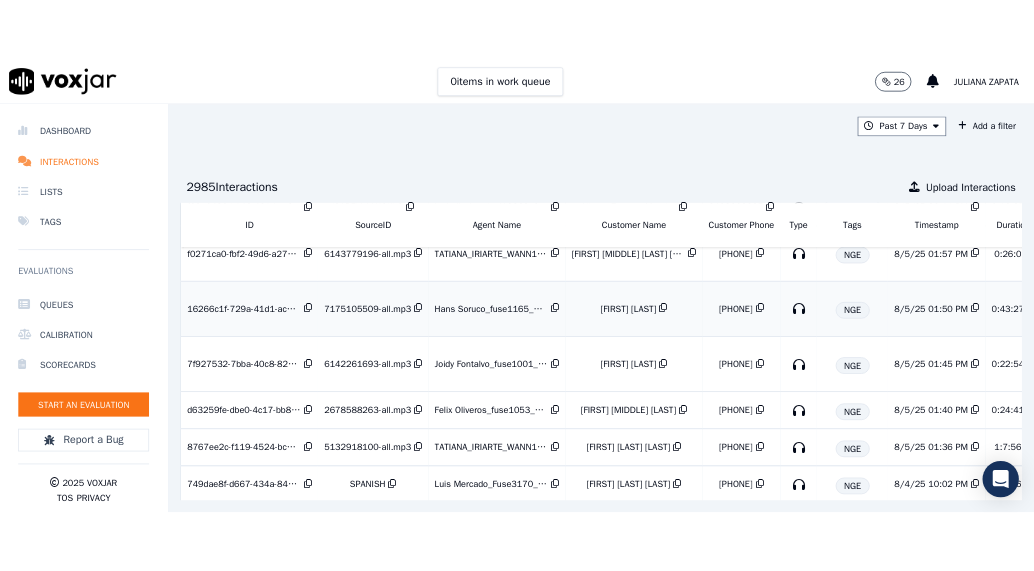 scroll, scrollTop: 200, scrollLeft: 0, axis: vertical 